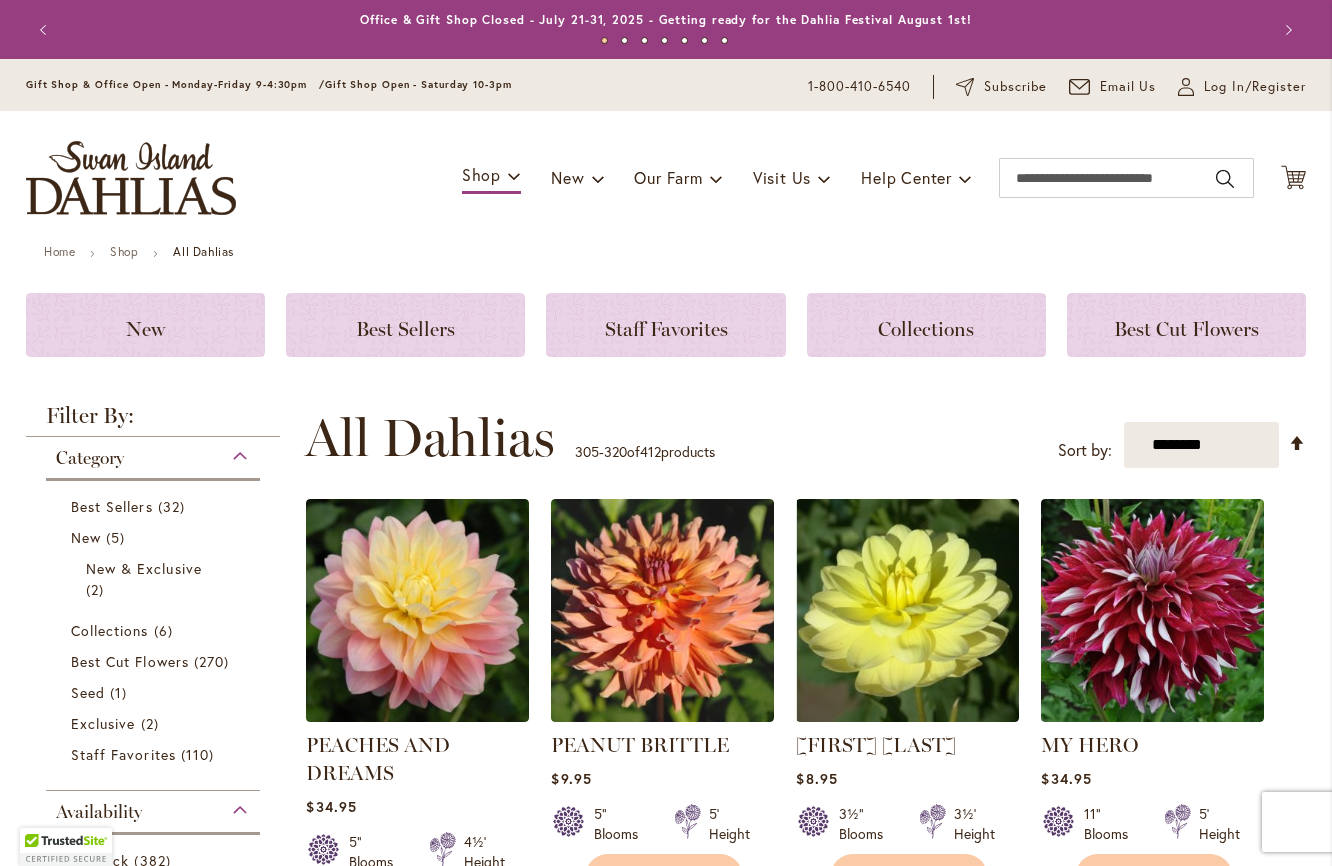 scroll, scrollTop: 0, scrollLeft: 0, axis: both 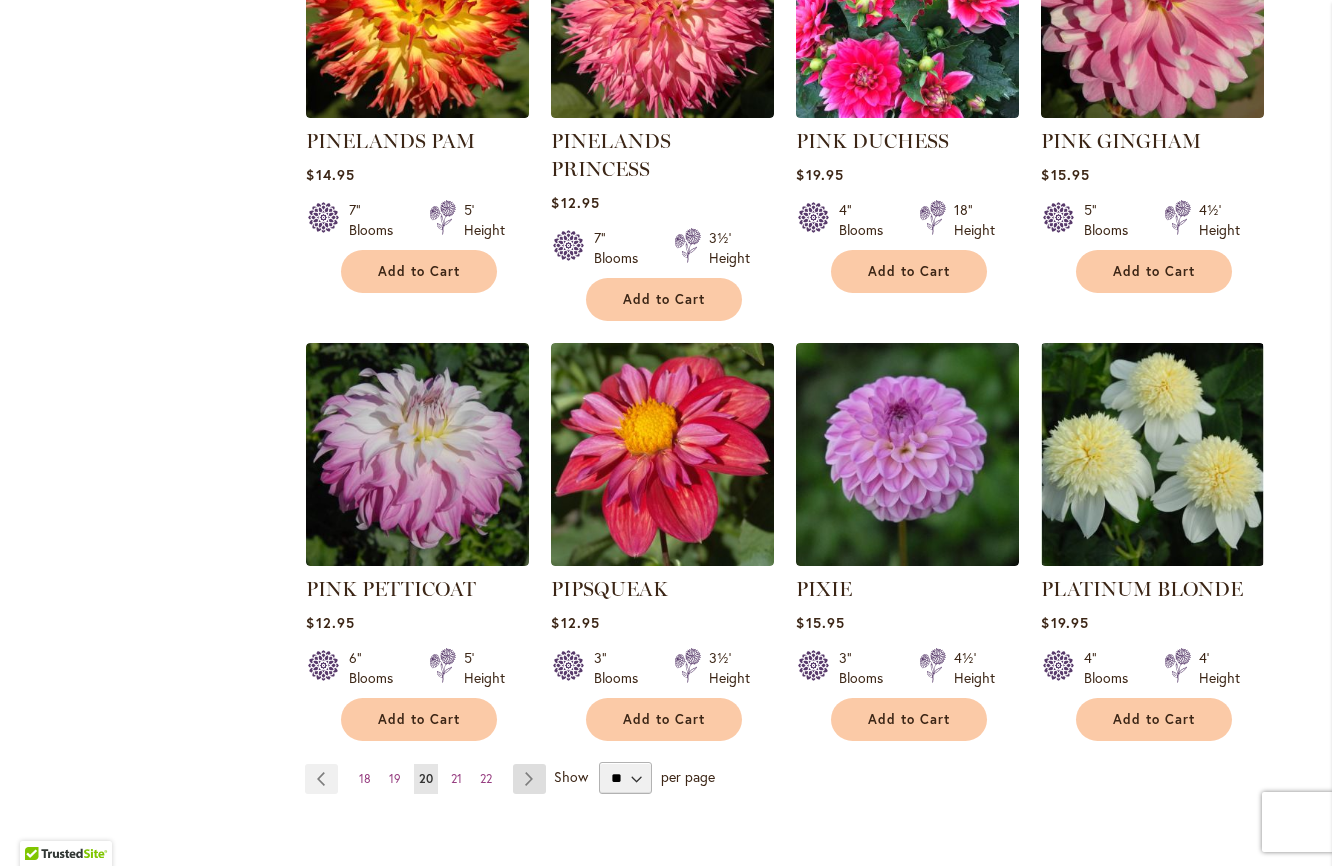 click on "Page
Next" at bounding box center [529, 779] 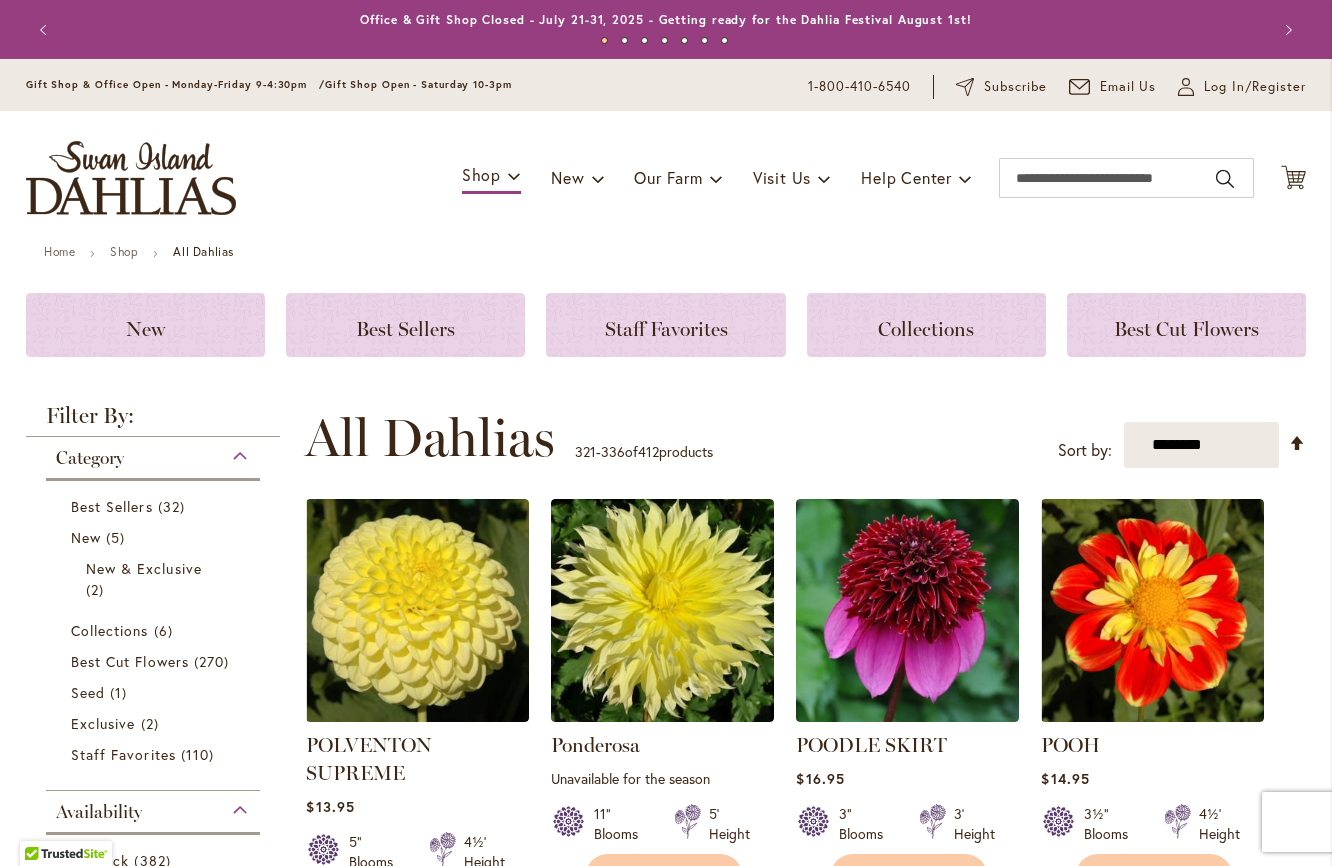 scroll, scrollTop: 0, scrollLeft: 0, axis: both 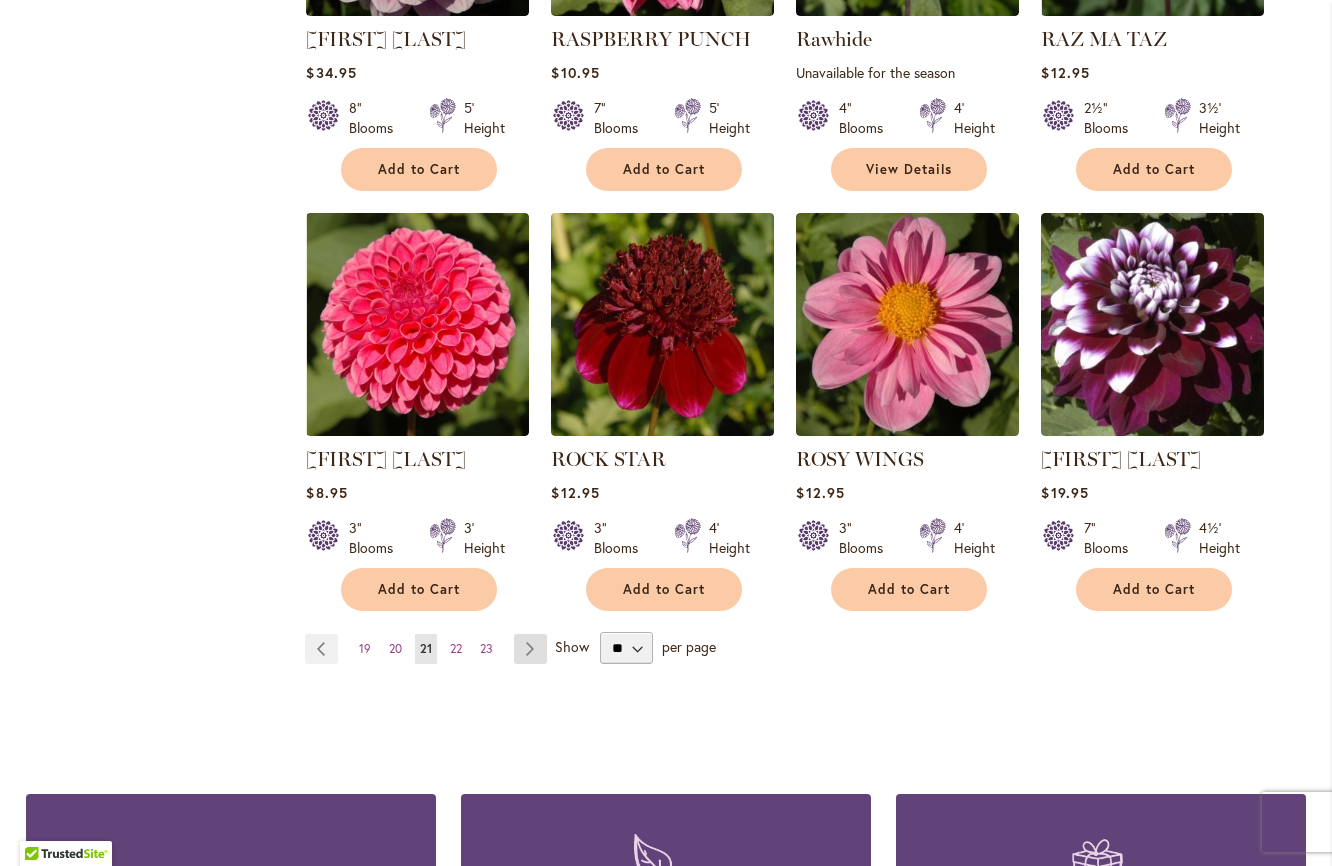 click on "Page
Next" at bounding box center [530, 649] 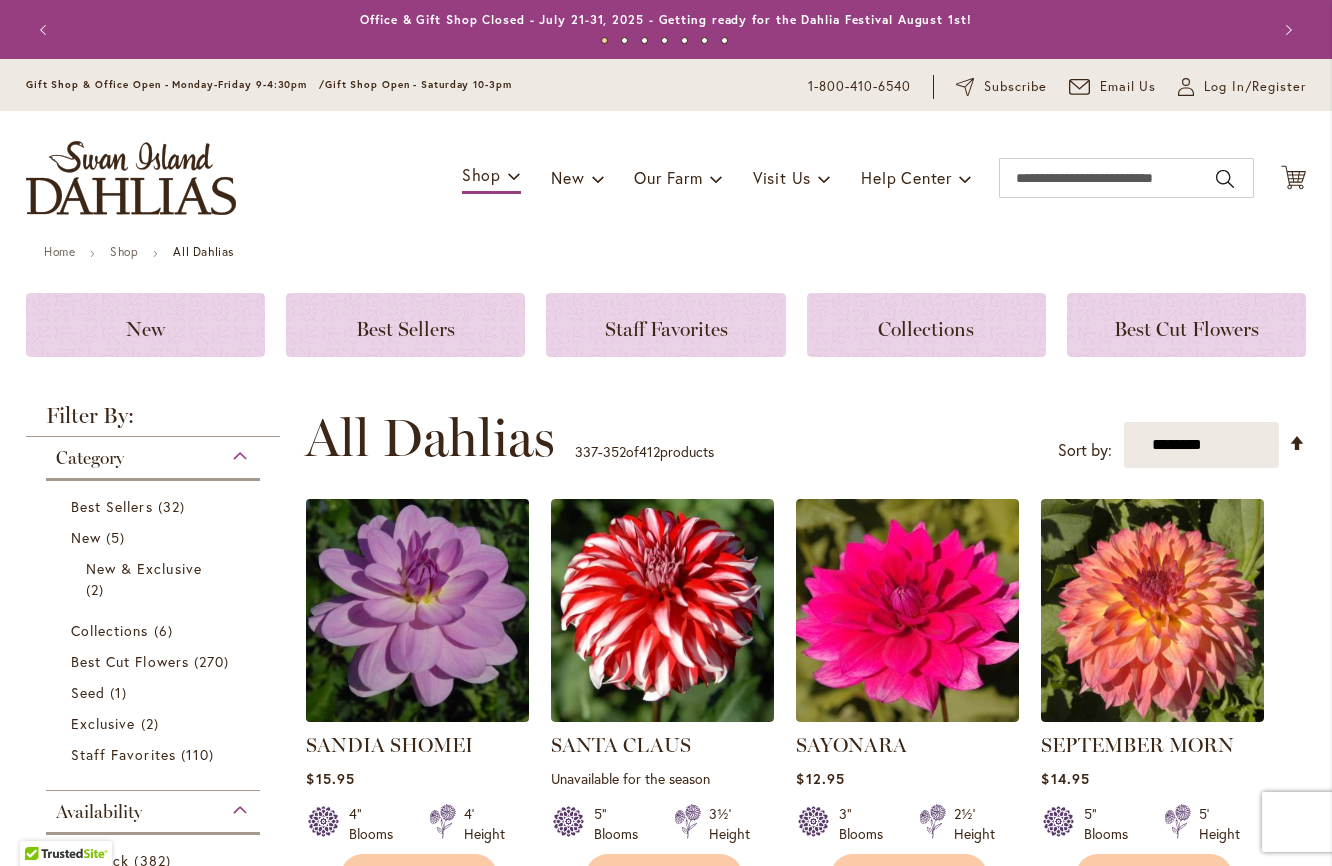 scroll, scrollTop: 0, scrollLeft: 0, axis: both 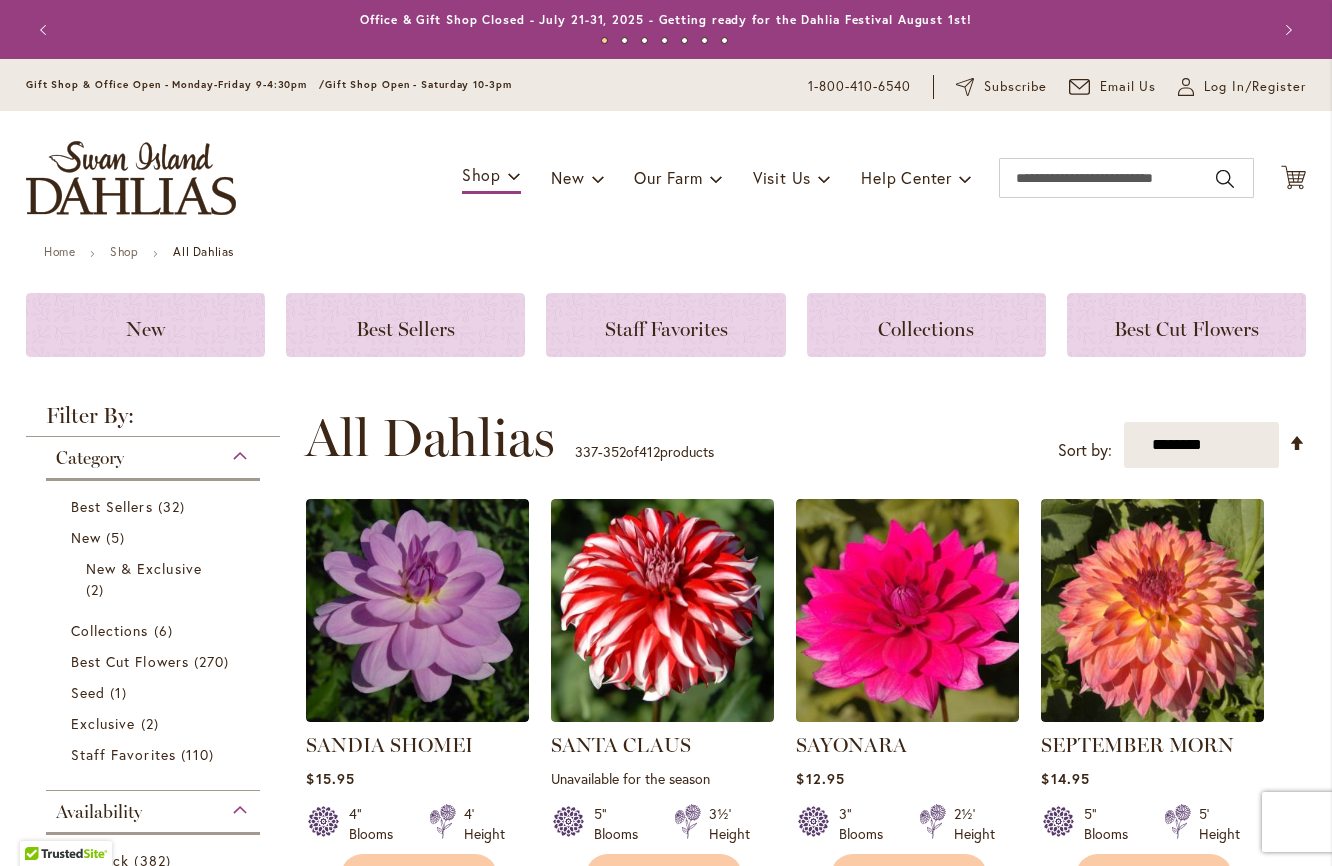 click on "**********" at bounding box center [805, 438] 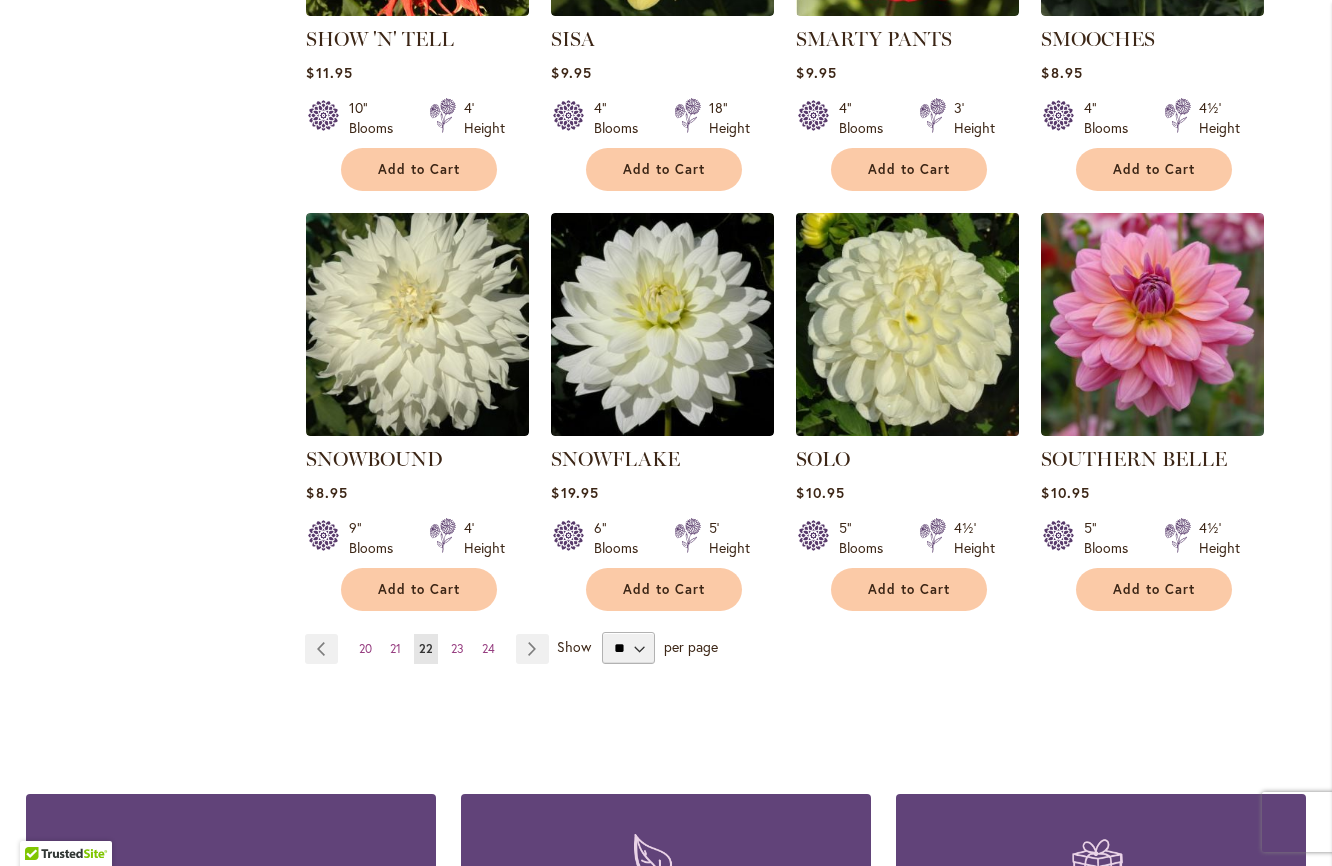 scroll, scrollTop: 1568, scrollLeft: 0, axis: vertical 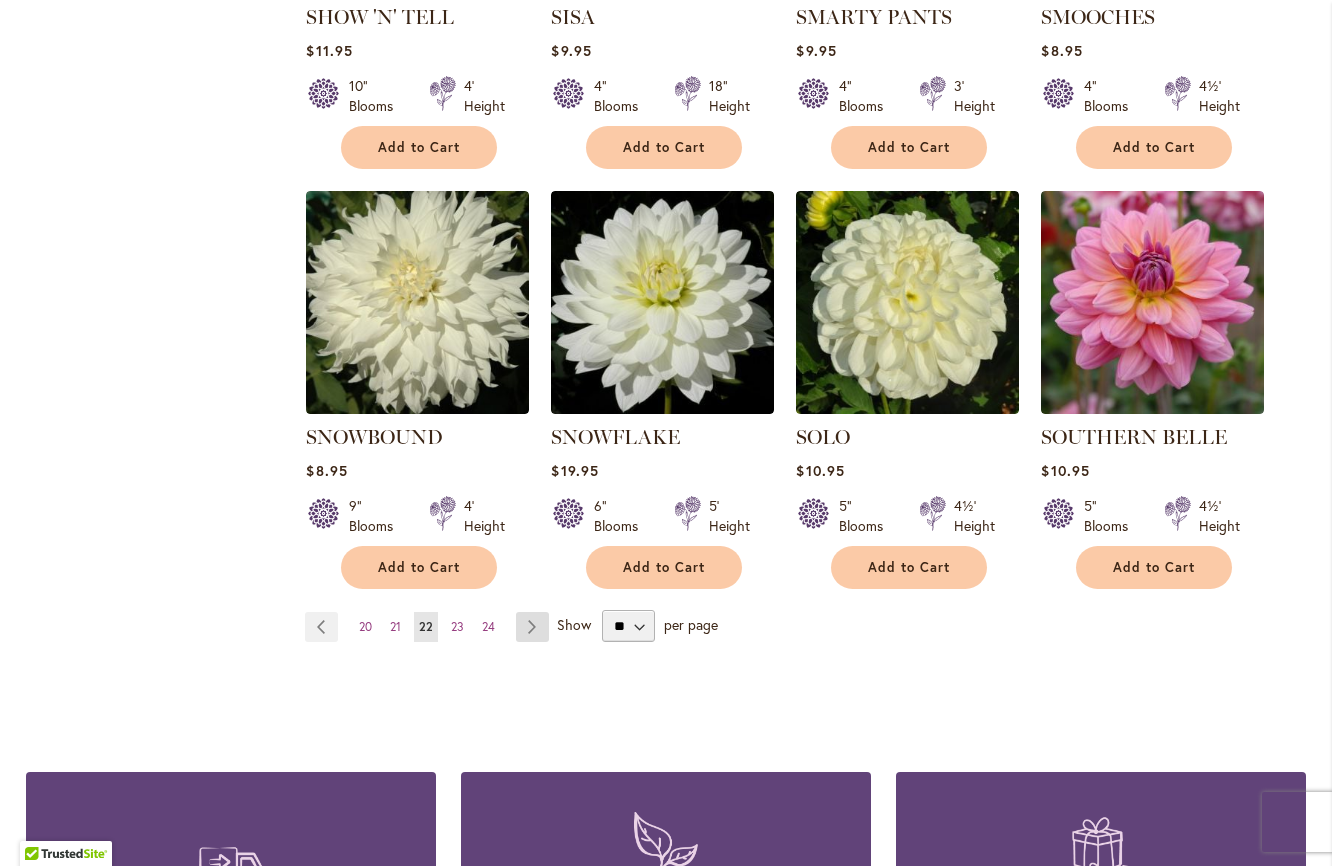 click on "Page
Next" at bounding box center [532, 627] 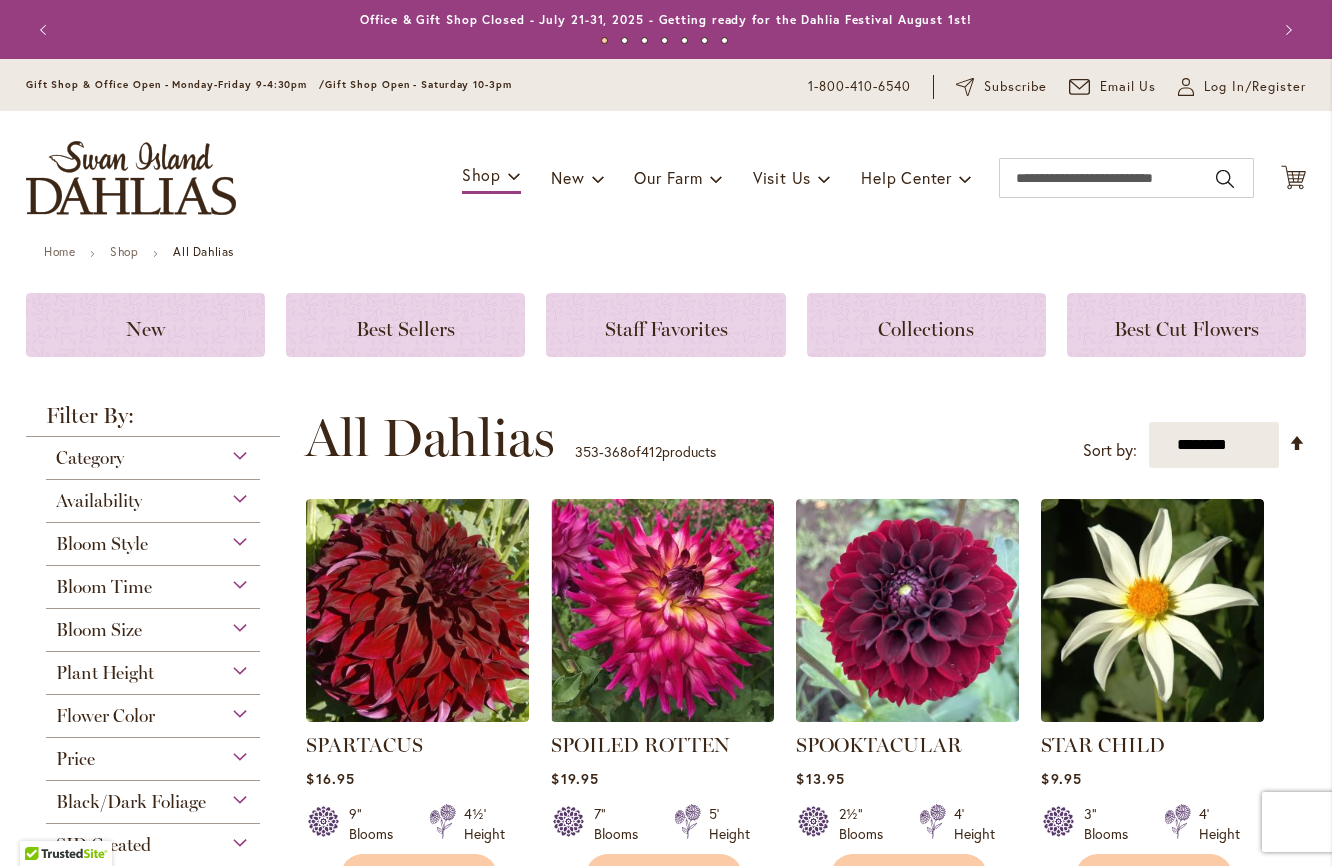 scroll, scrollTop: 0, scrollLeft: 0, axis: both 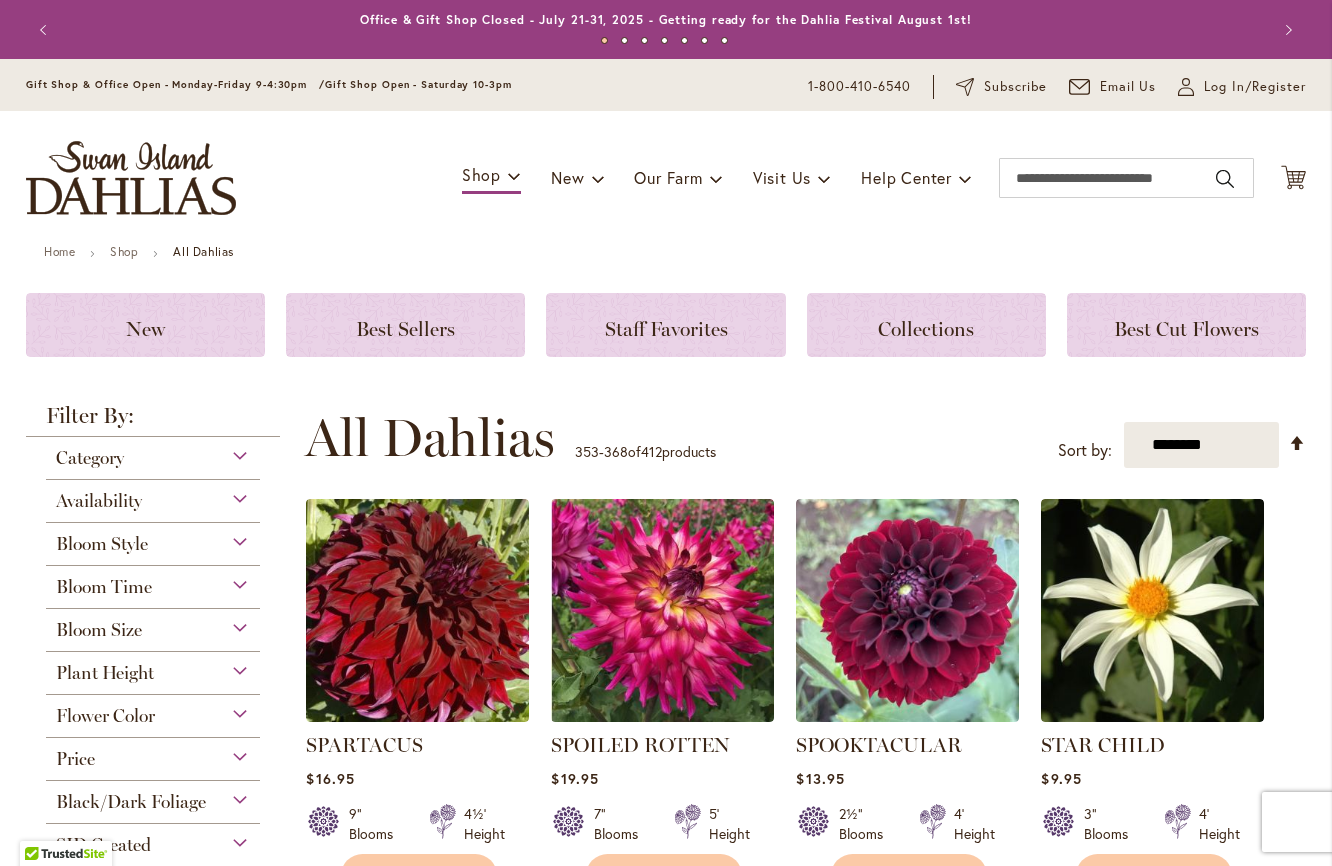 click on "Home
Shop
All Dahlias
New Best Sellers Staff Favorites Collections Best Cut Flowers
Filter by:
Filter By:
Category
Best Sellers
32 New 5 2" at bounding box center (666, 1458) 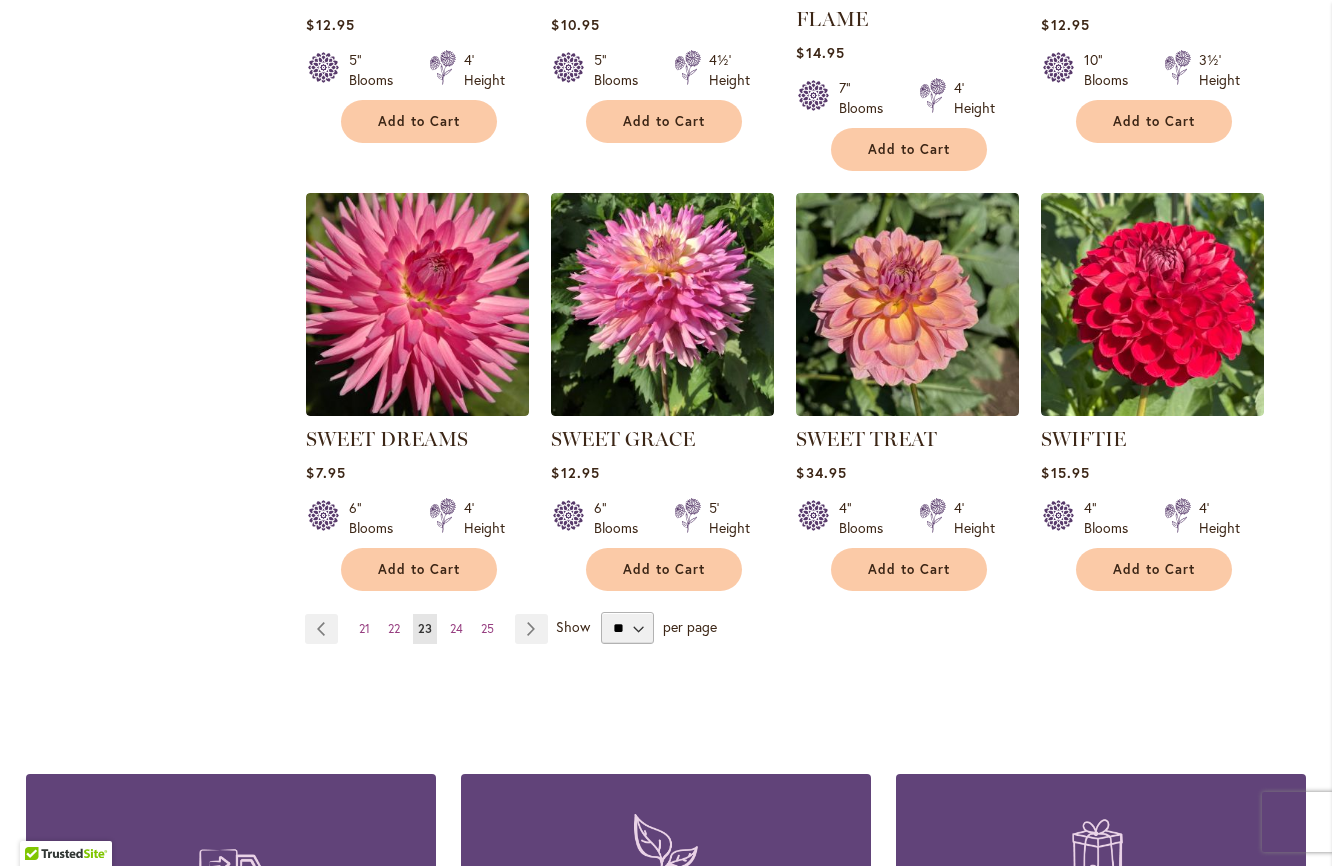 scroll, scrollTop: 1618, scrollLeft: 0, axis: vertical 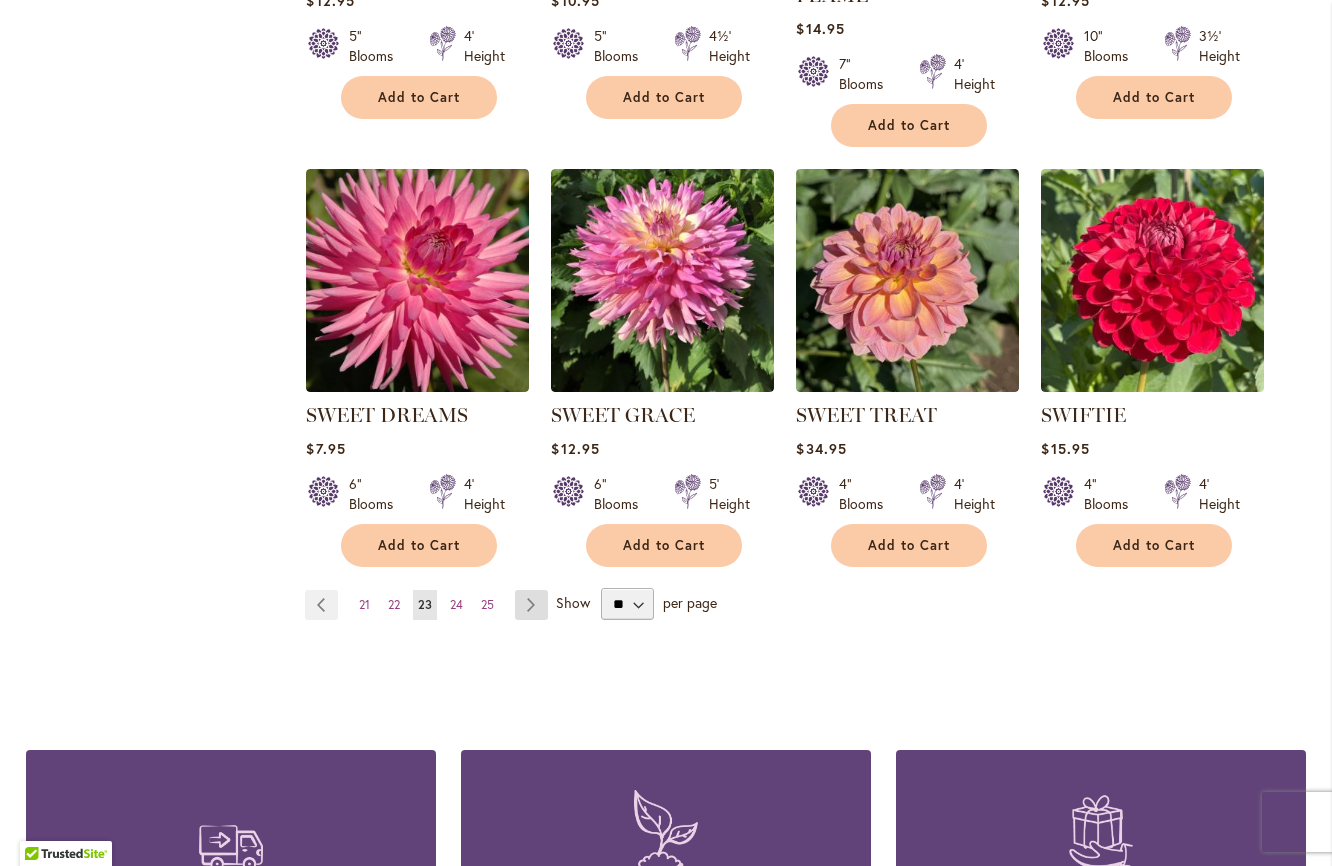 click on "Page
Next" at bounding box center [531, 605] 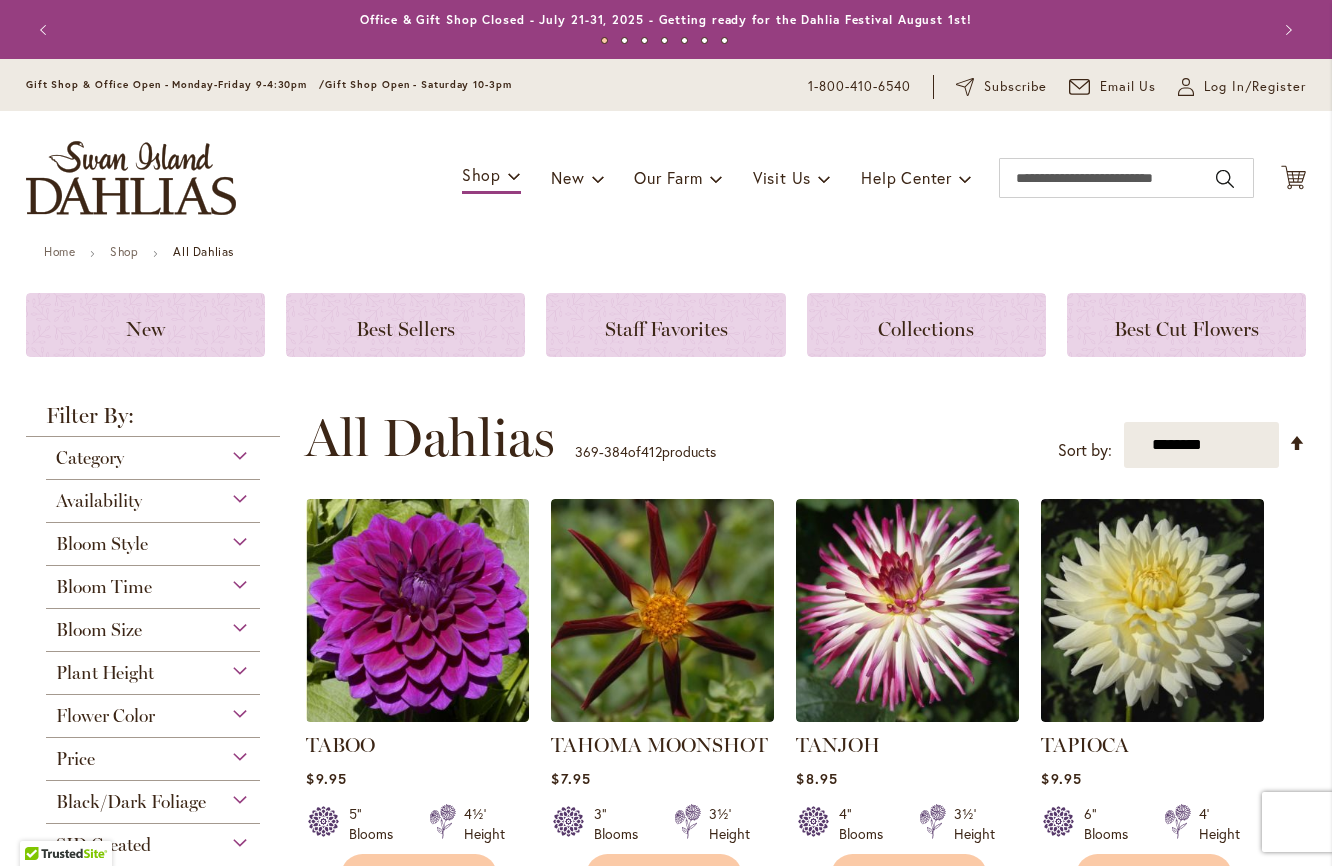 scroll, scrollTop: 0, scrollLeft: 0, axis: both 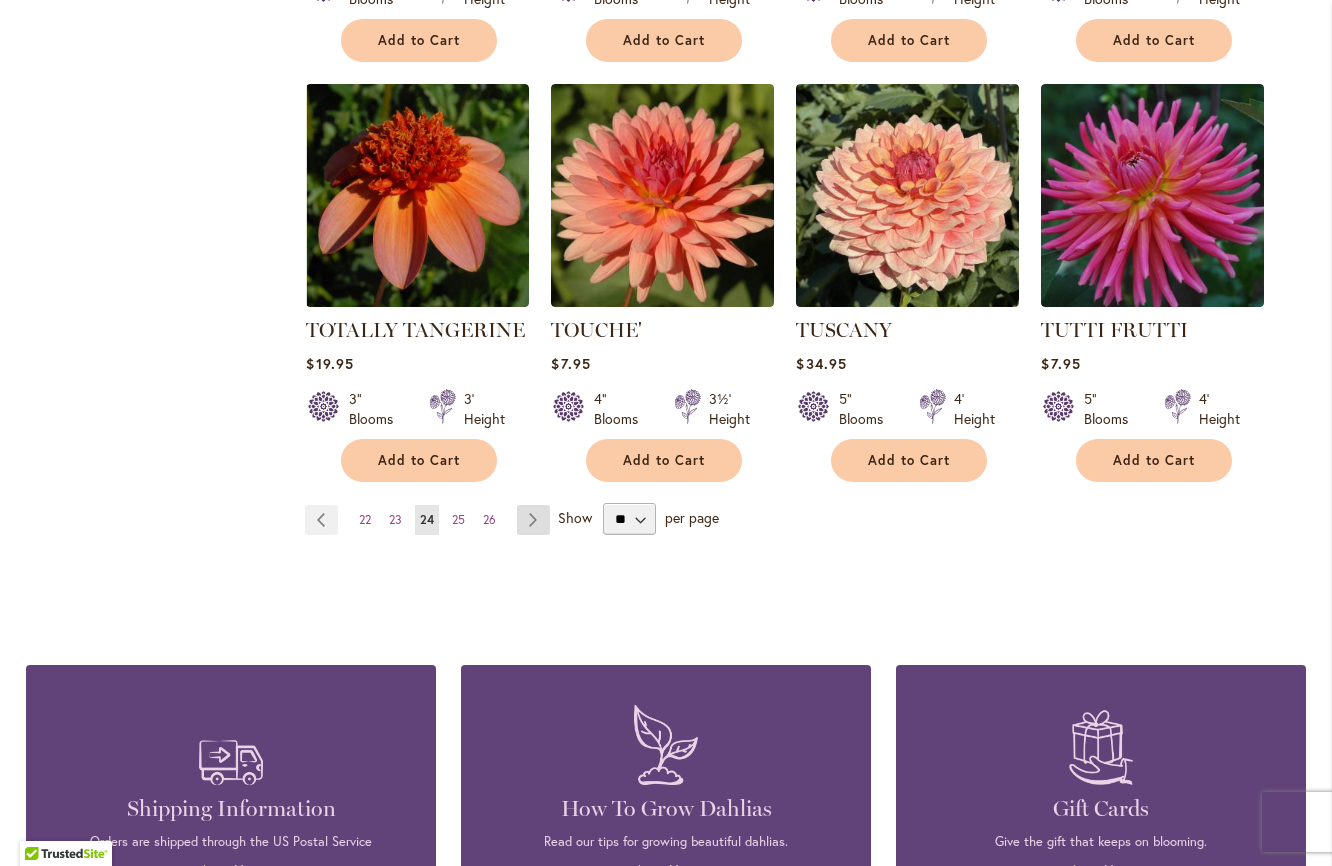 click on "Page
Next" at bounding box center [533, 520] 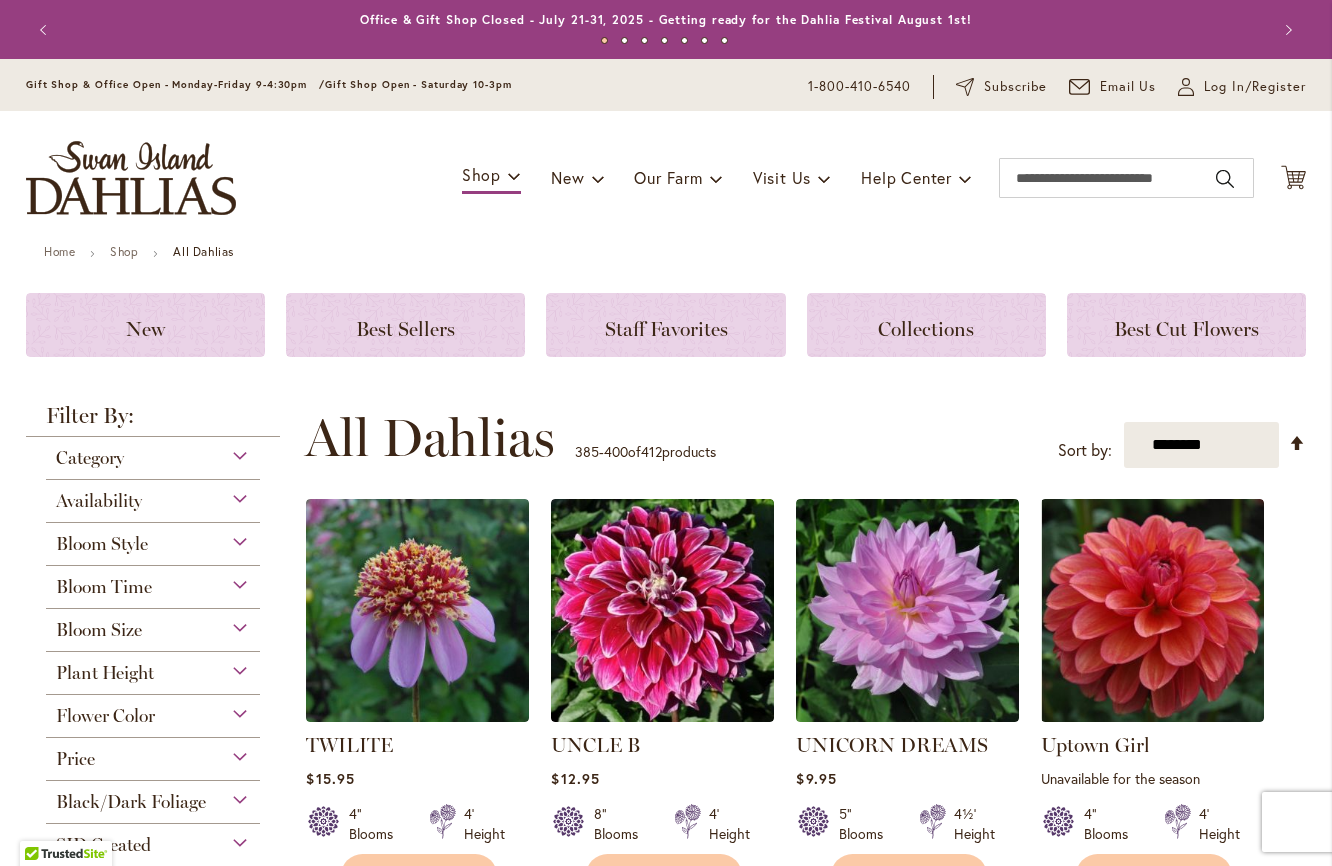 scroll, scrollTop: 0, scrollLeft: 0, axis: both 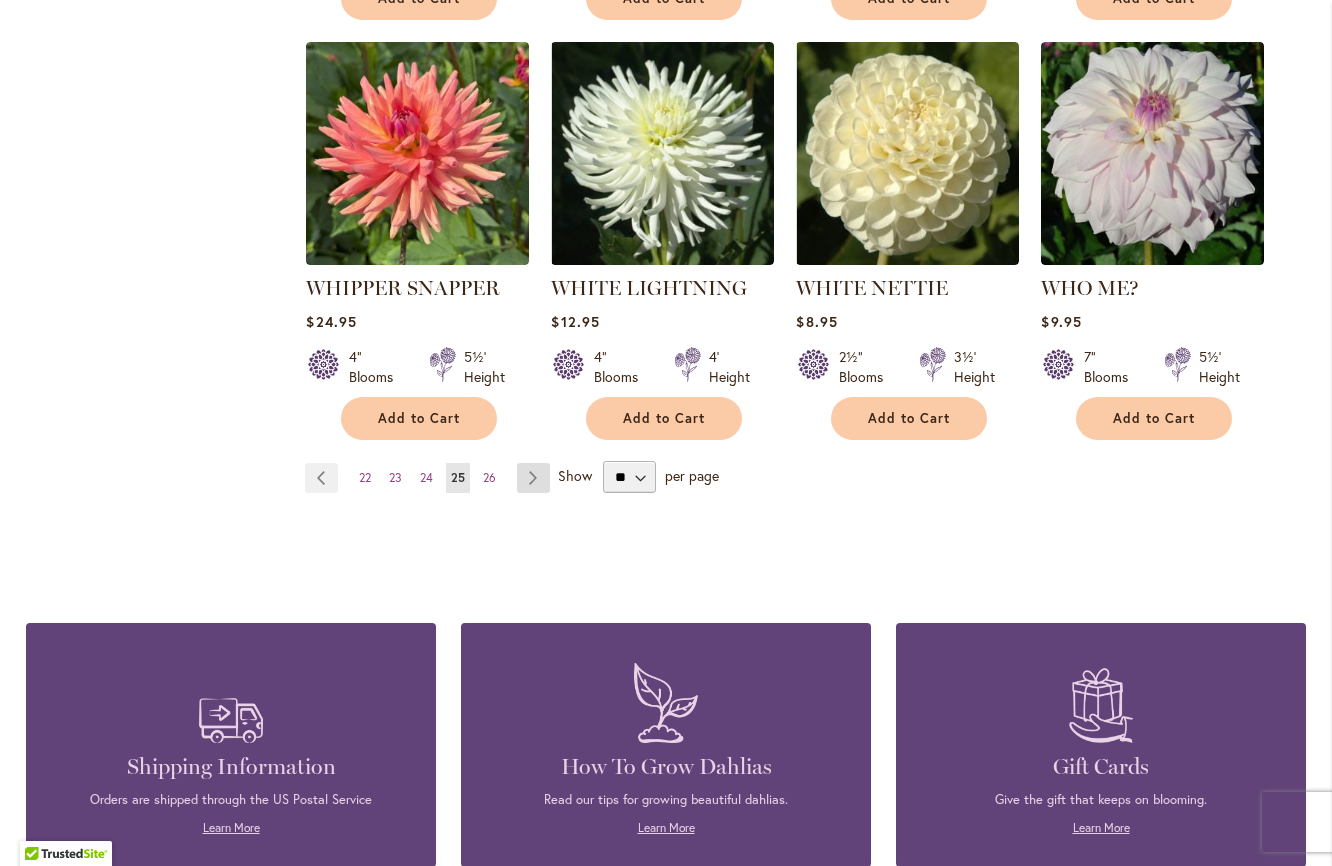 click on "Page
Next" at bounding box center [533, 478] 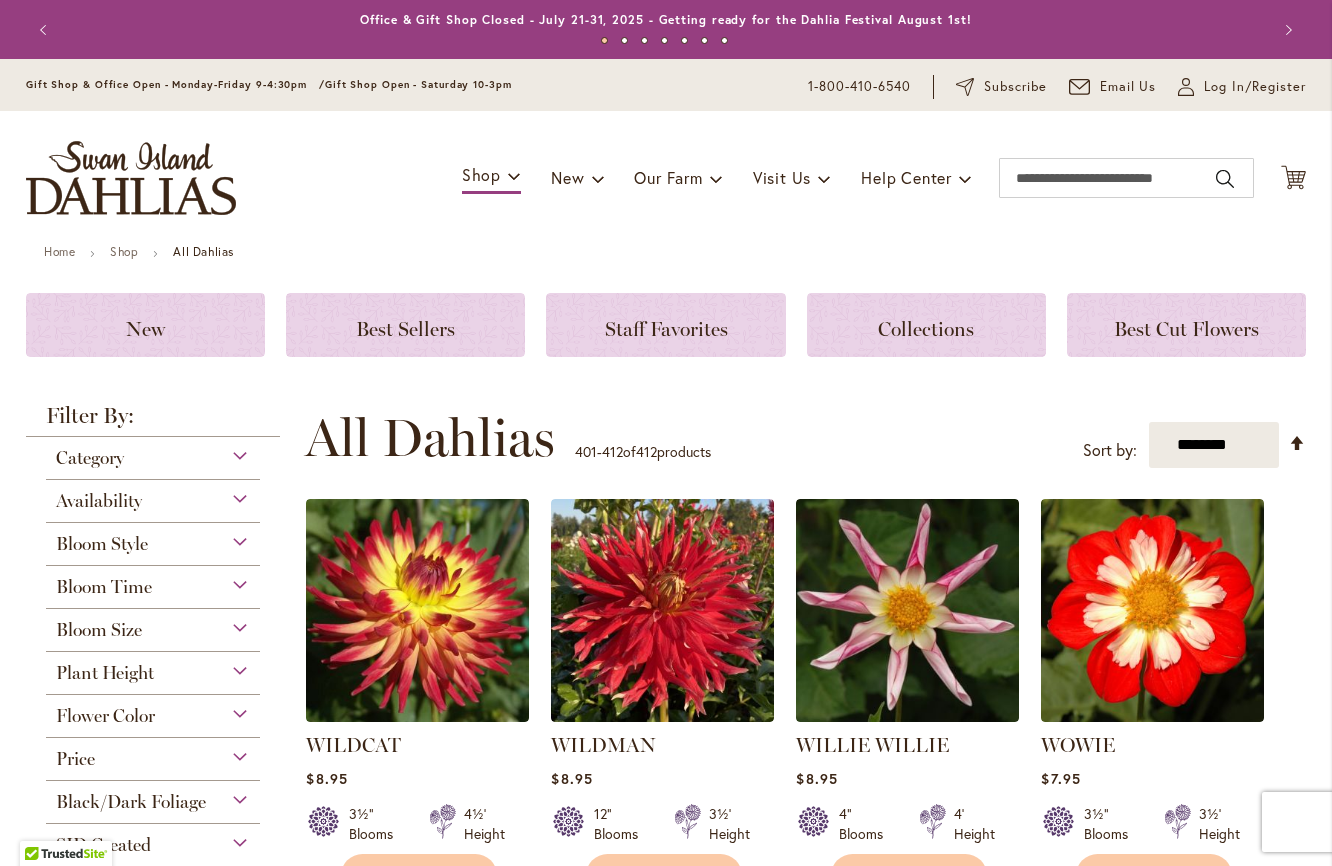 scroll, scrollTop: 0, scrollLeft: 0, axis: both 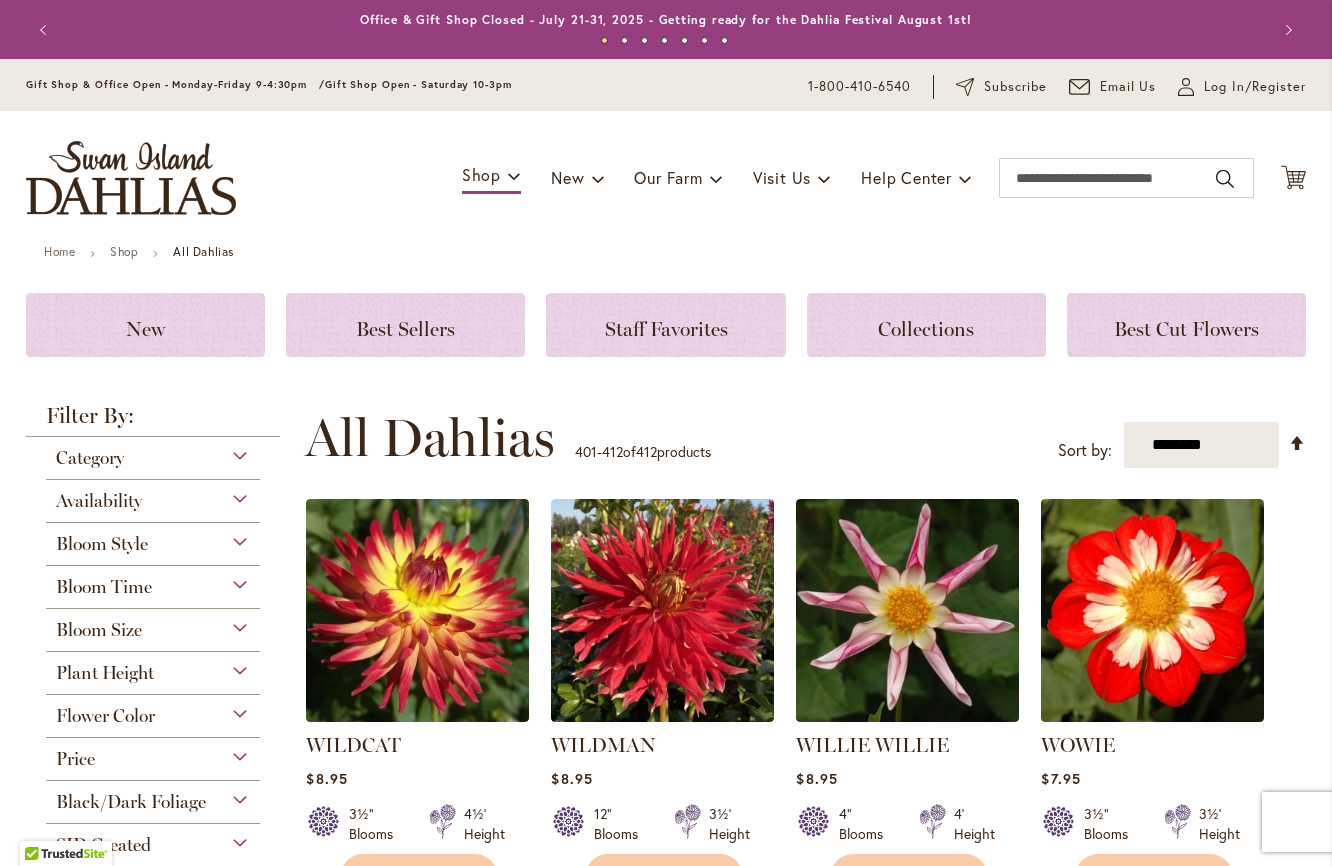 click on "Home
Shop
All Dahlias
New Best Sellers Staff Favorites Collections Best Cut Flowers
Filter by:
Filter By:
Category
Best Sellers
32 New 5 2" at bounding box center [666, 1234] 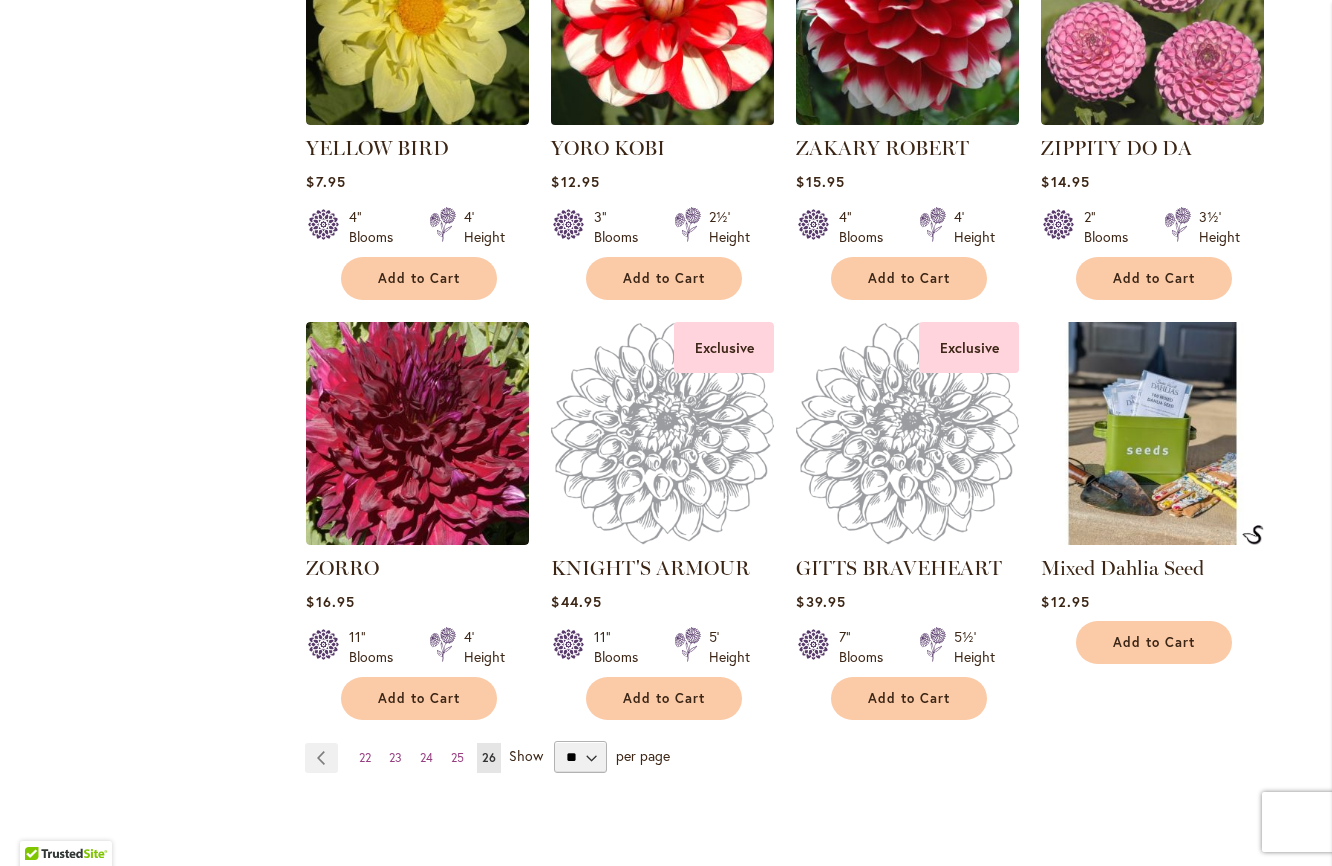 scroll, scrollTop: 1025, scrollLeft: 0, axis: vertical 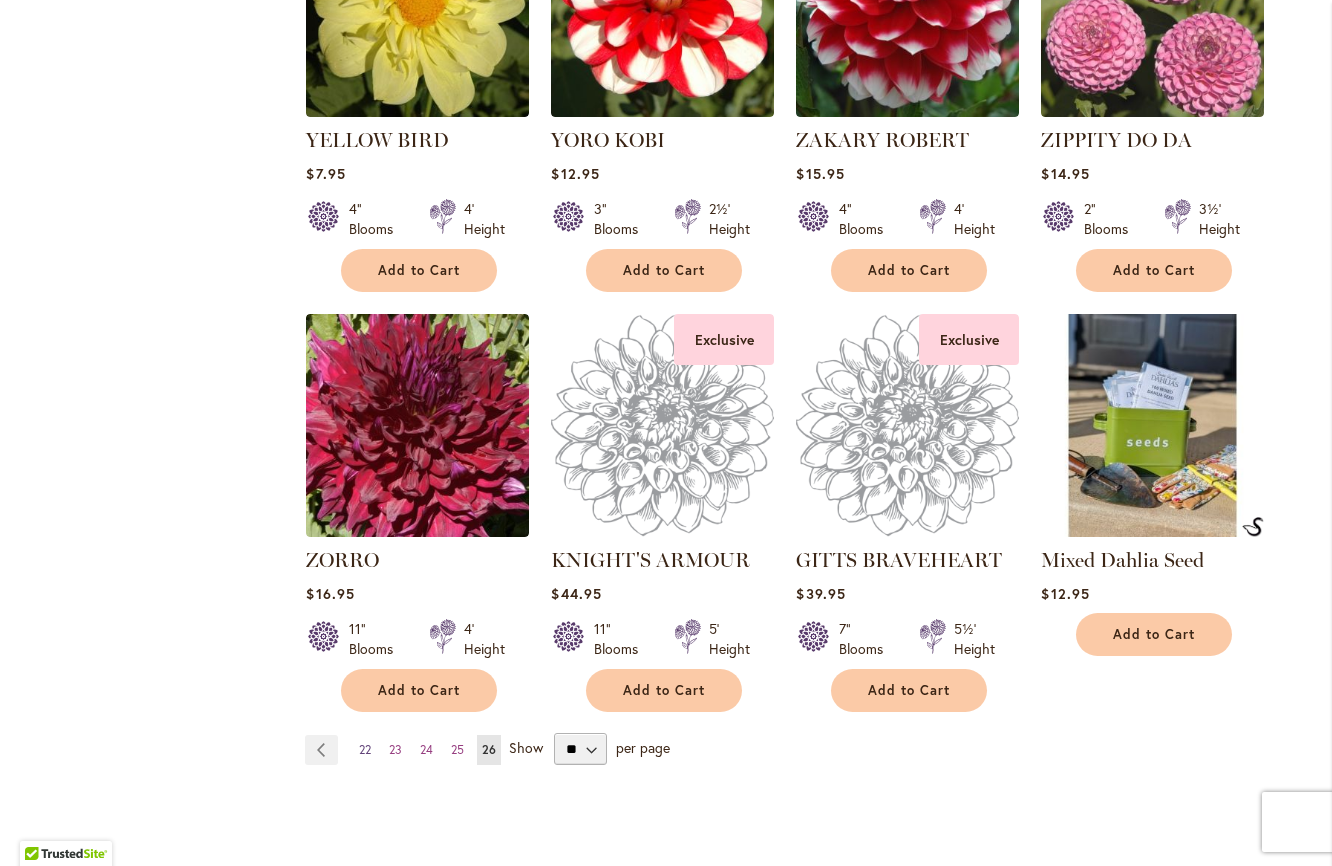 click on "22" at bounding box center [365, 749] 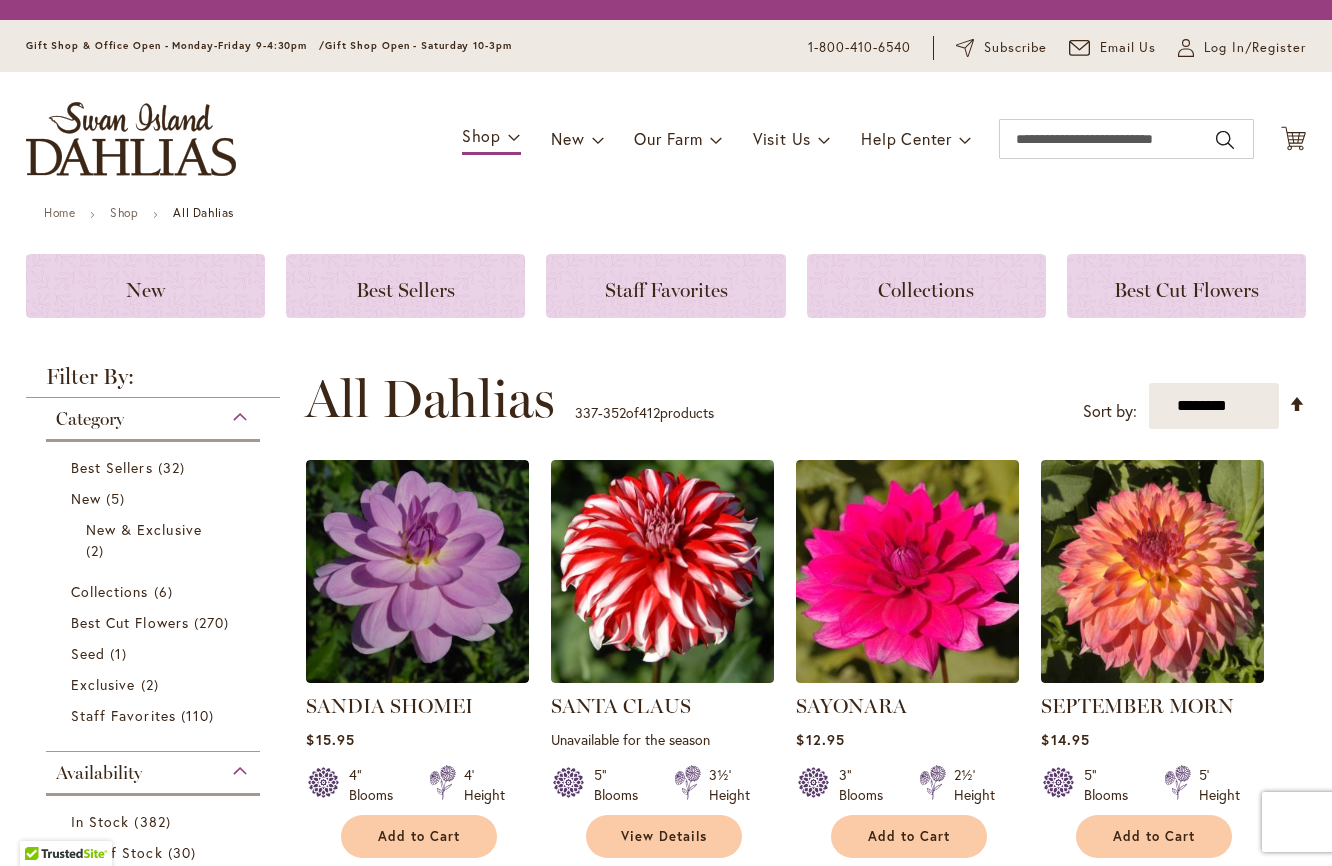 scroll, scrollTop: 0, scrollLeft: 0, axis: both 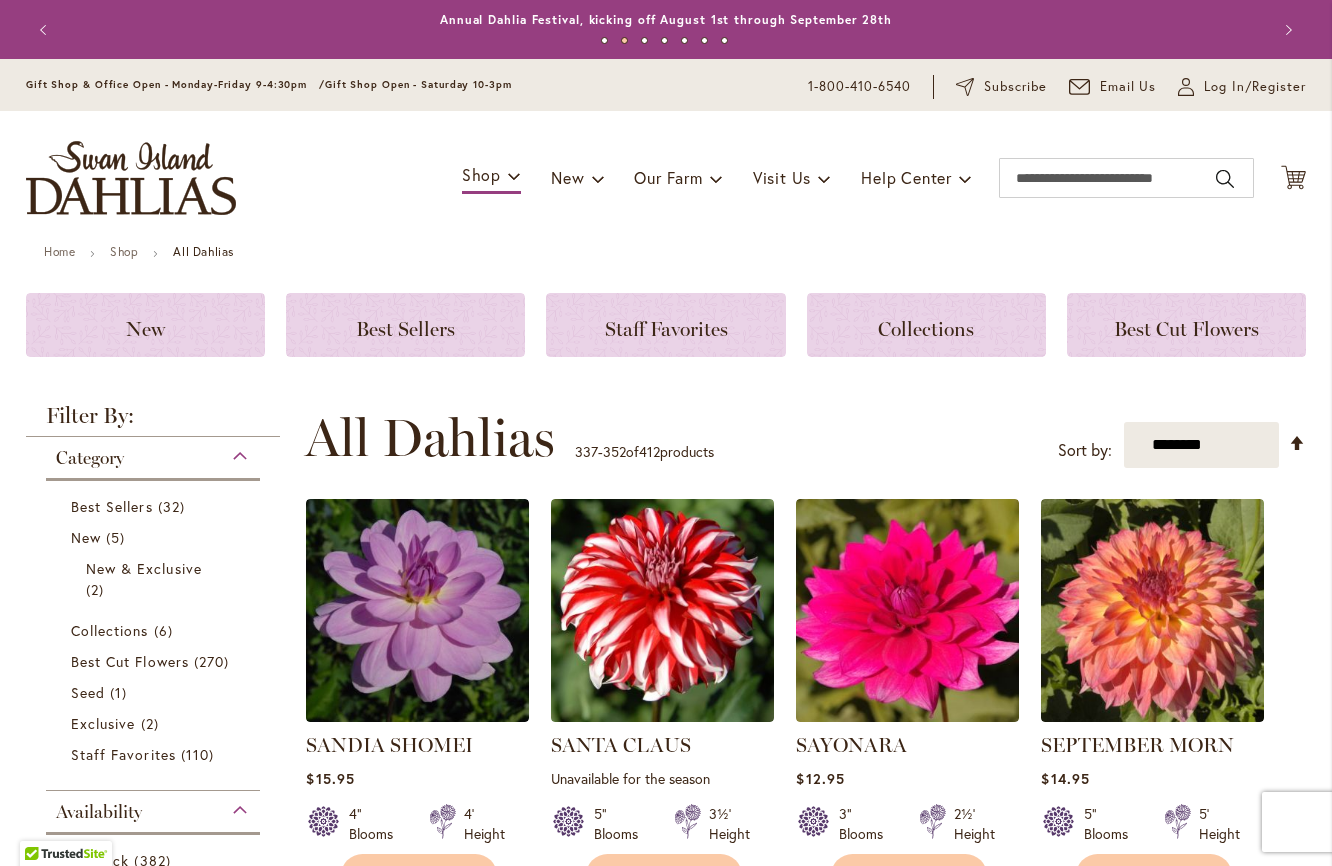 click on "SANDIA SHOMEI
Rating:
73%
3                  Reviews
$15.95
4" Blooms 4' Height Add to Cart" at bounding box center [805, 1328] 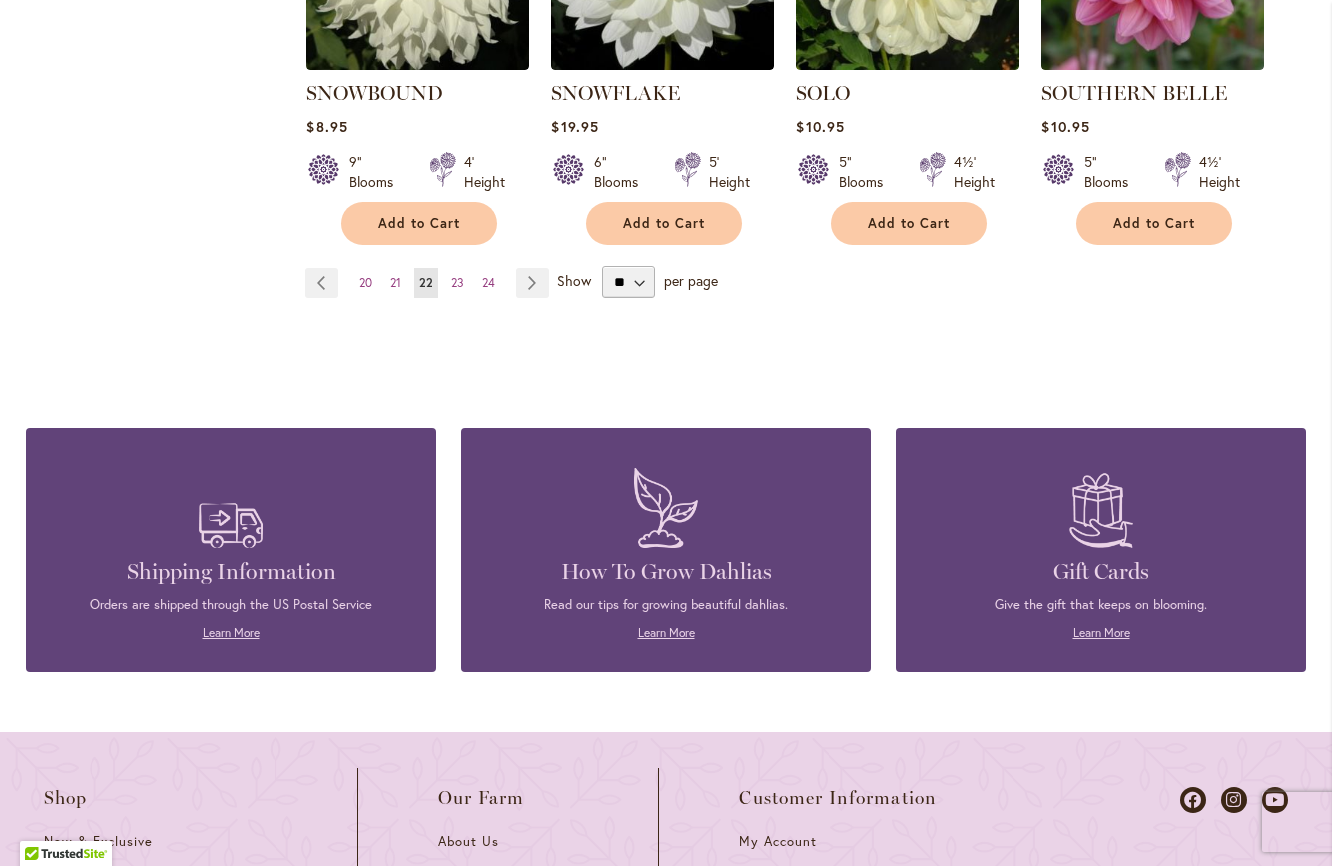 scroll, scrollTop: 1928, scrollLeft: 0, axis: vertical 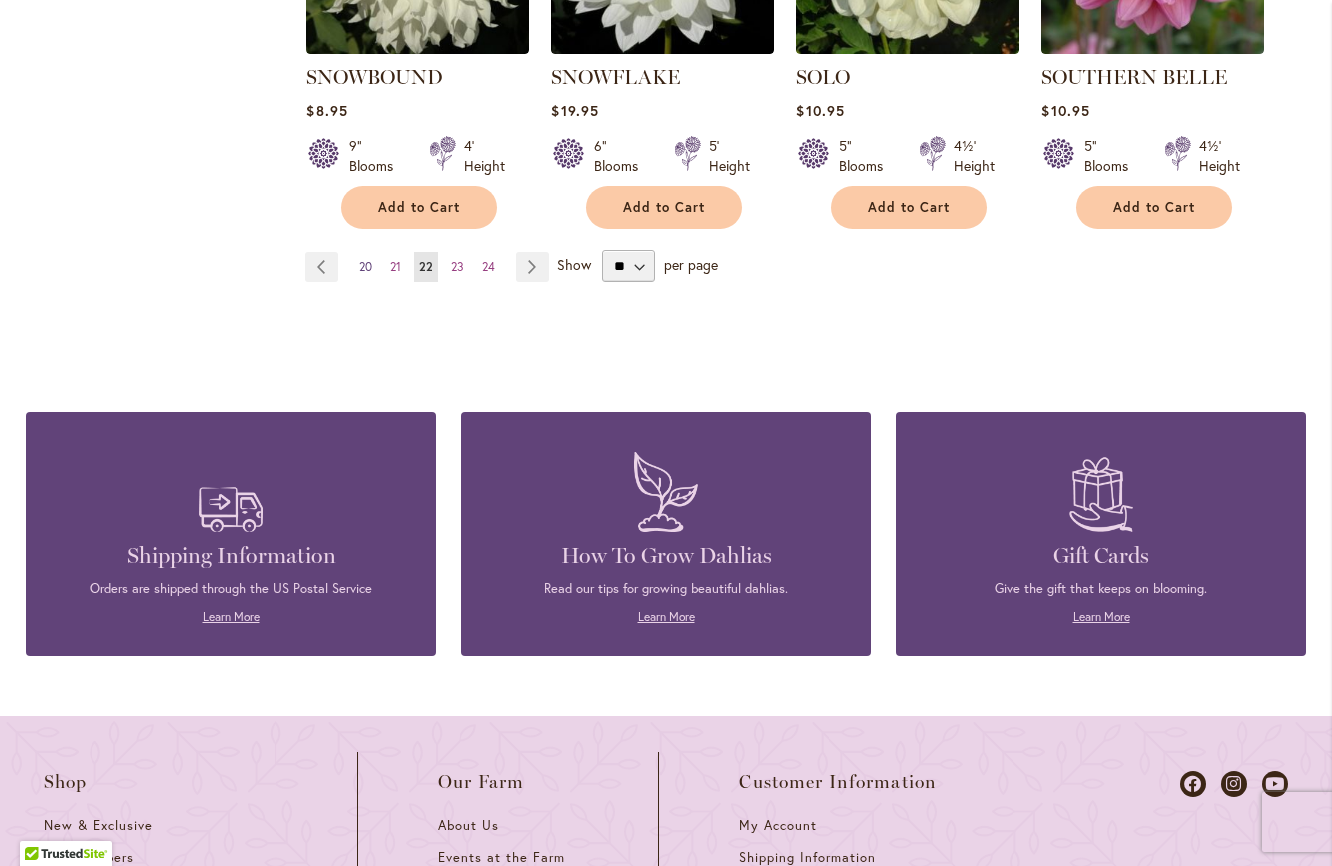 click on "20" at bounding box center (365, 266) 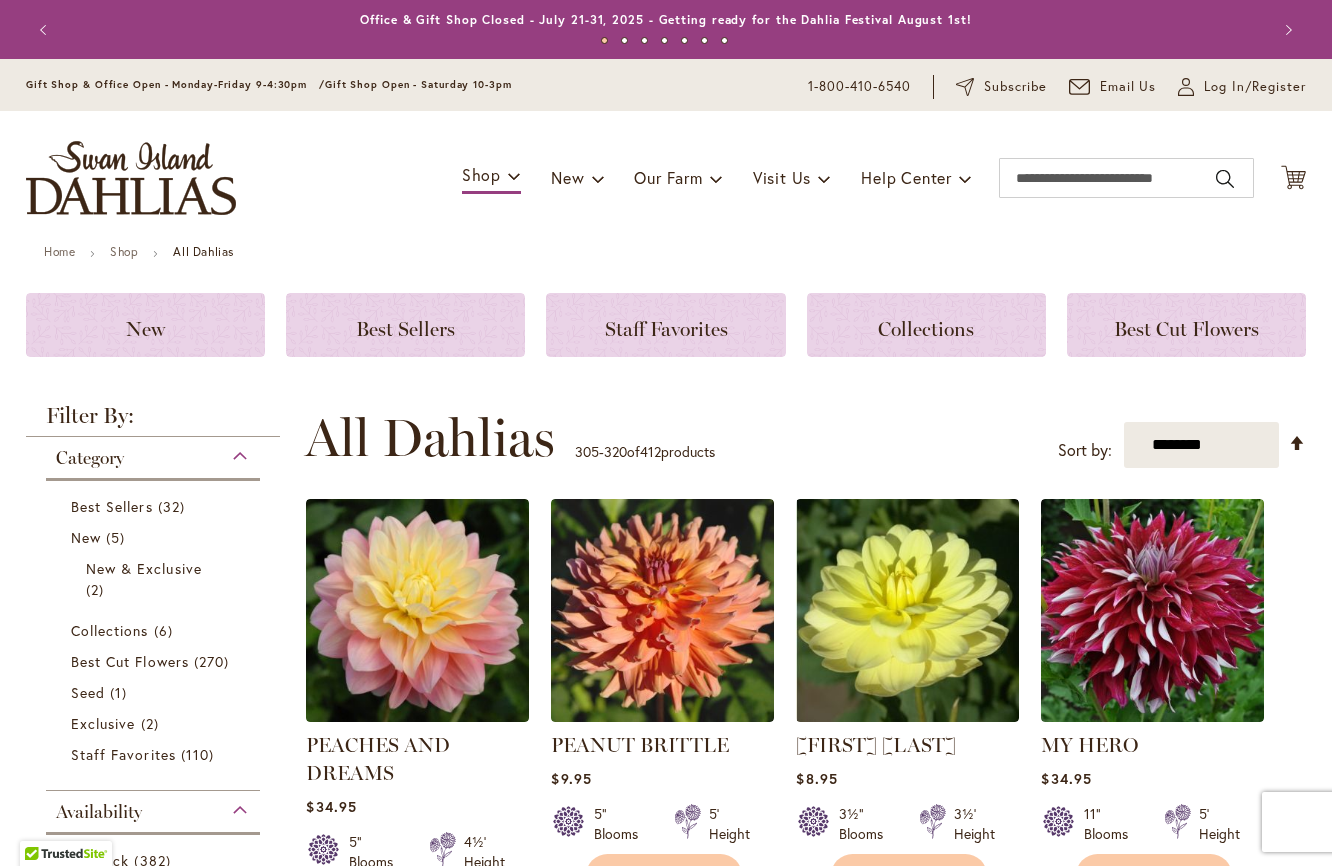 scroll, scrollTop: 0, scrollLeft: 0, axis: both 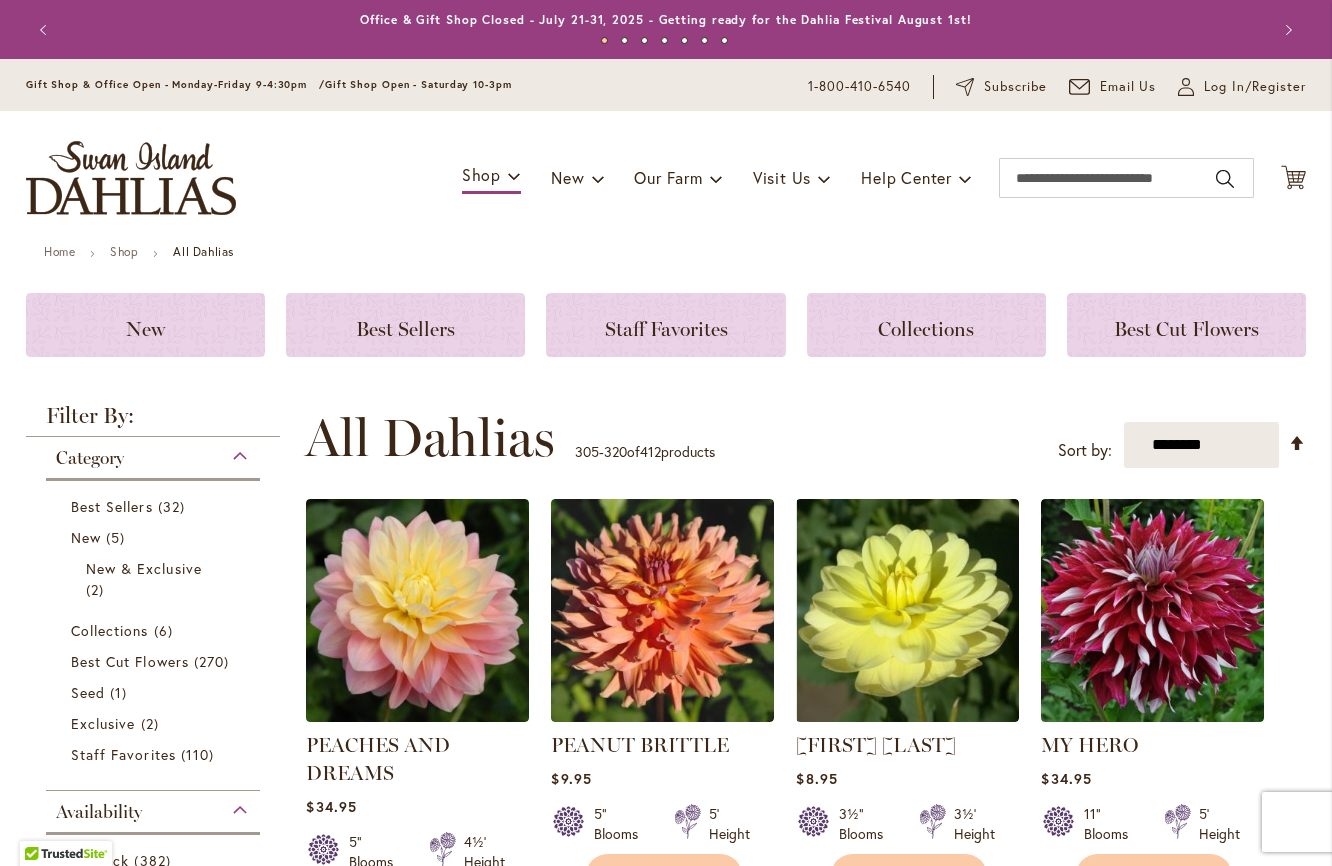 click on "PEACHES AND DREAMS
Rating:
95%
4                  Reviews
$34.95
5" Blooms 4½' Height" at bounding box center (805, 1356) 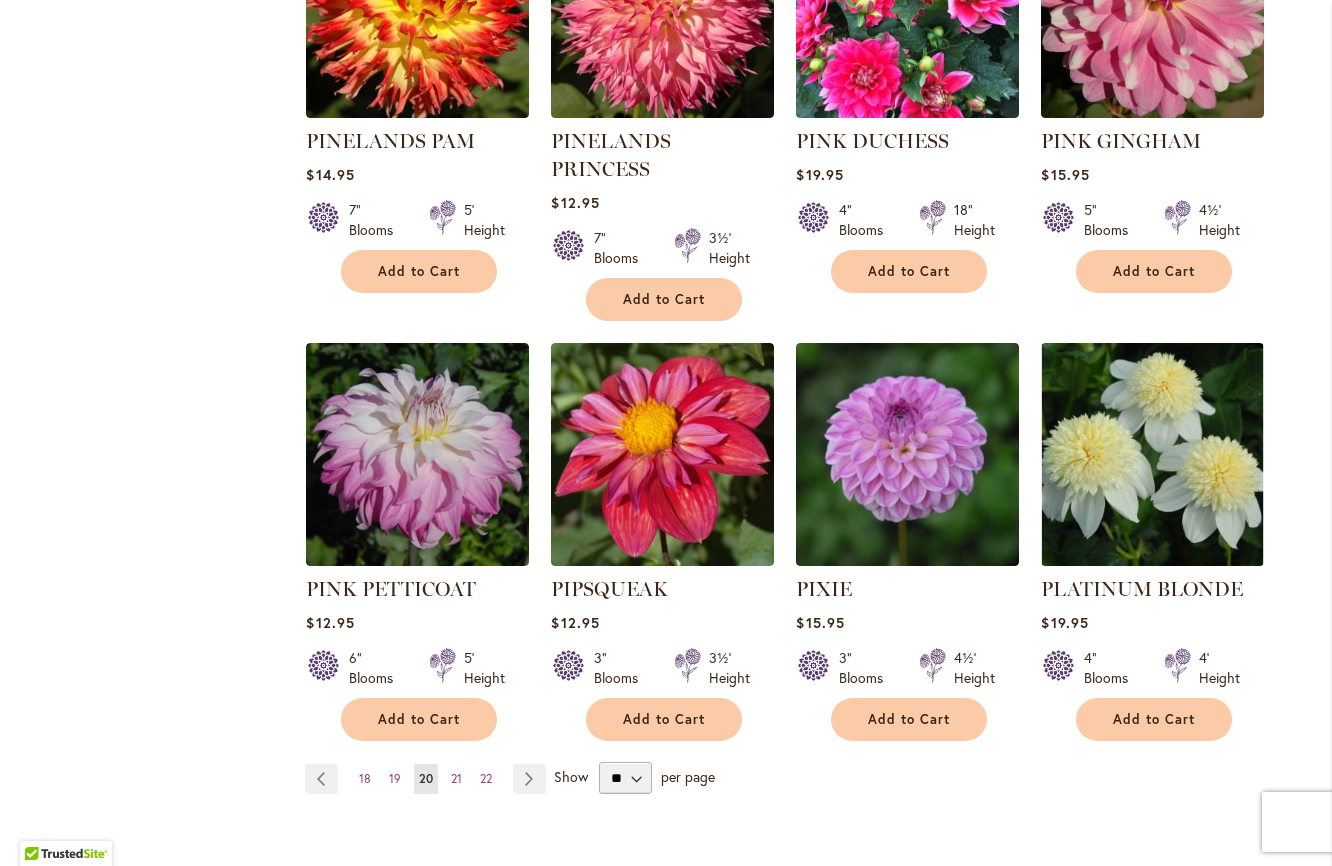 scroll, scrollTop: 1482, scrollLeft: 0, axis: vertical 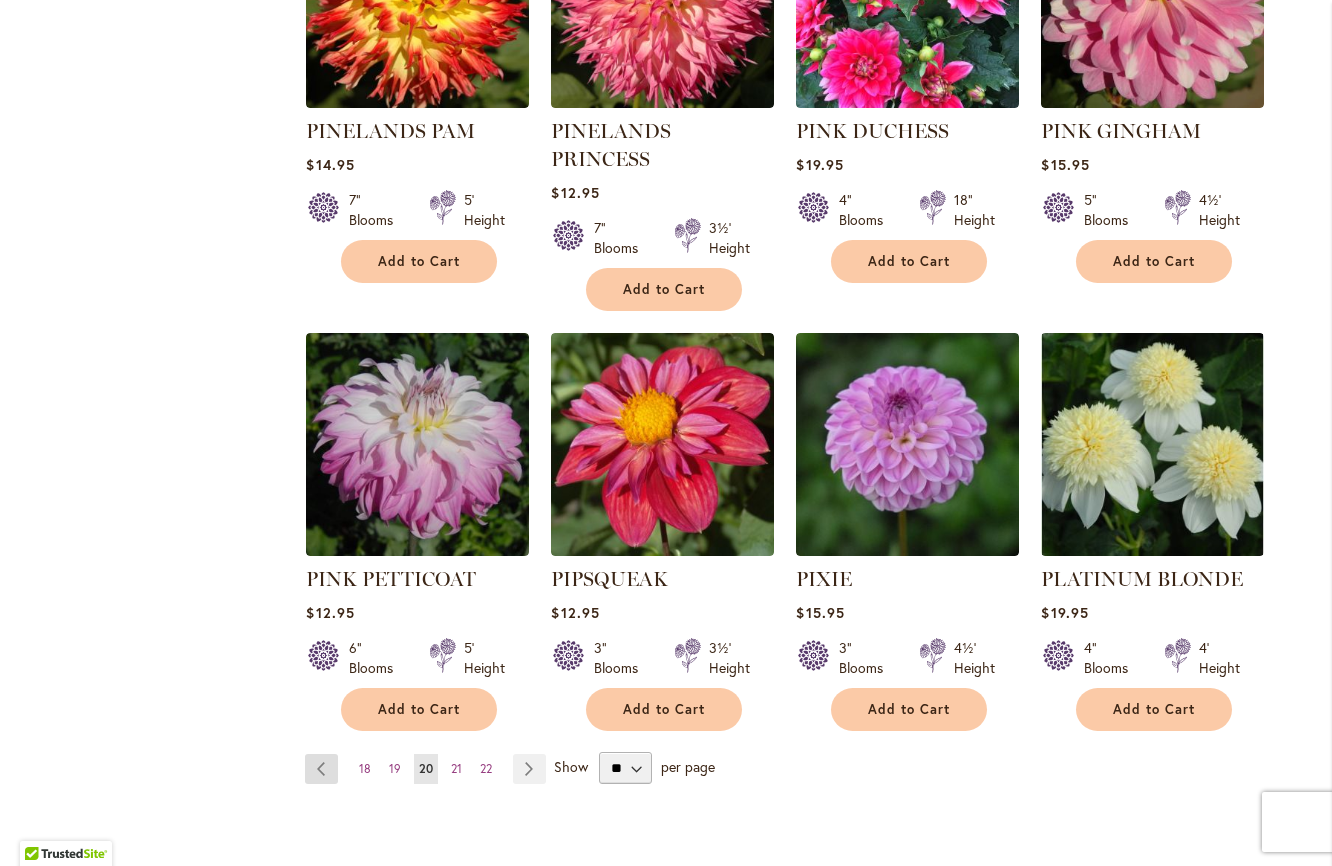 click on "Page
Previous" at bounding box center [321, 769] 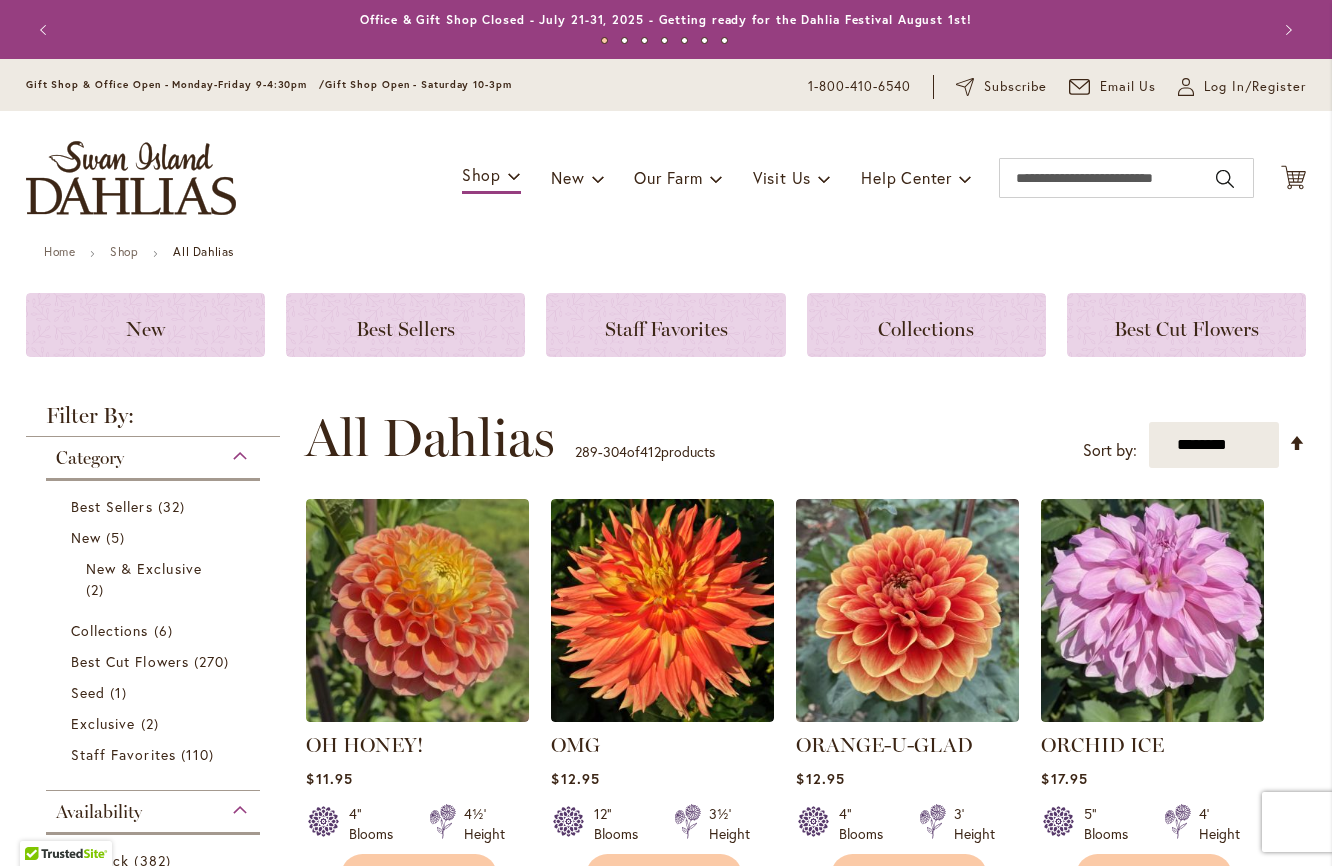 scroll, scrollTop: 0, scrollLeft: 0, axis: both 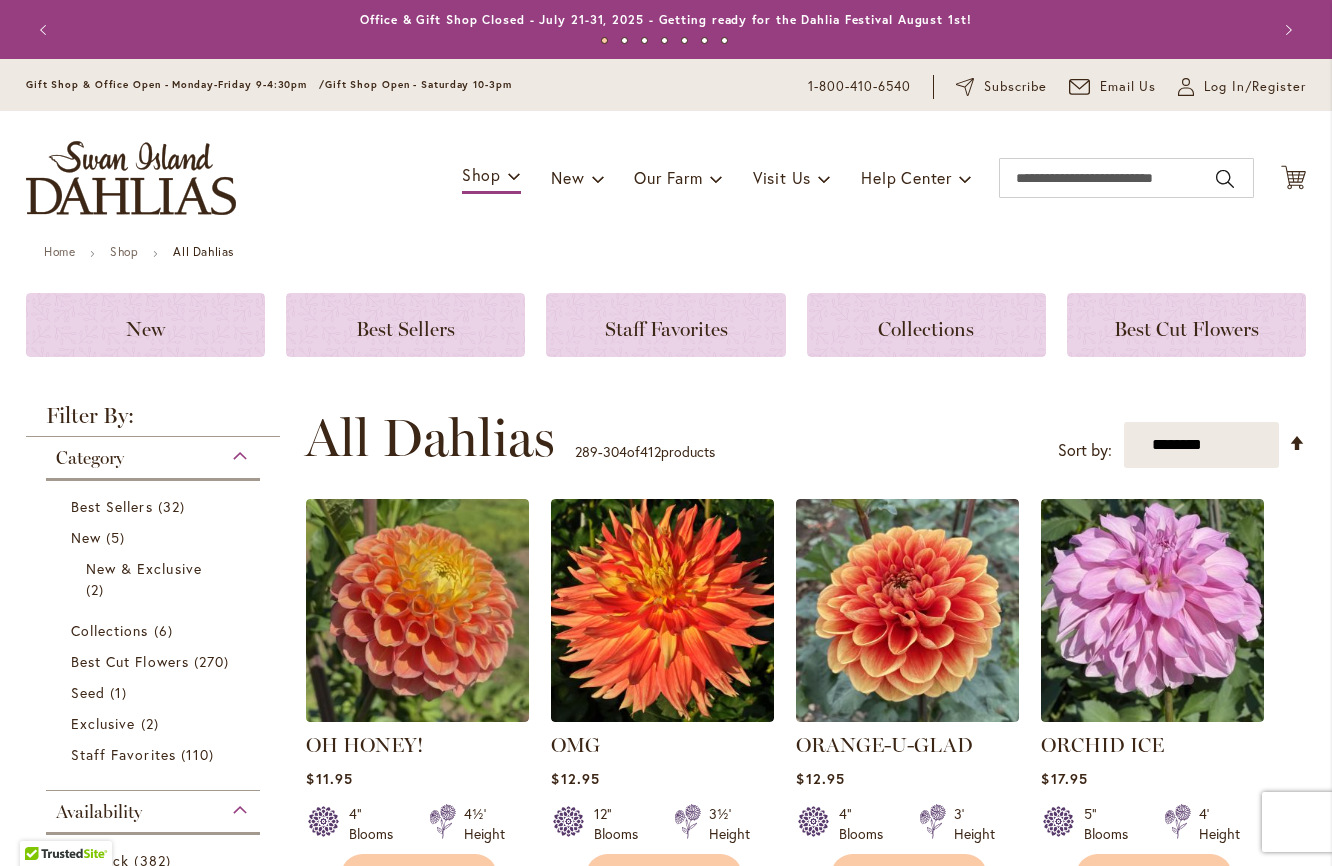 click on "OH HONEY!
Rating:
95%
5                  Reviews
$11.95
4" Blooms 4½' Height Add to Cart" at bounding box center [805, 1342] 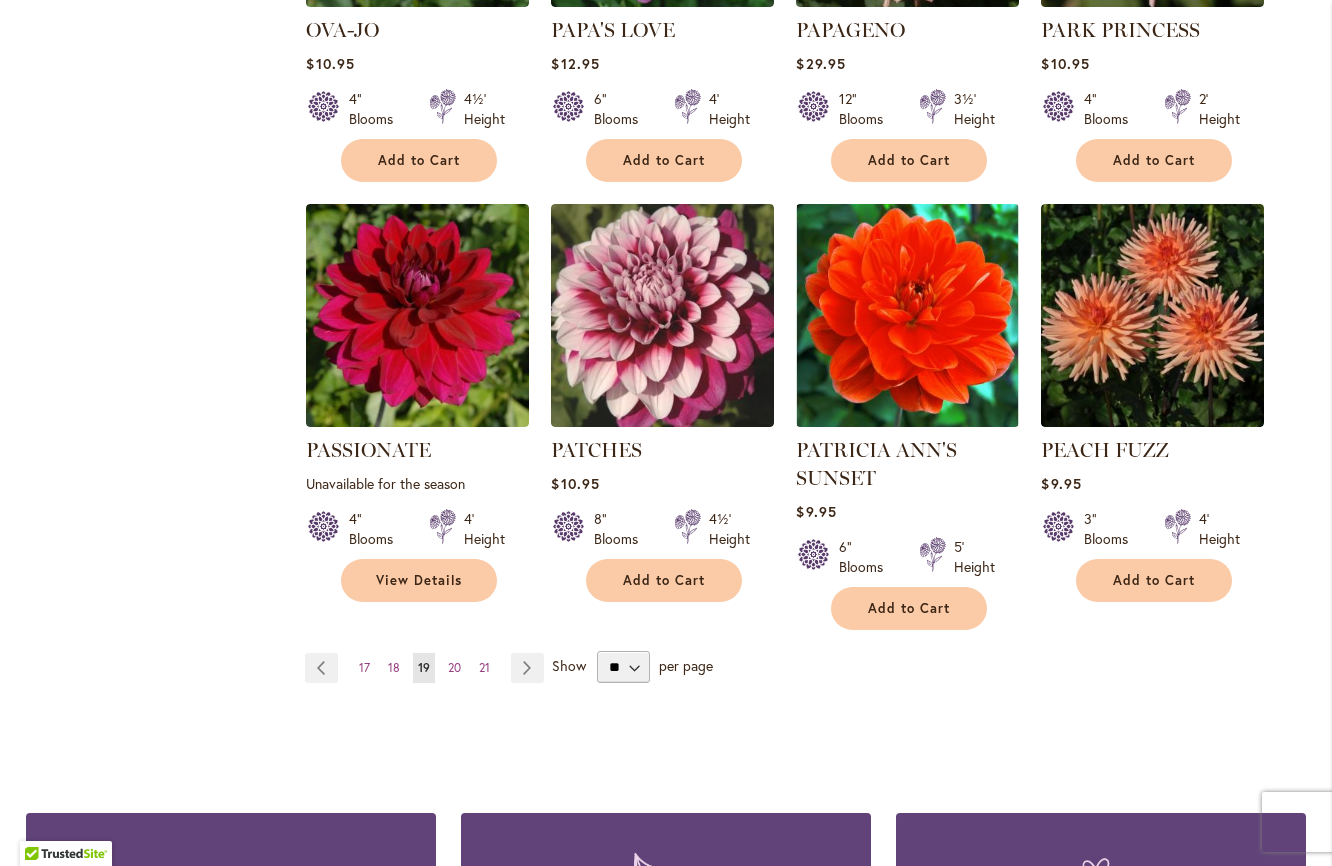 scroll, scrollTop: 1567, scrollLeft: 0, axis: vertical 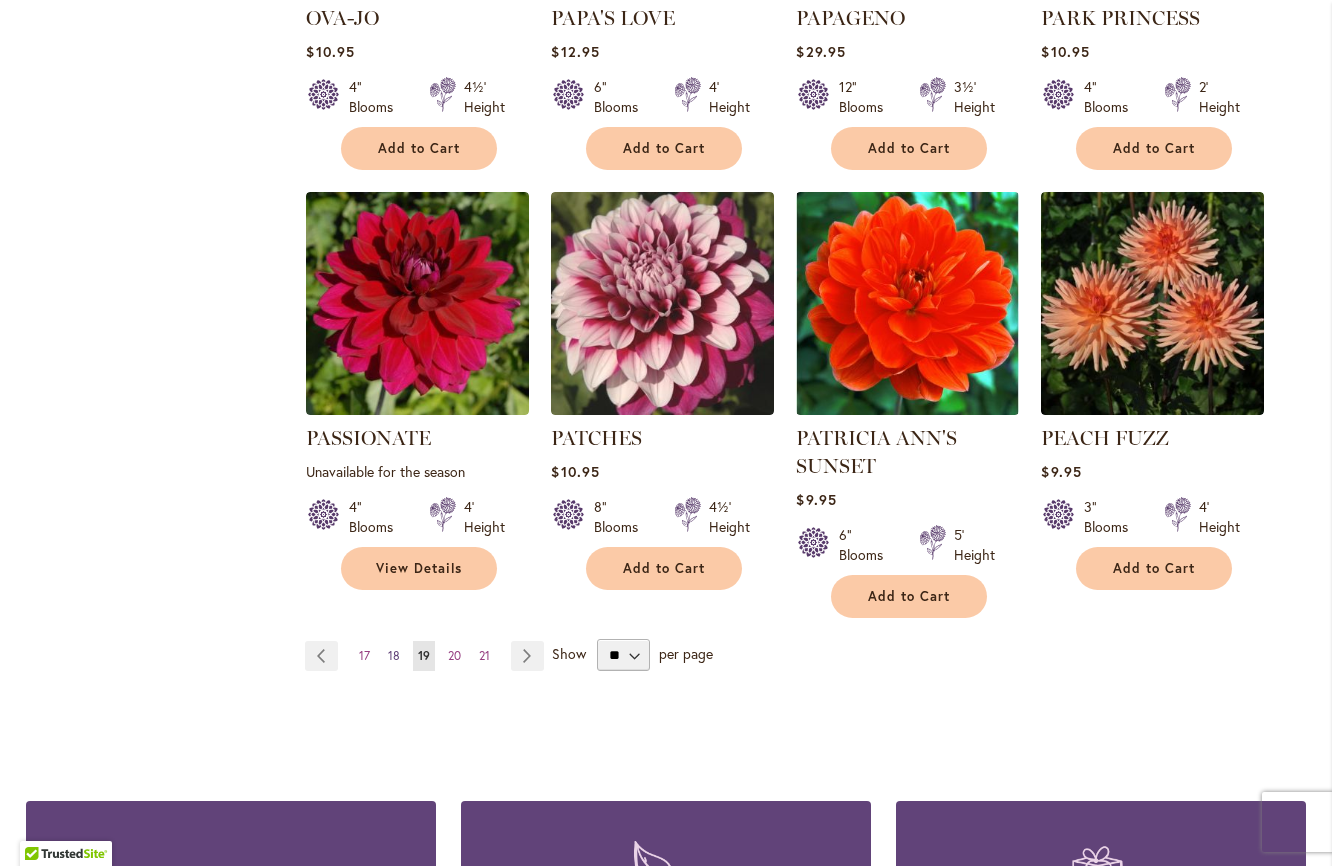 click on "18" at bounding box center (394, 655) 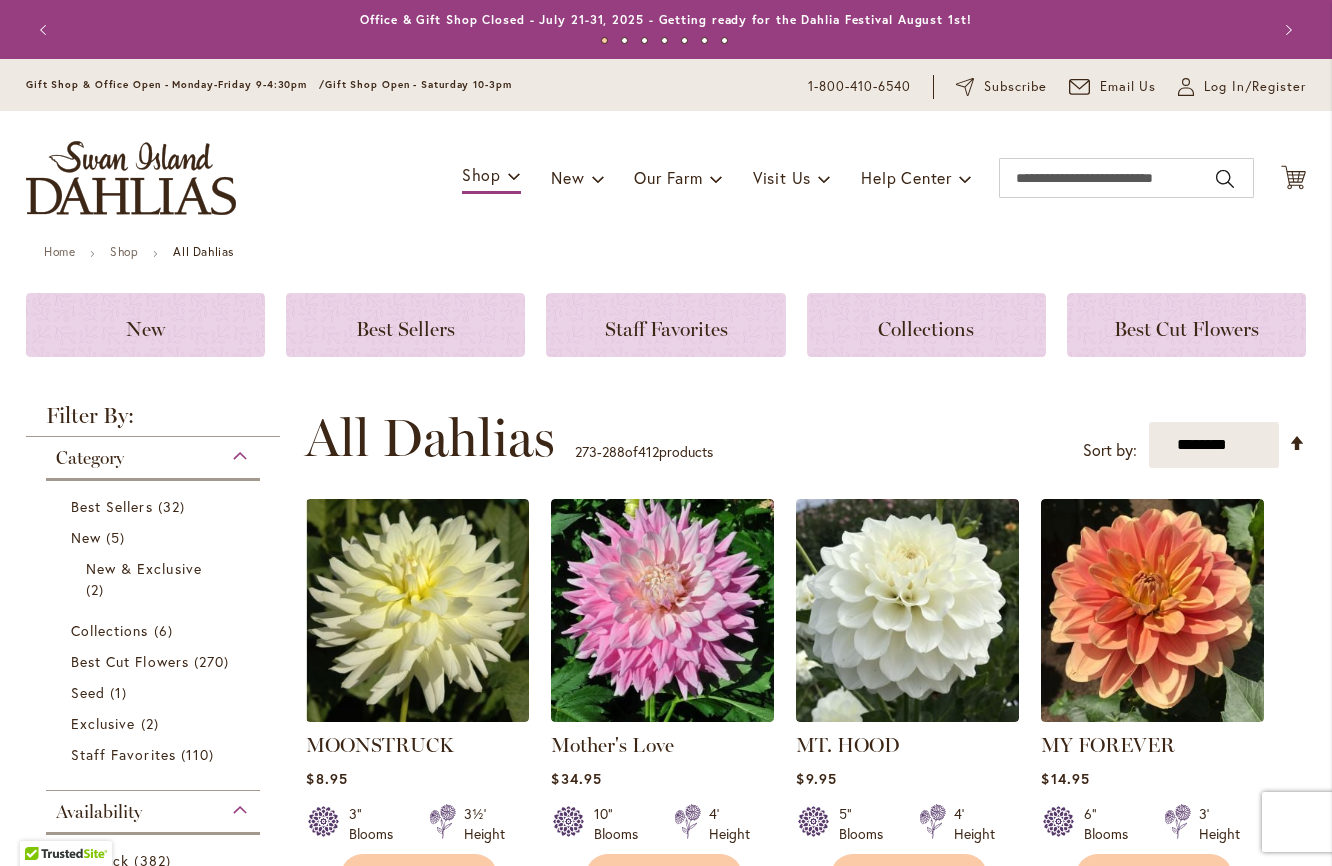 scroll, scrollTop: 0, scrollLeft: 0, axis: both 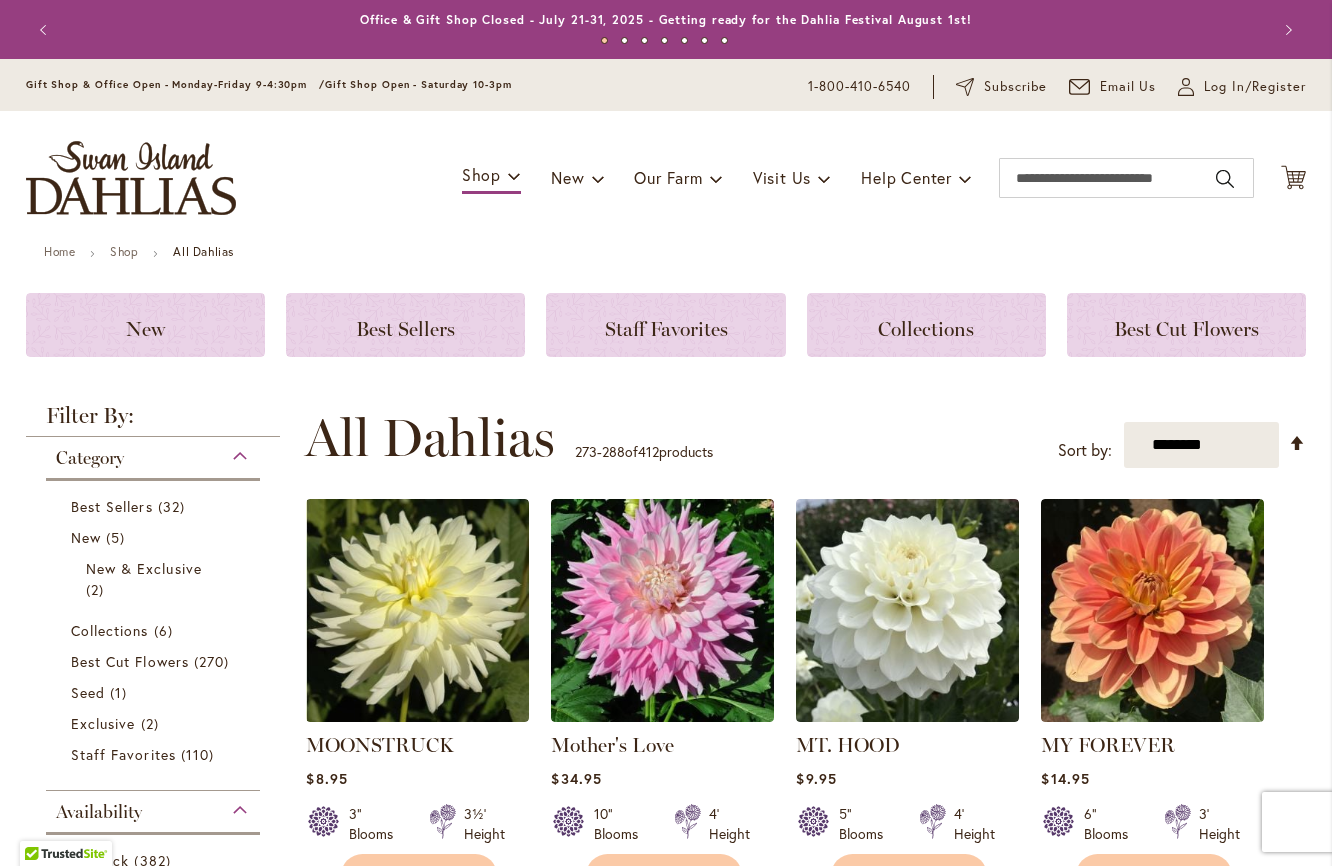 click on "MOONSTRUCK
Rating:
100%
2                  Reviews
$8.95
3" Blooms 3½' Height Add to Cart" at bounding box center [805, 1342] 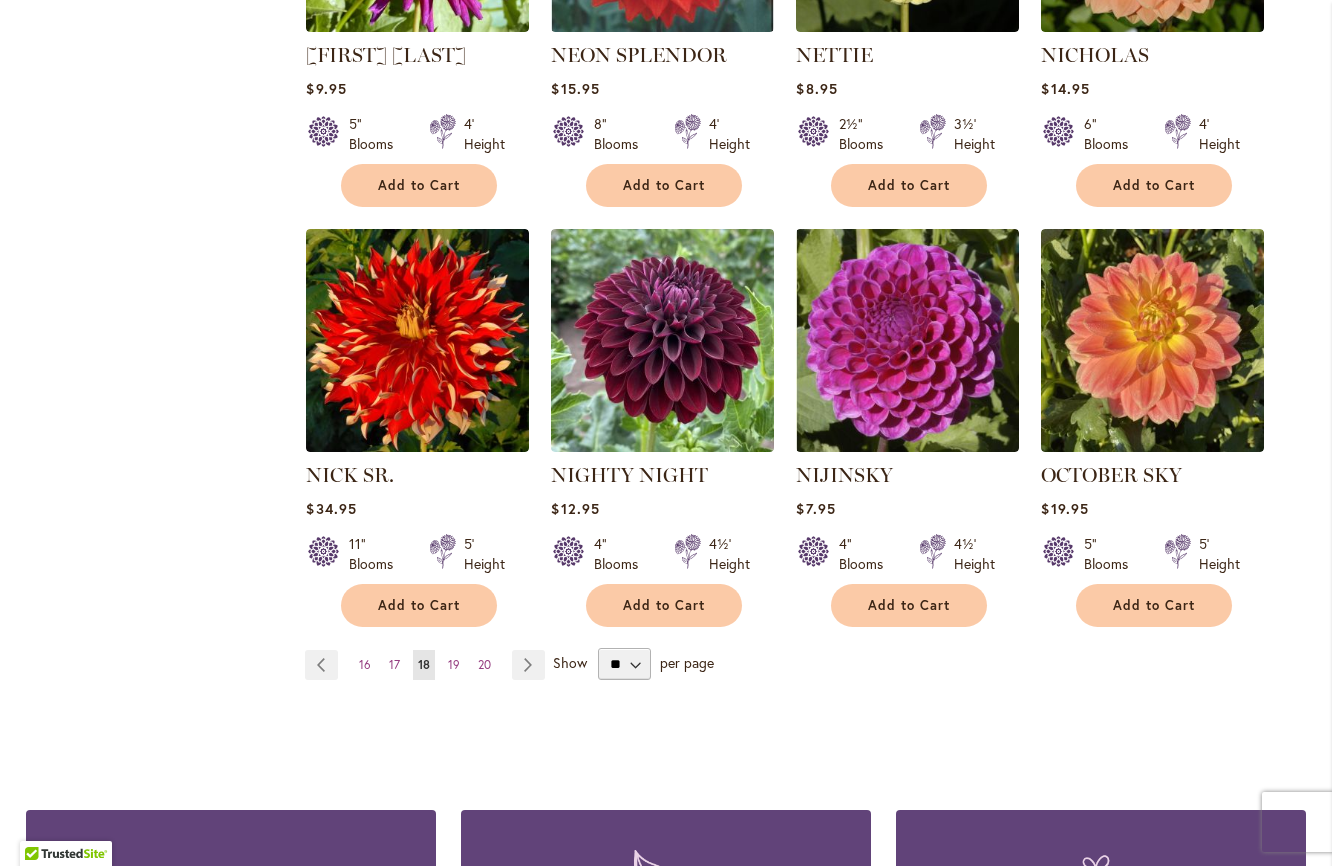 scroll, scrollTop: 1580, scrollLeft: 0, axis: vertical 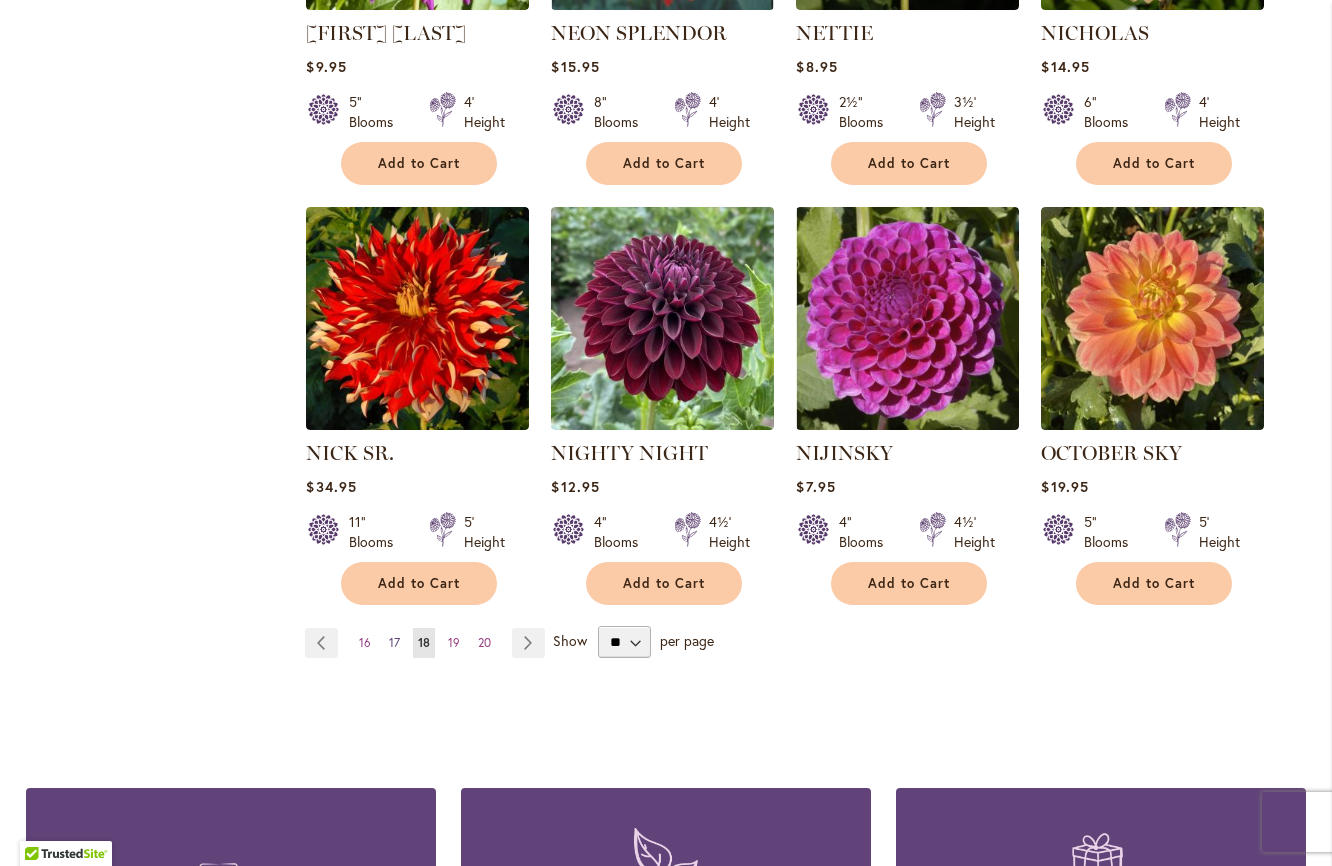 click on "17" at bounding box center (394, 642) 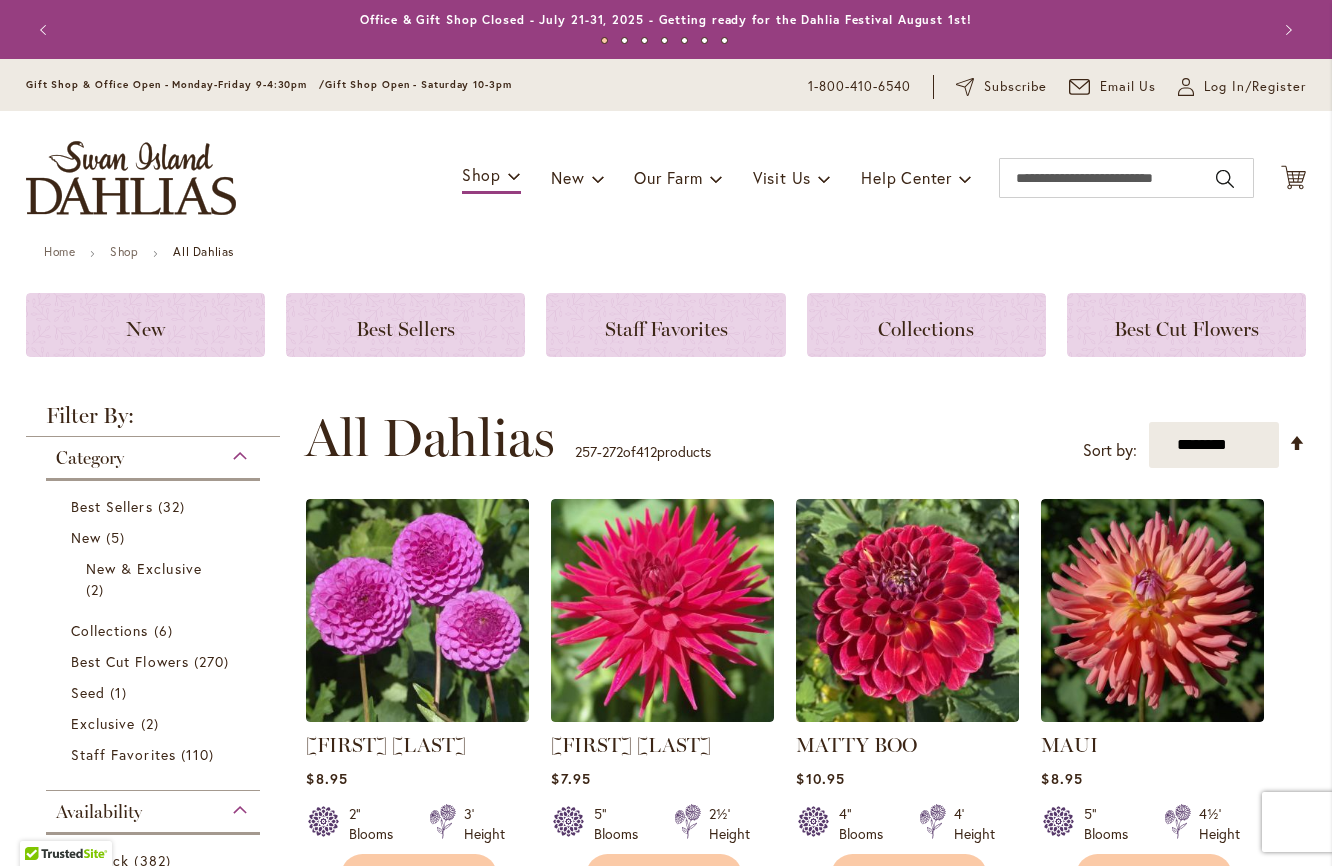 scroll, scrollTop: 0, scrollLeft: 0, axis: both 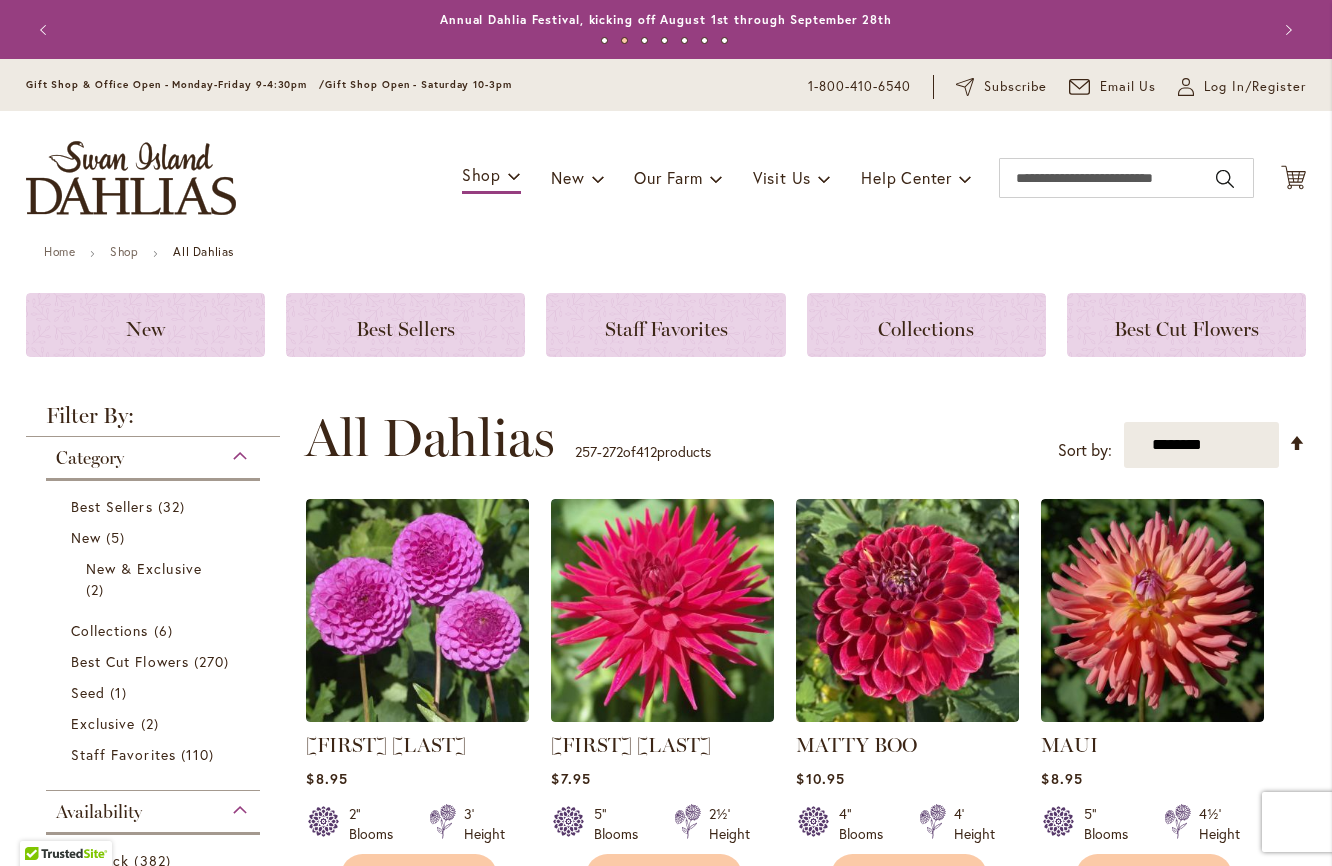 click on "**********" at bounding box center [805, 1337] 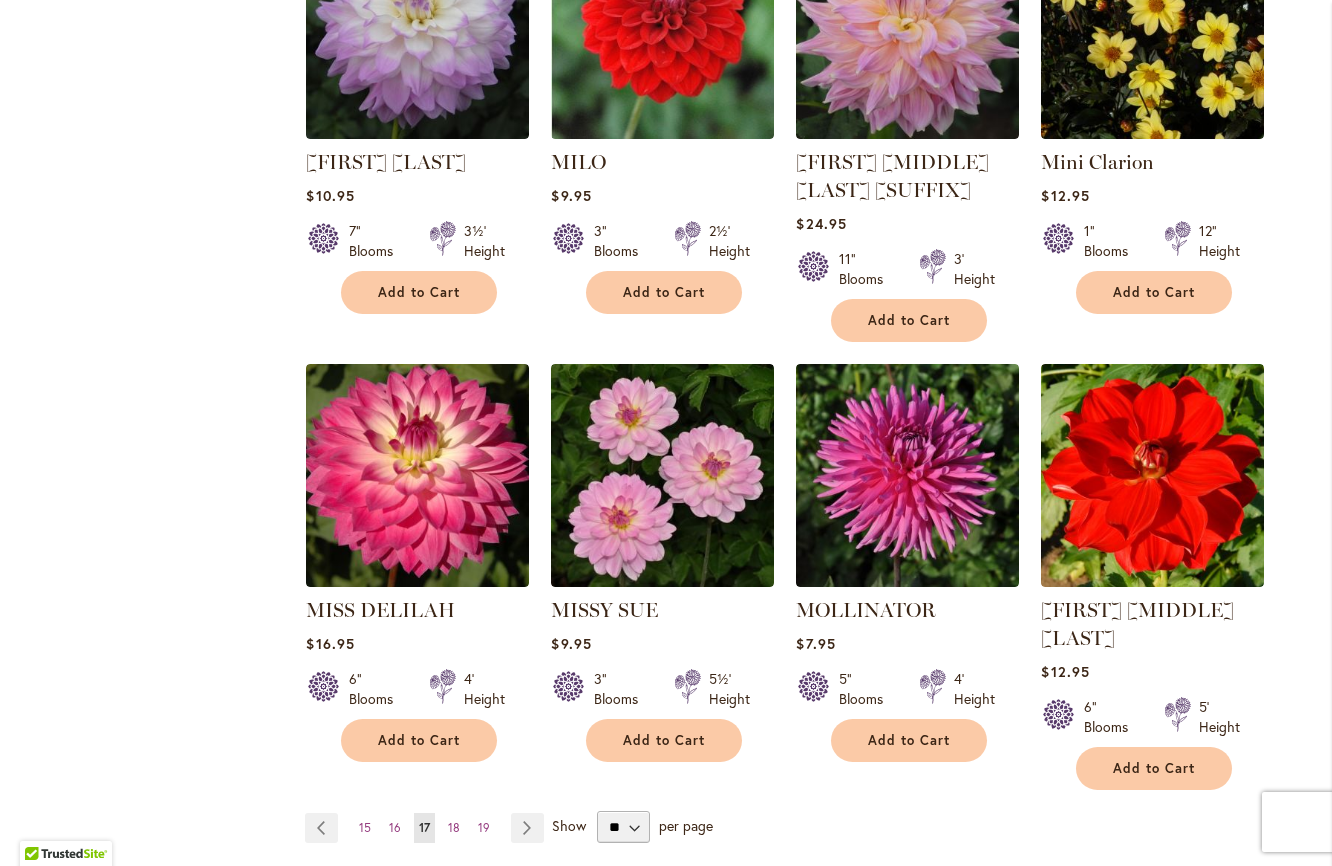 scroll, scrollTop: 1490, scrollLeft: 0, axis: vertical 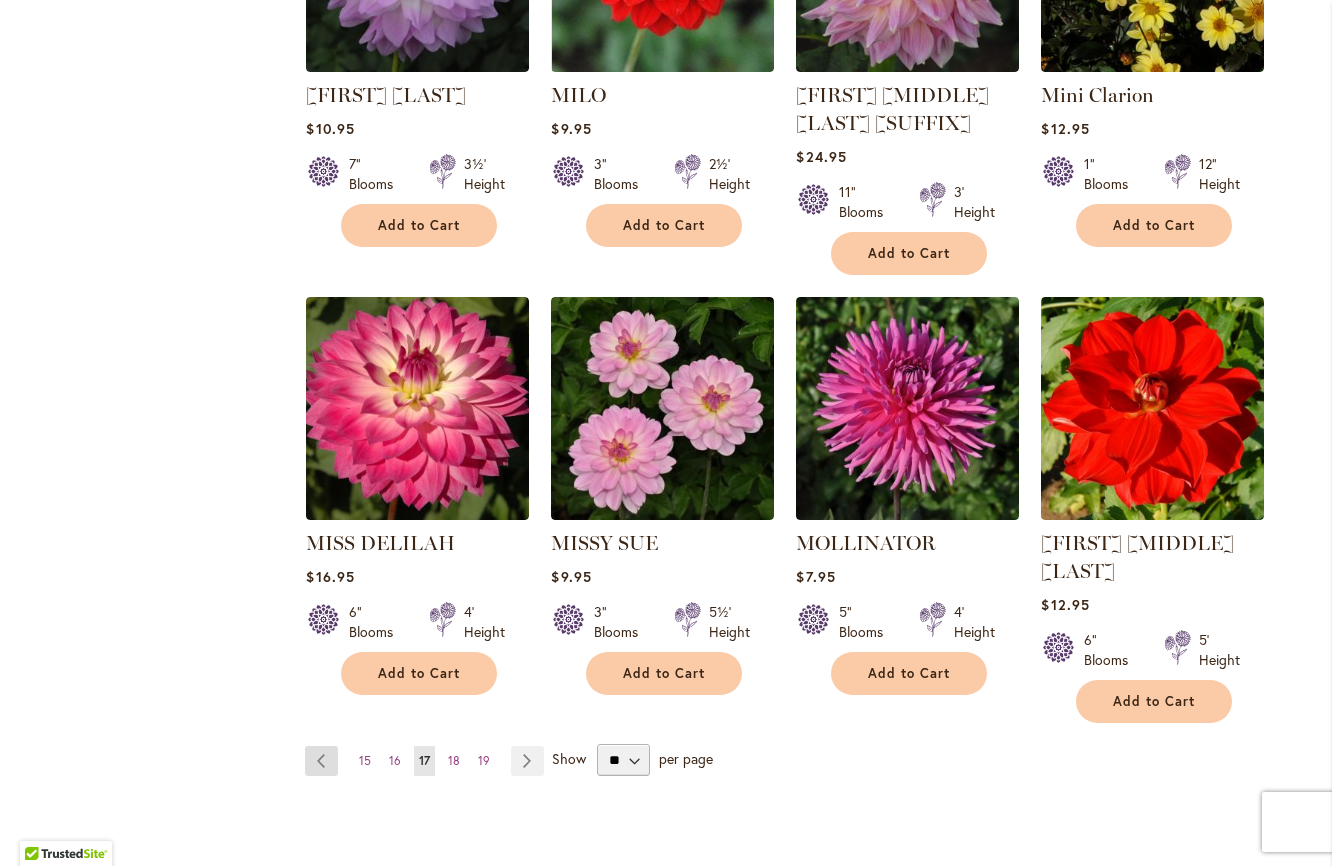 click on "Page
Previous" at bounding box center (321, 761) 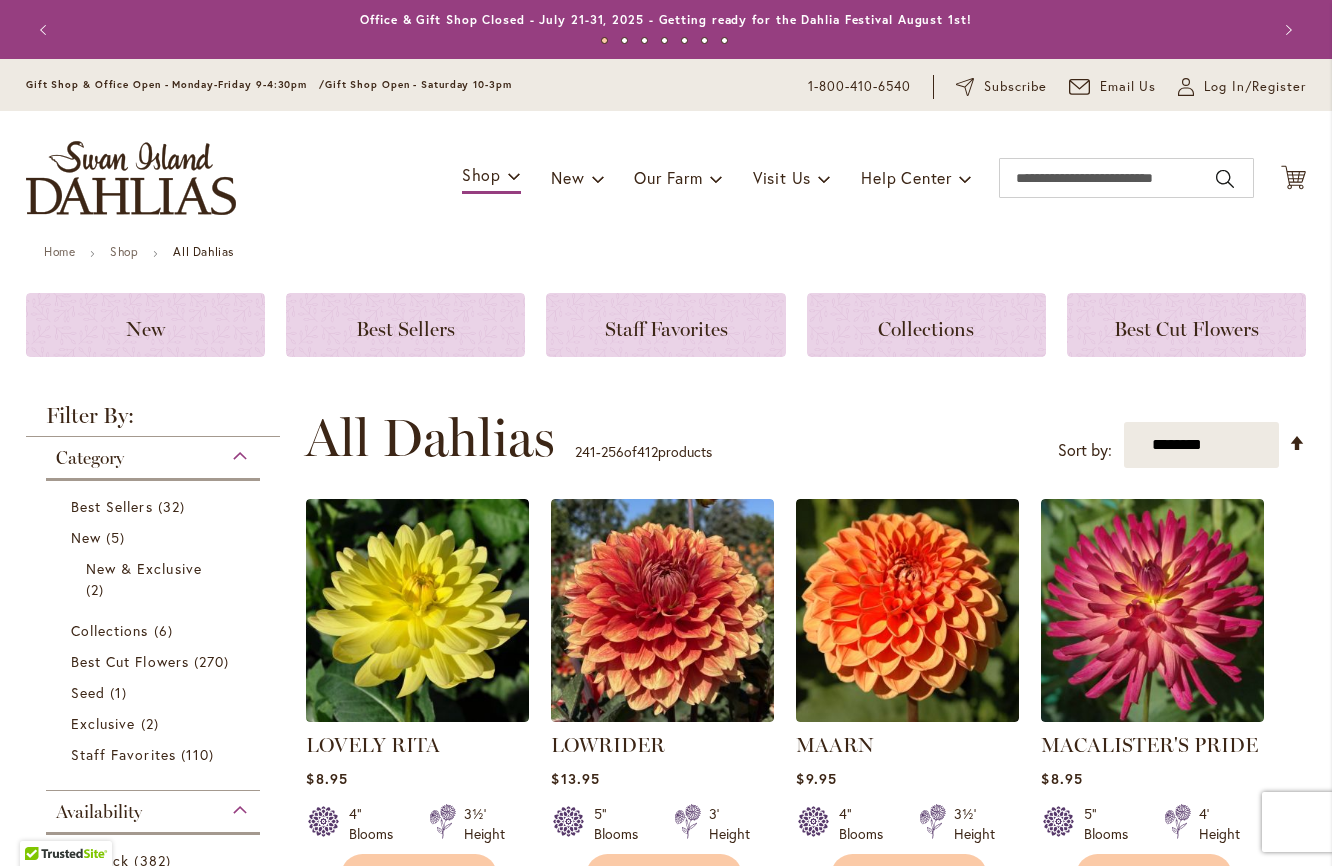 scroll, scrollTop: 0, scrollLeft: 0, axis: both 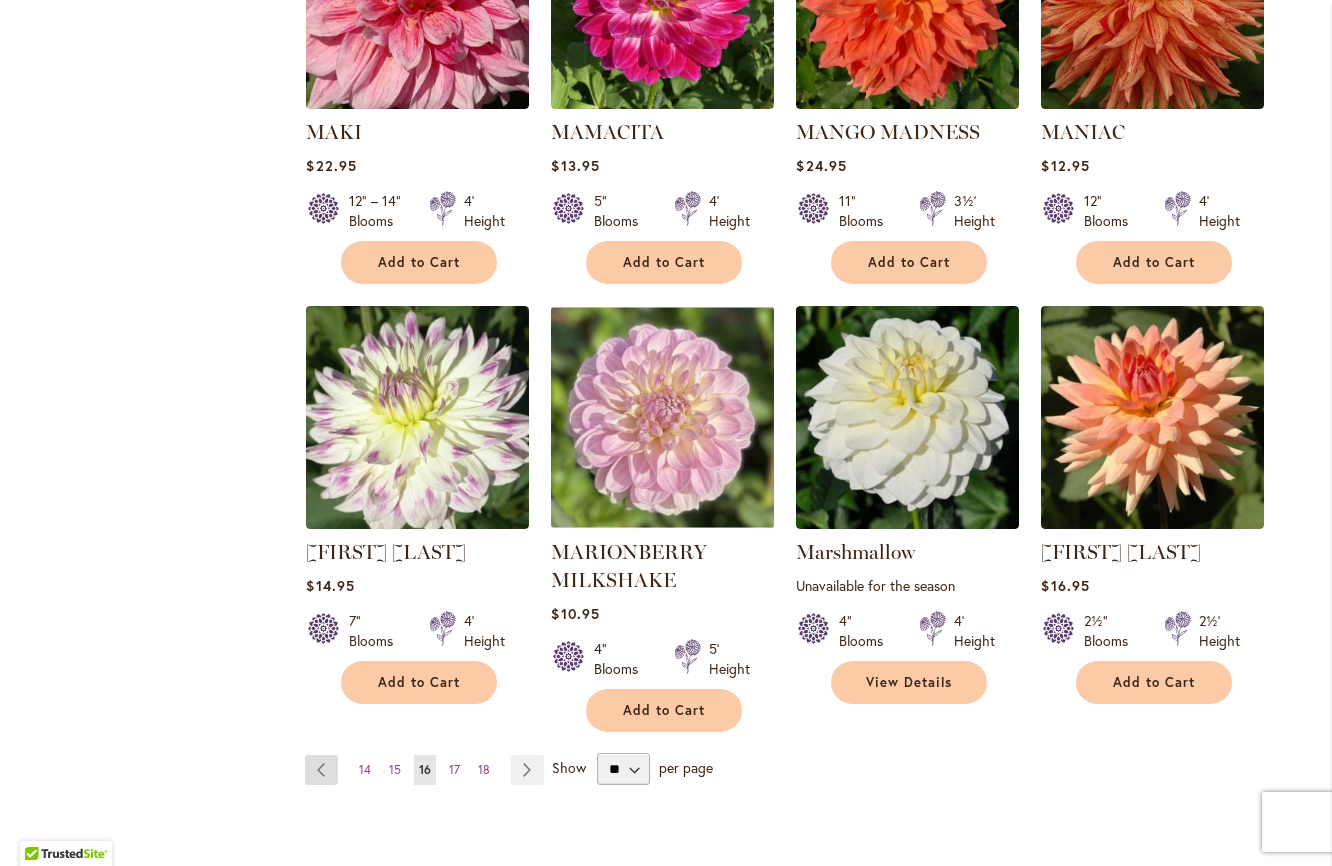 click on "Page
Previous" at bounding box center [321, 770] 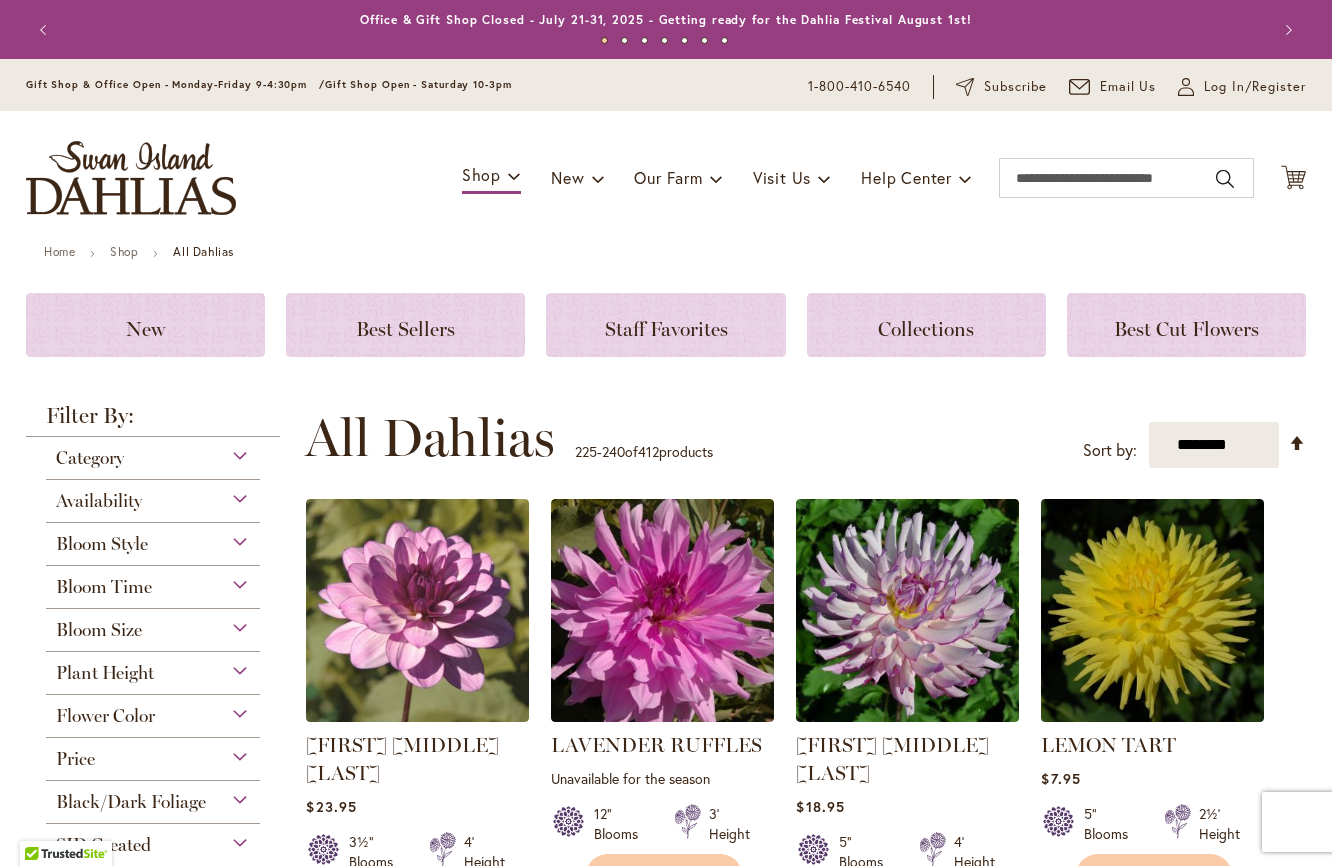 scroll, scrollTop: 0, scrollLeft: 0, axis: both 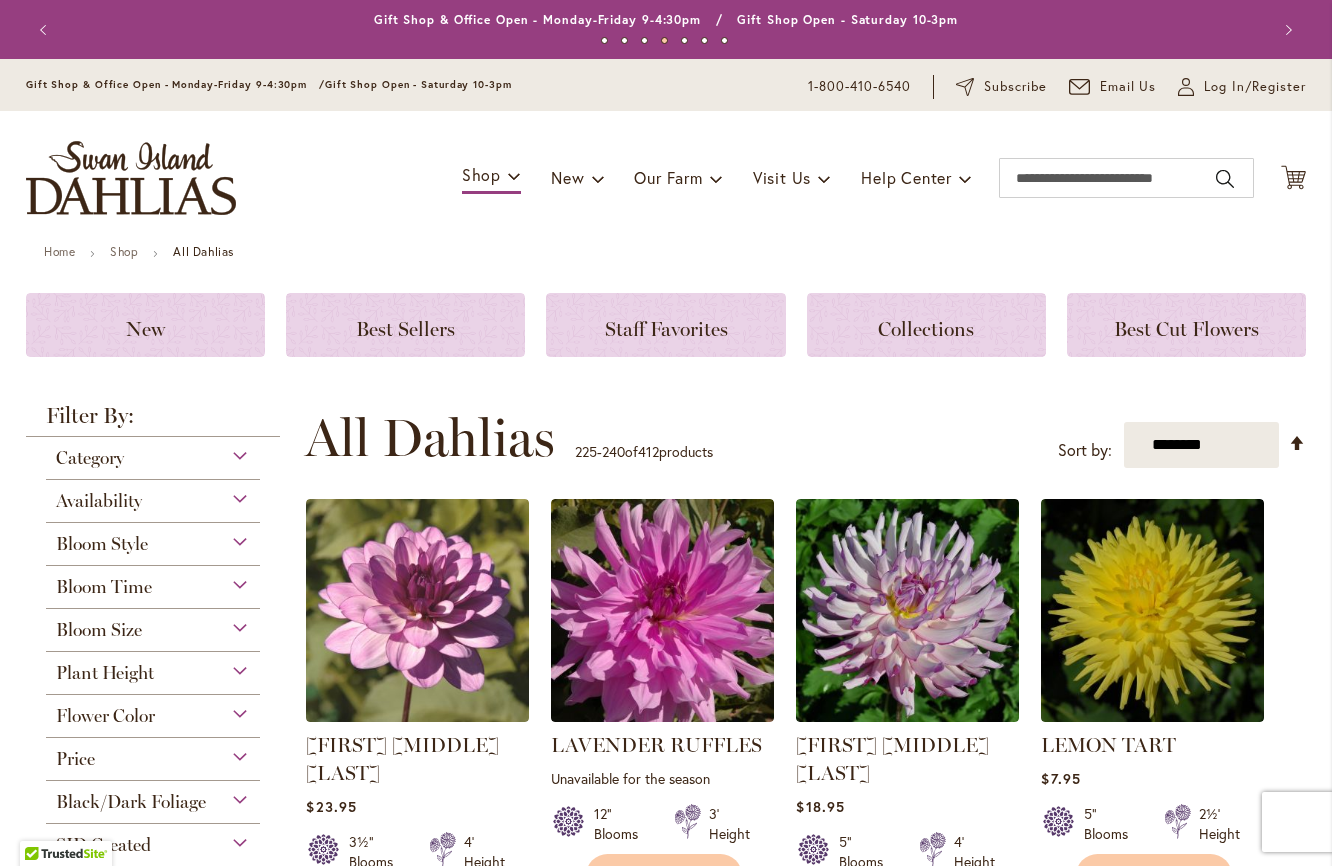 click on "**********" at bounding box center (805, 1323) 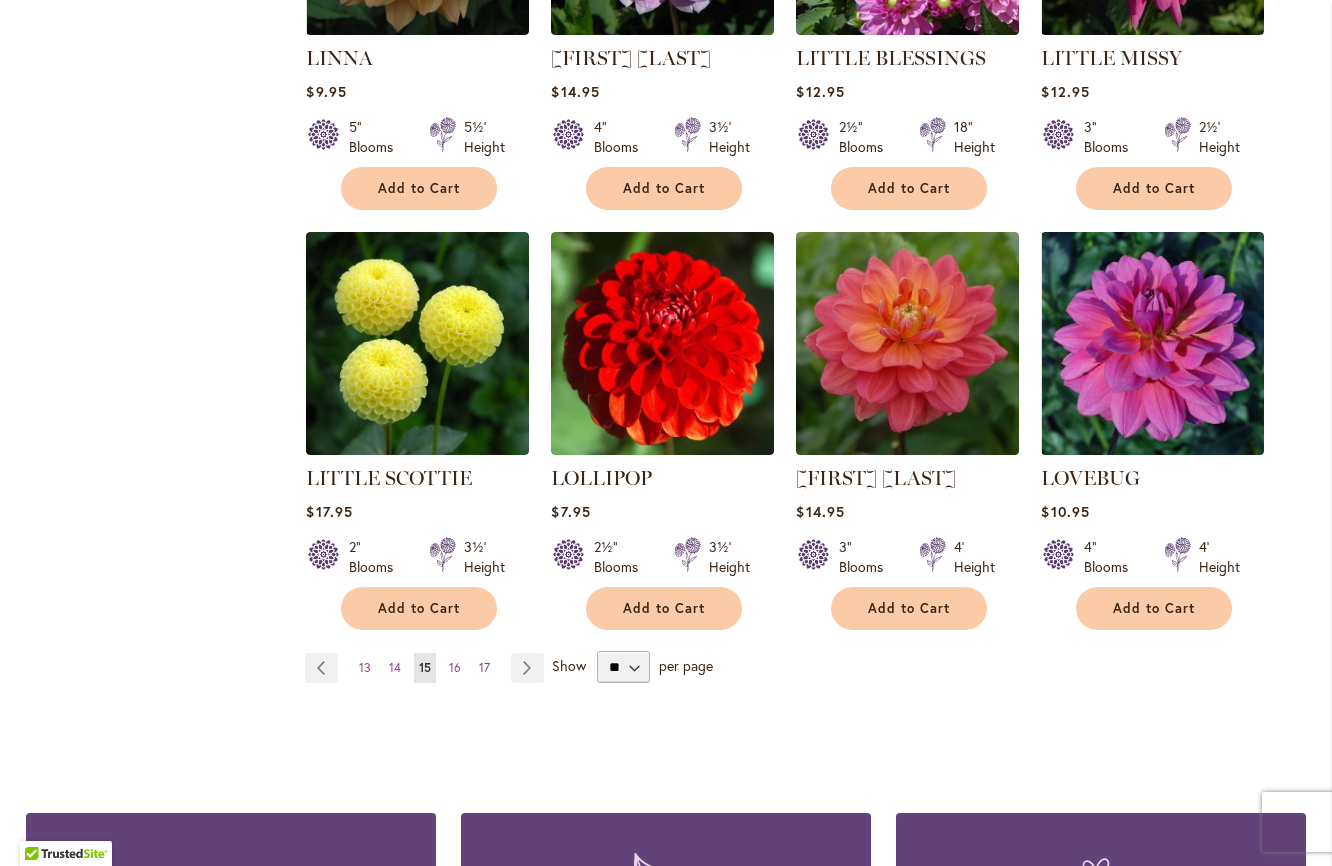 scroll, scrollTop: 1566, scrollLeft: 0, axis: vertical 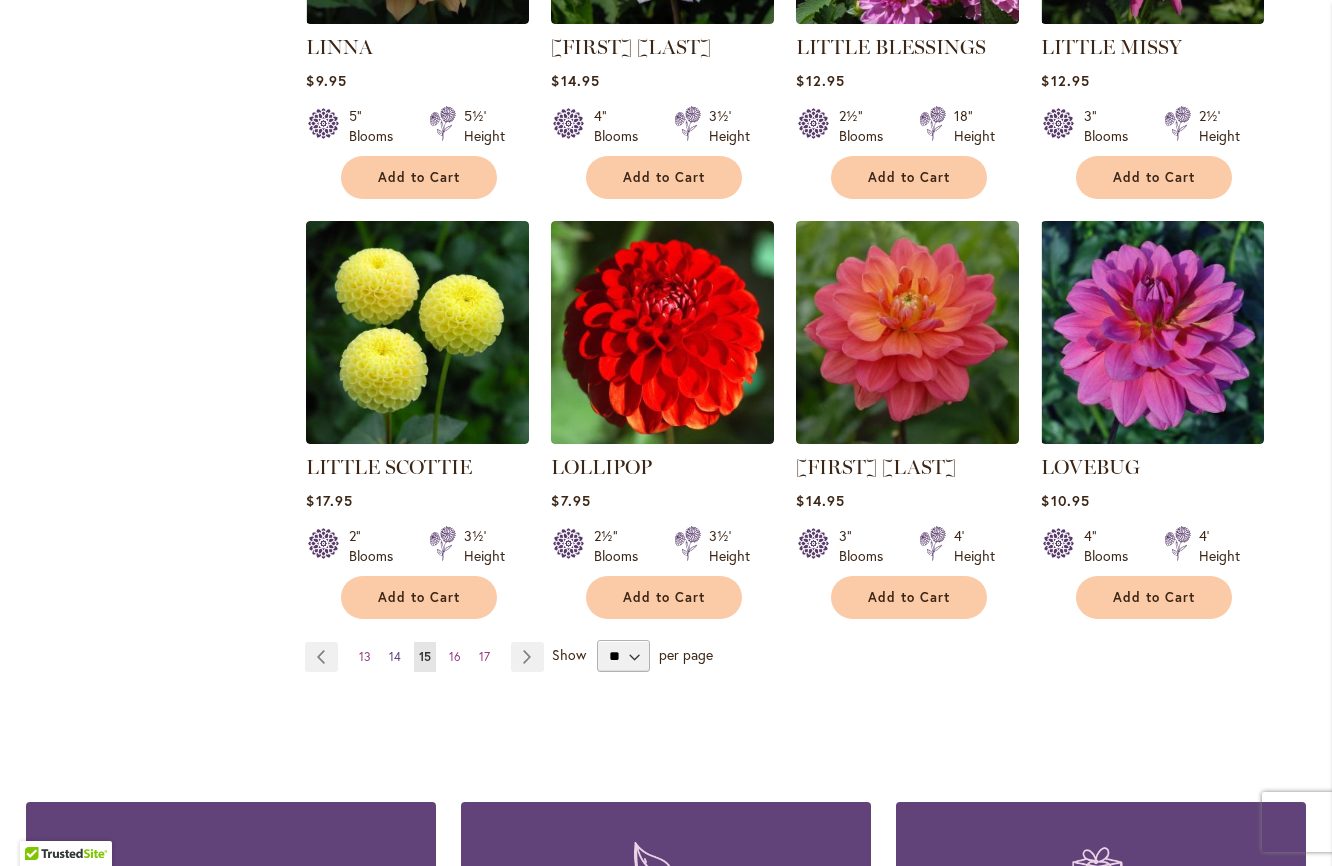 click on "14" at bounding box center (395, 656) 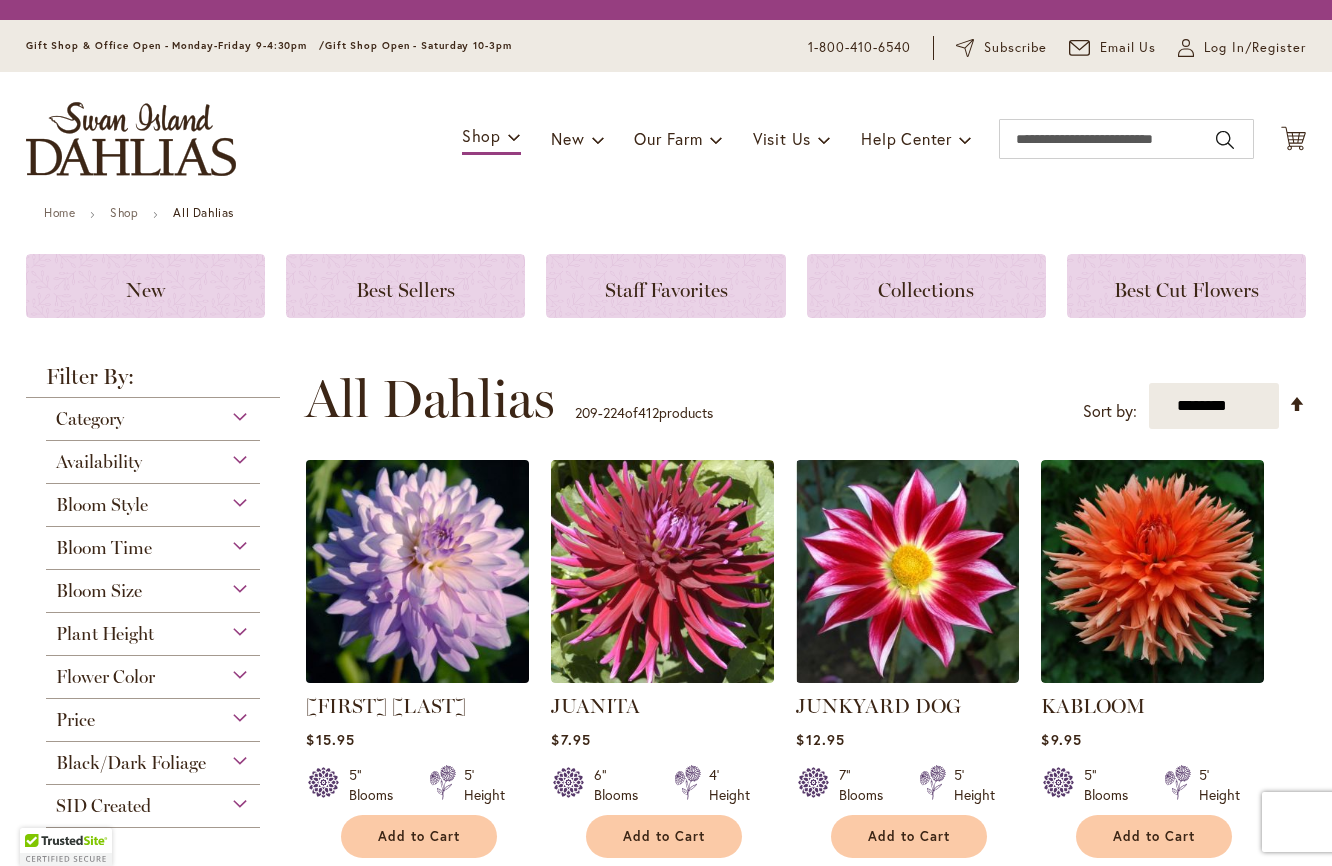 scroll, scrollTop: 0, scrollLeft: 0, axis: both 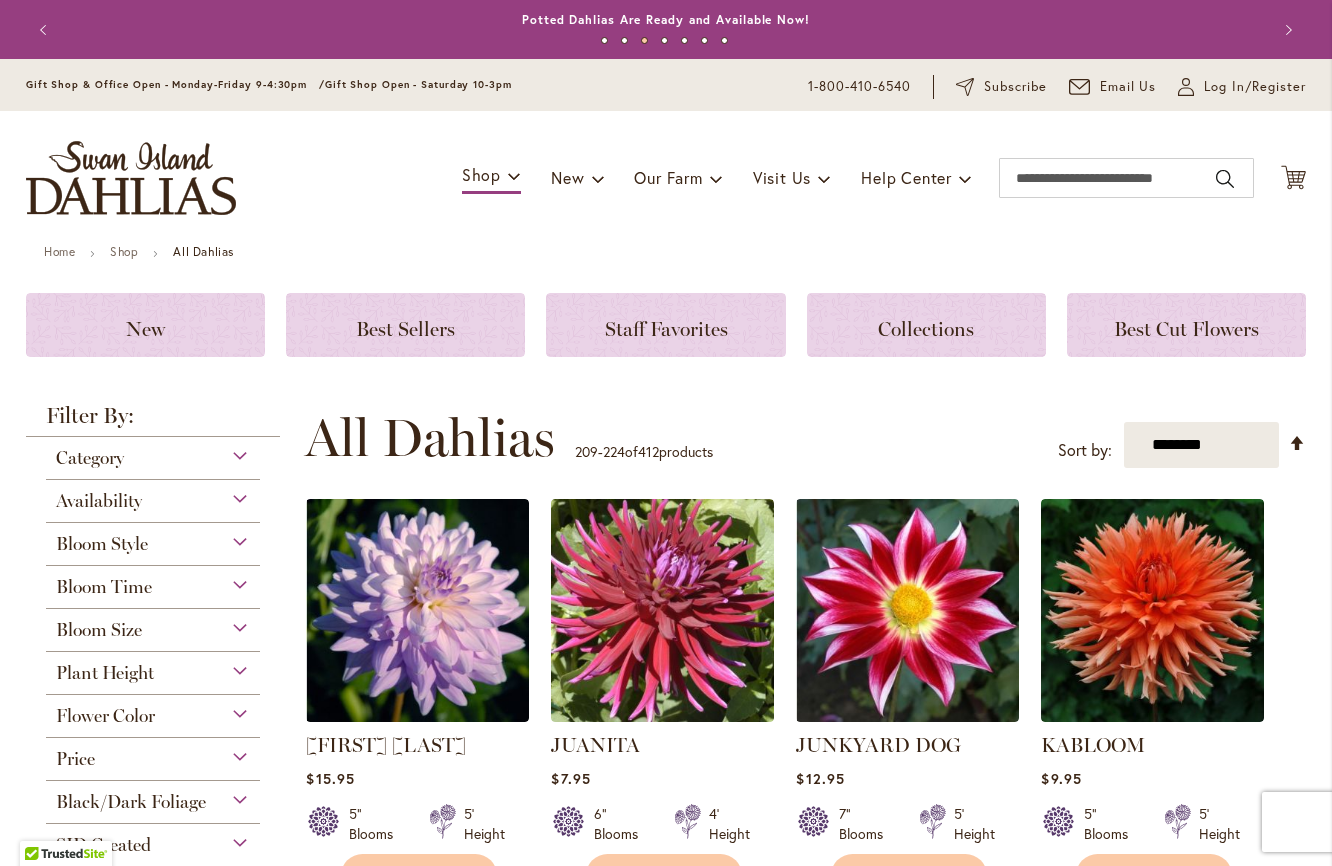 click on "JORDAN NICOLE
$15.95
5" Blooms
5' Height" at bounding box center (805, 1328) 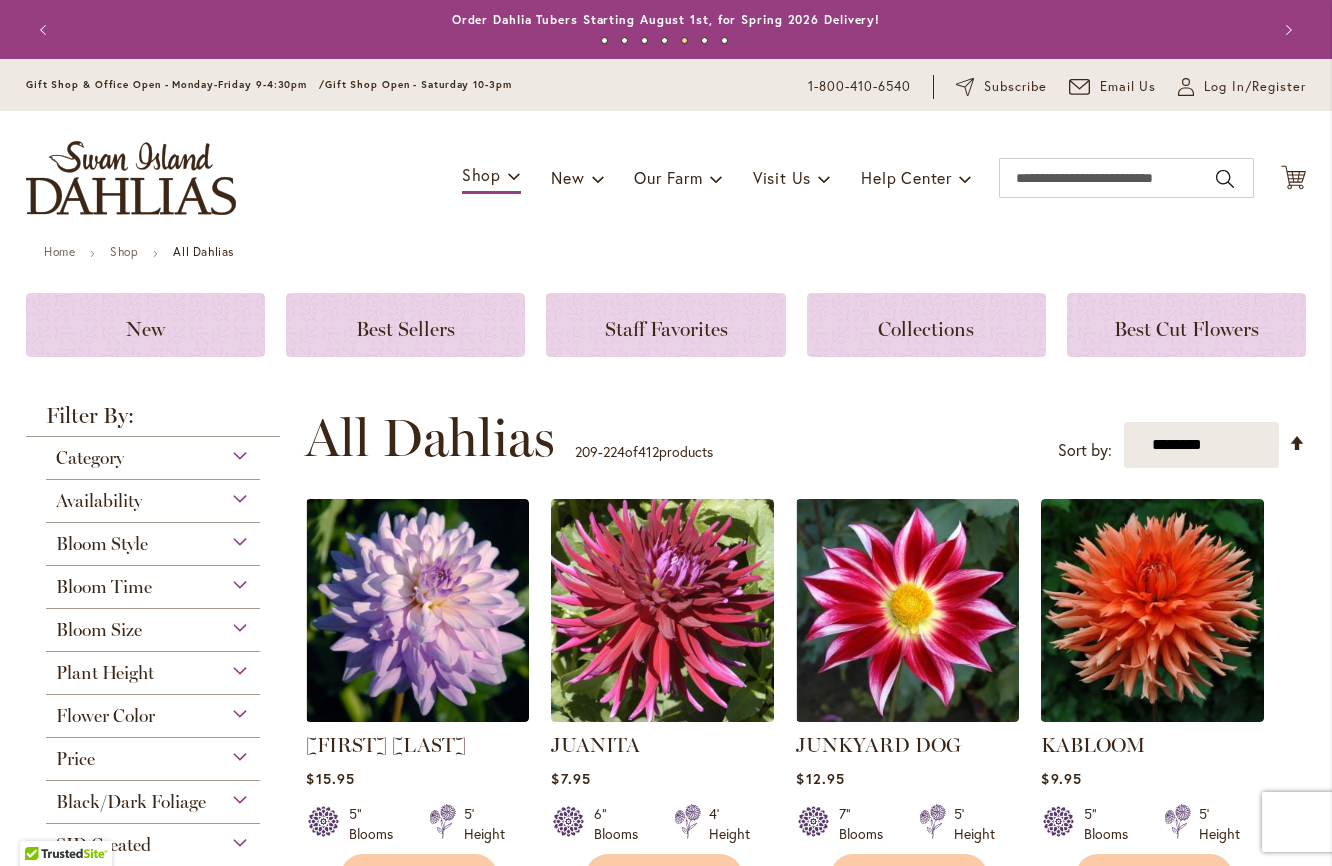 click on "**********" at bounding box center (805, 1309) 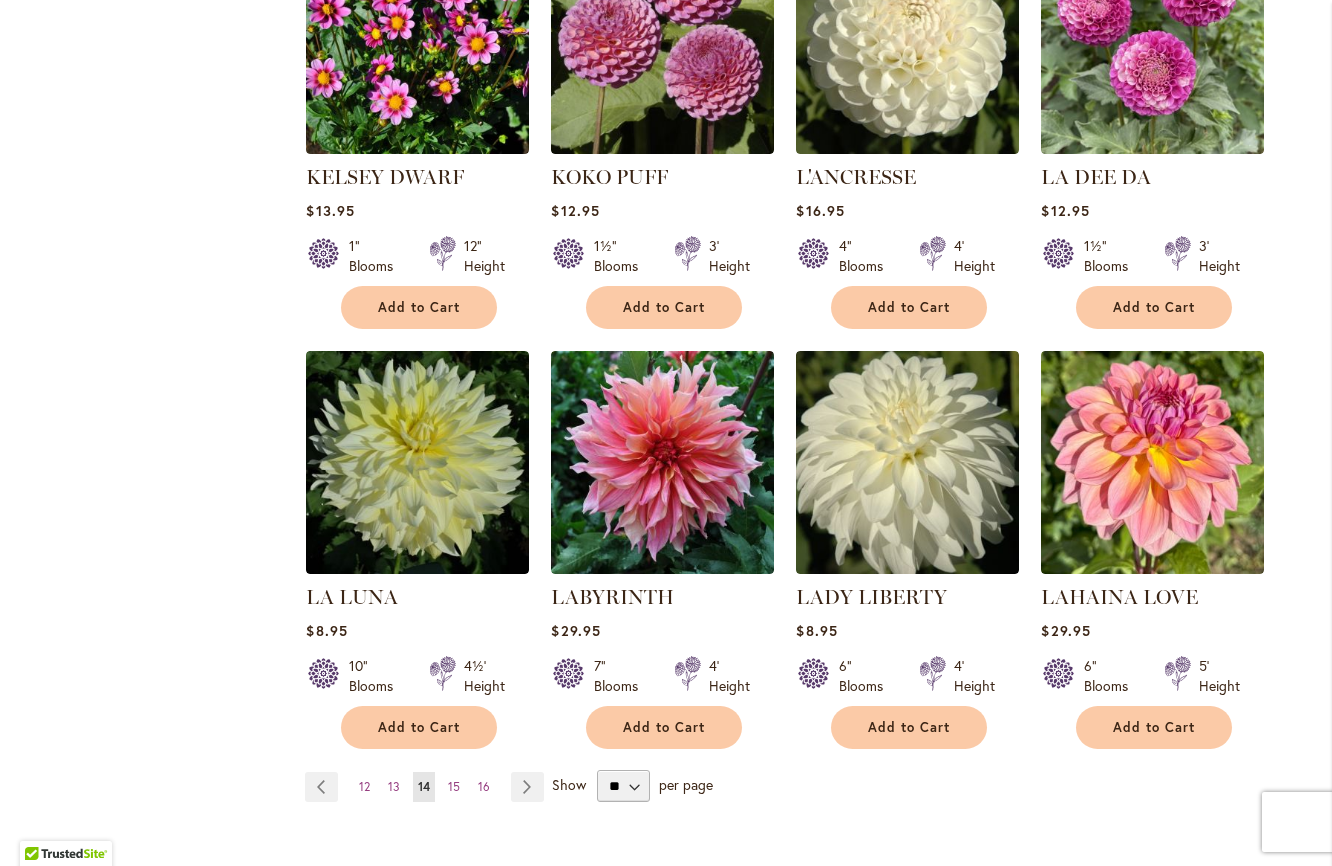 scroll, scrollTop: 1485, scrollLeft: 0, axis: vertical 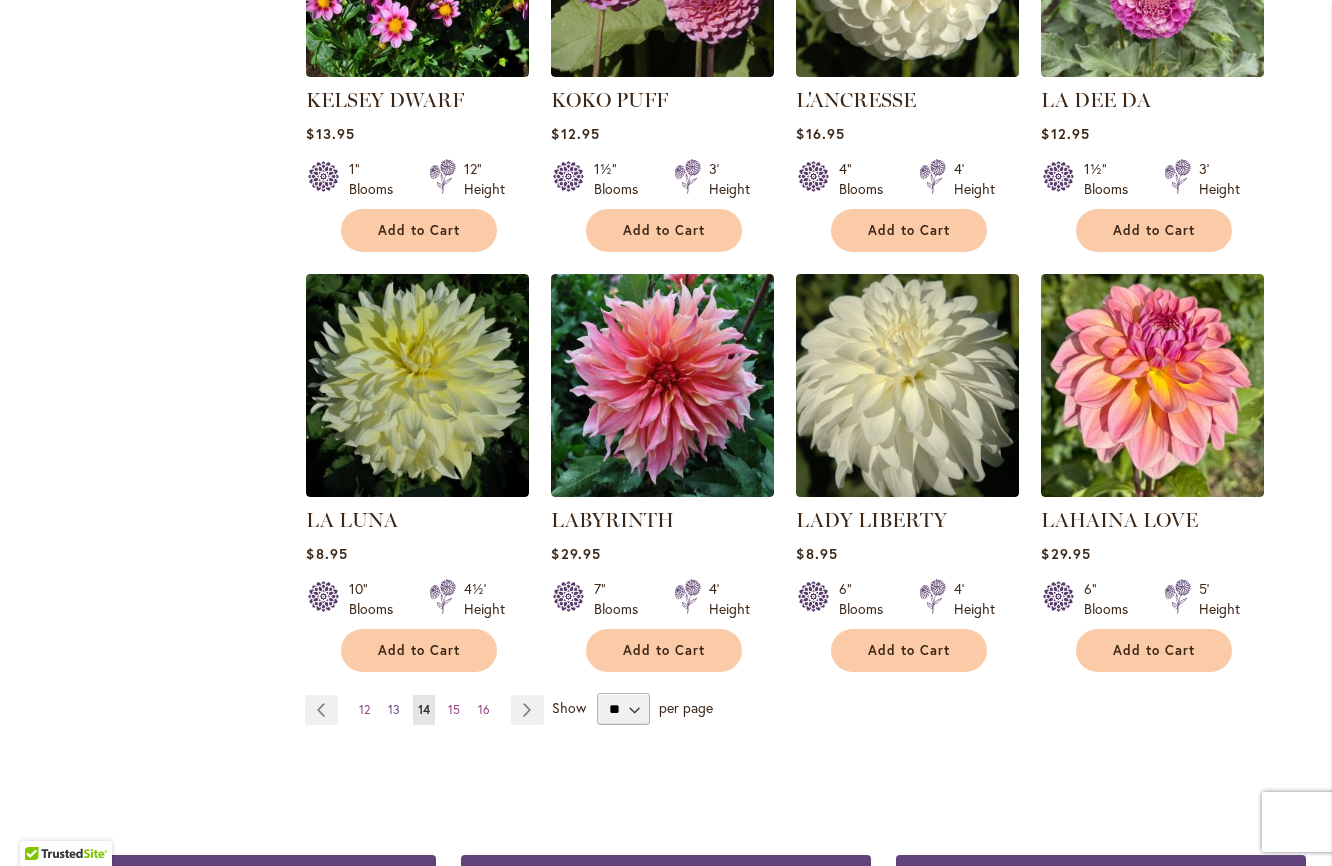 click on "13" at bounding box center [394, 709] 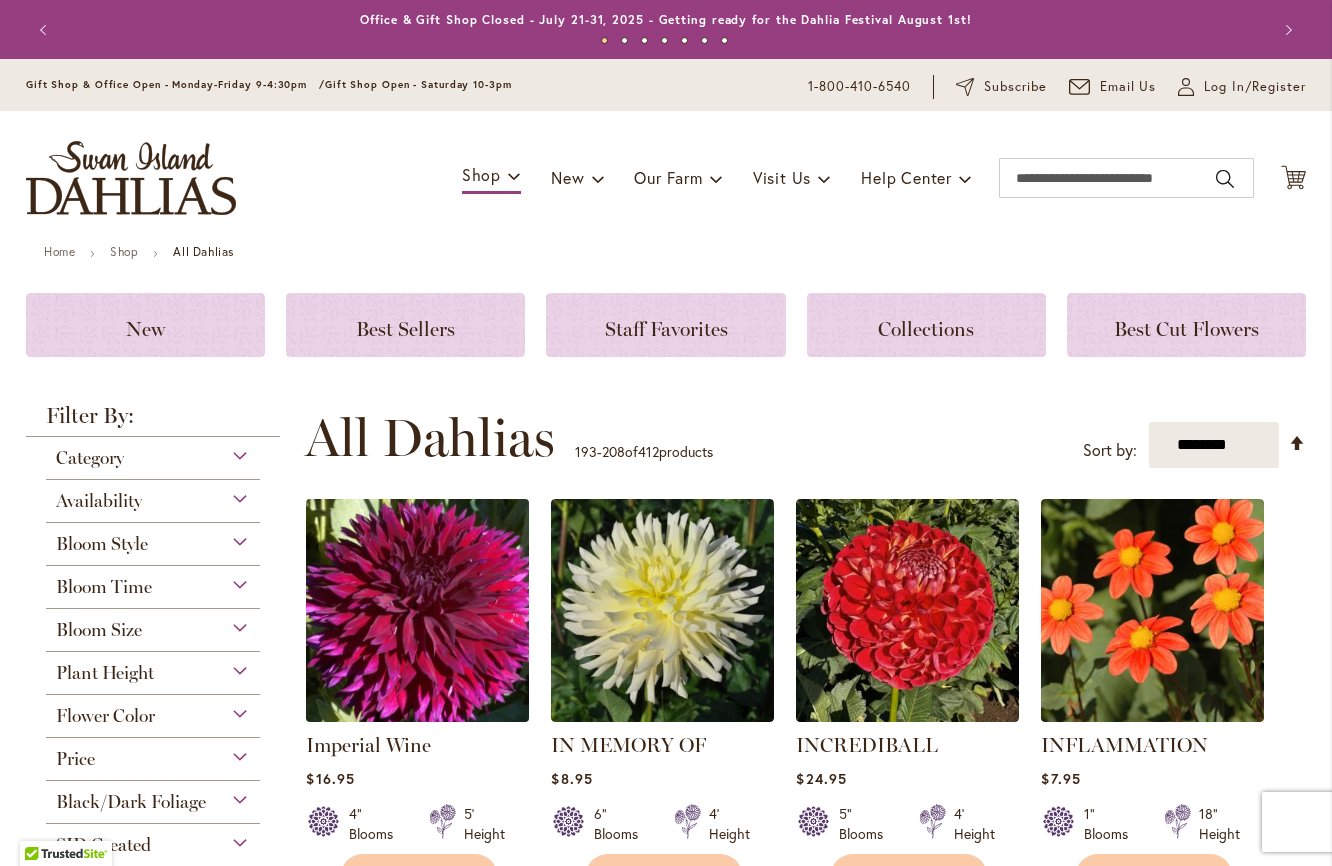 scroll, scrollTop: 0, scrollLeft: 0, axis: both 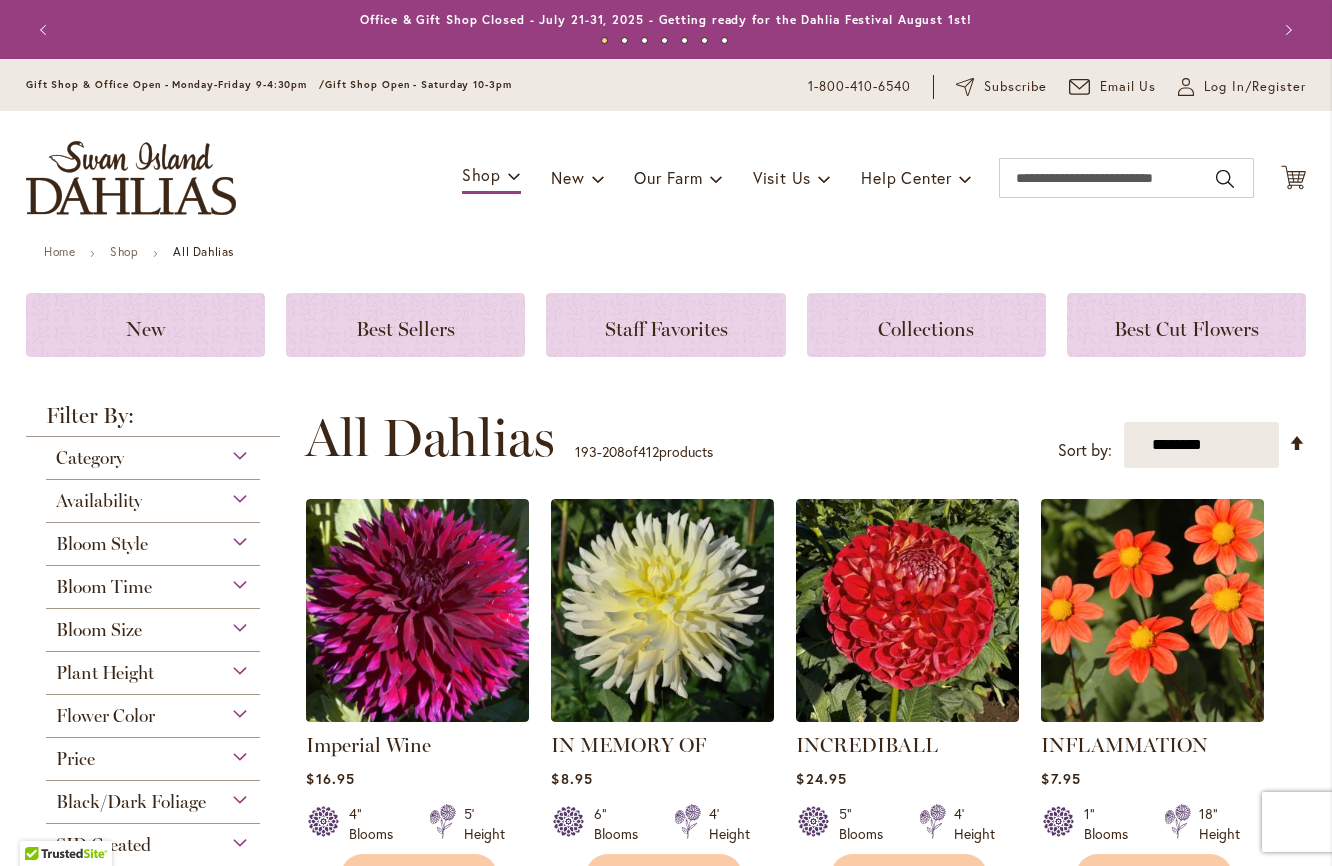click on "**********" at bounding box center [805, 438] 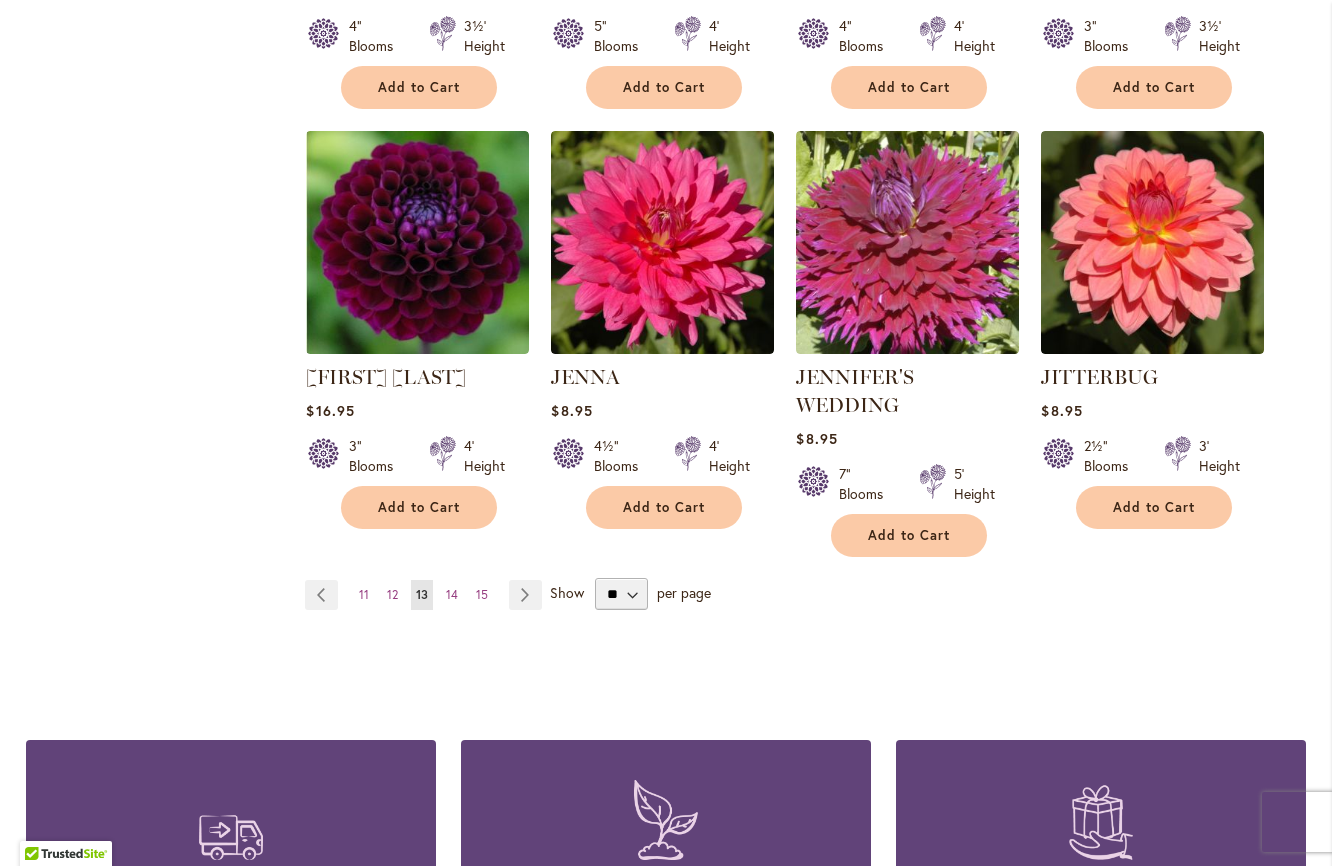 scroll, scrollTop: 1649, scrollLeft: 0, axis: vertical 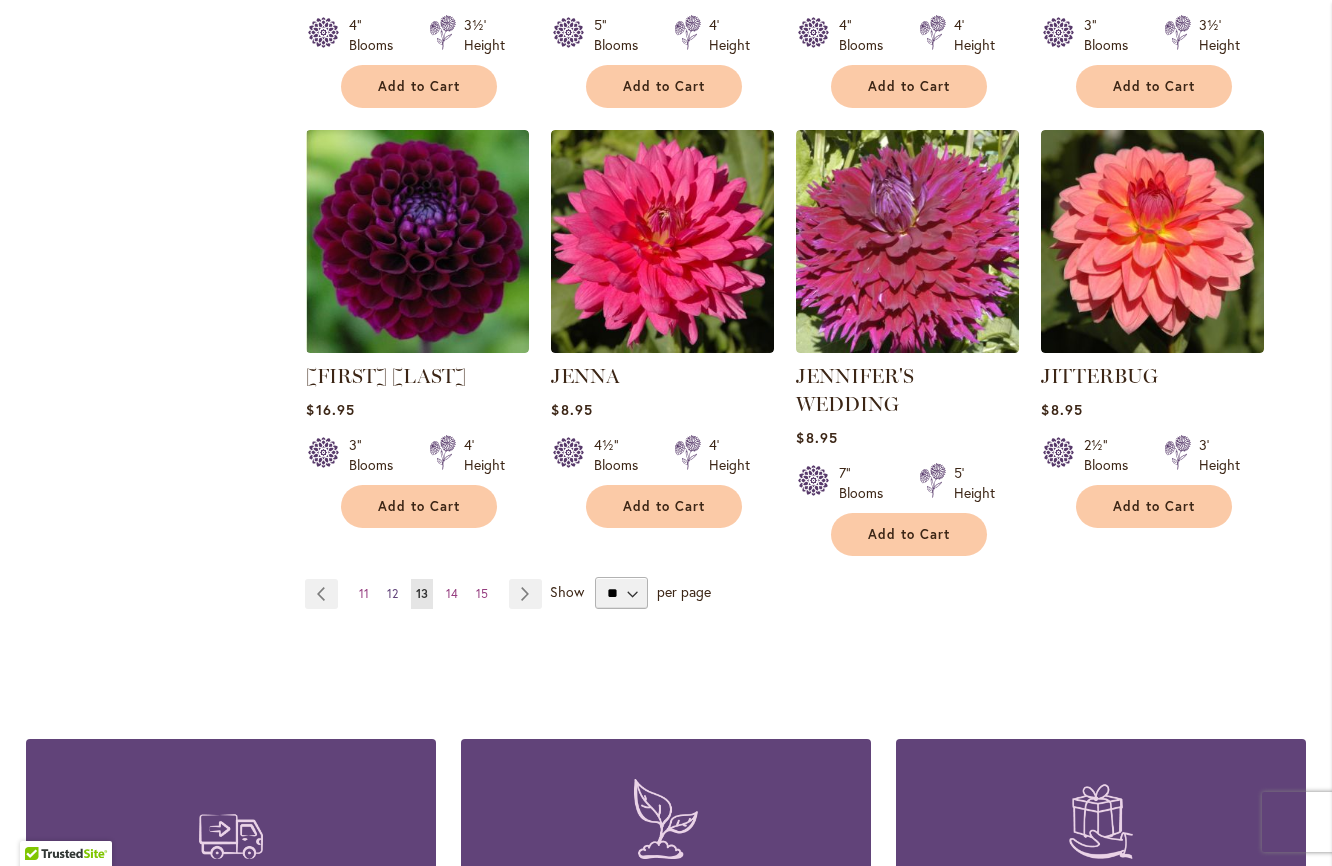 click on "12" at bounding box center (392, 593) 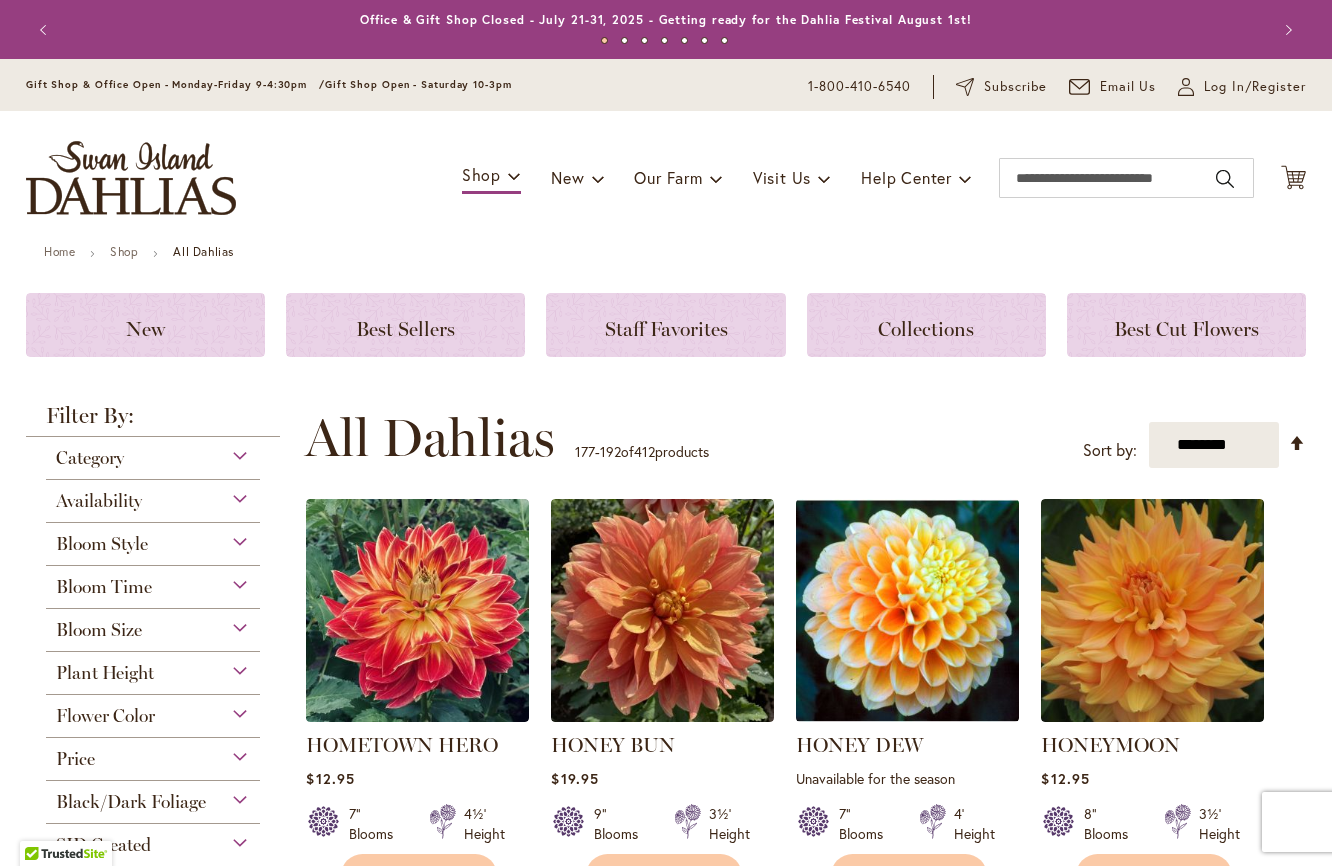 scroll, scrollTop: 0, scrollLeft: 0, axis: both 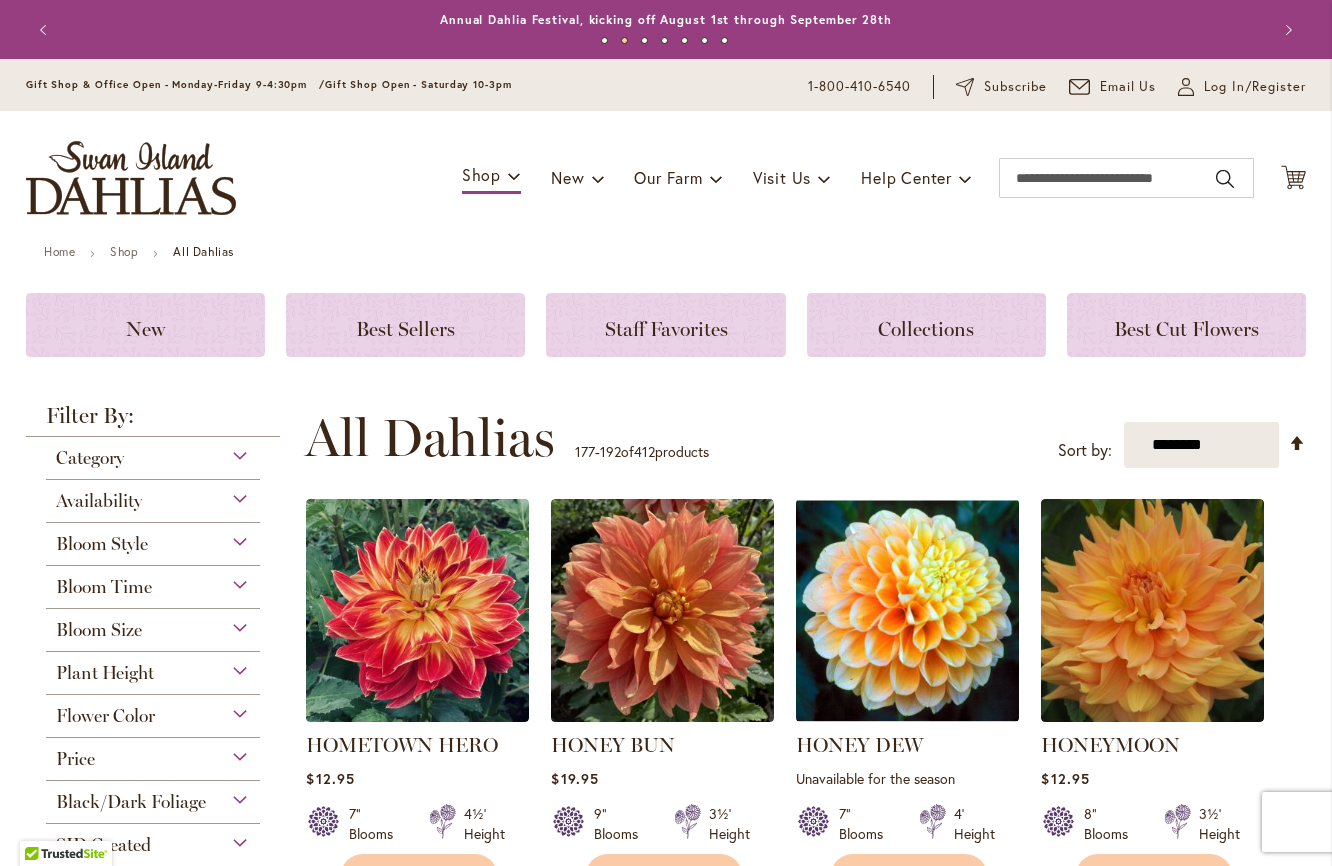 click on "**********" at bounding box center (805, 438) 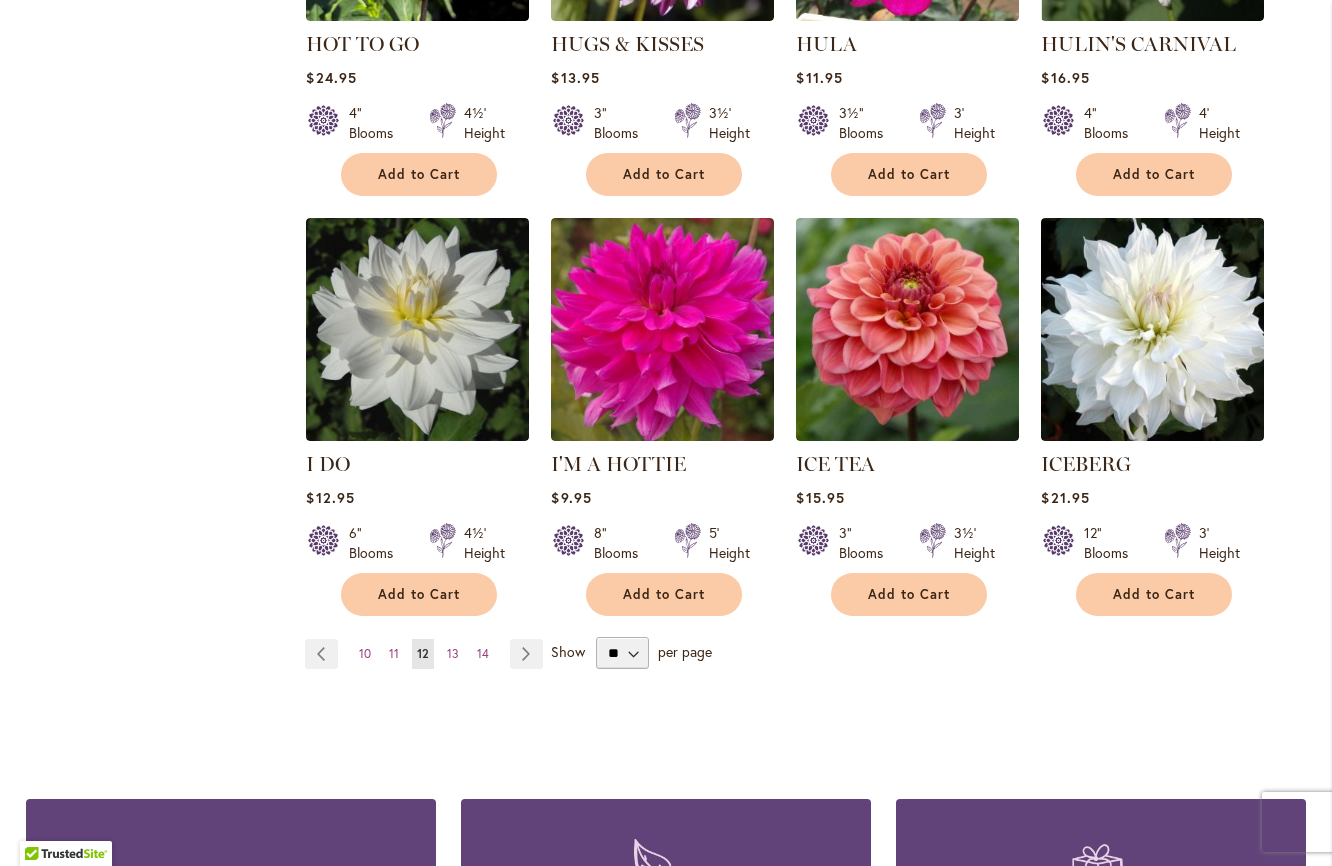 scroll, scrollTop: 1557, scrollLeft: 0, axis: vertical 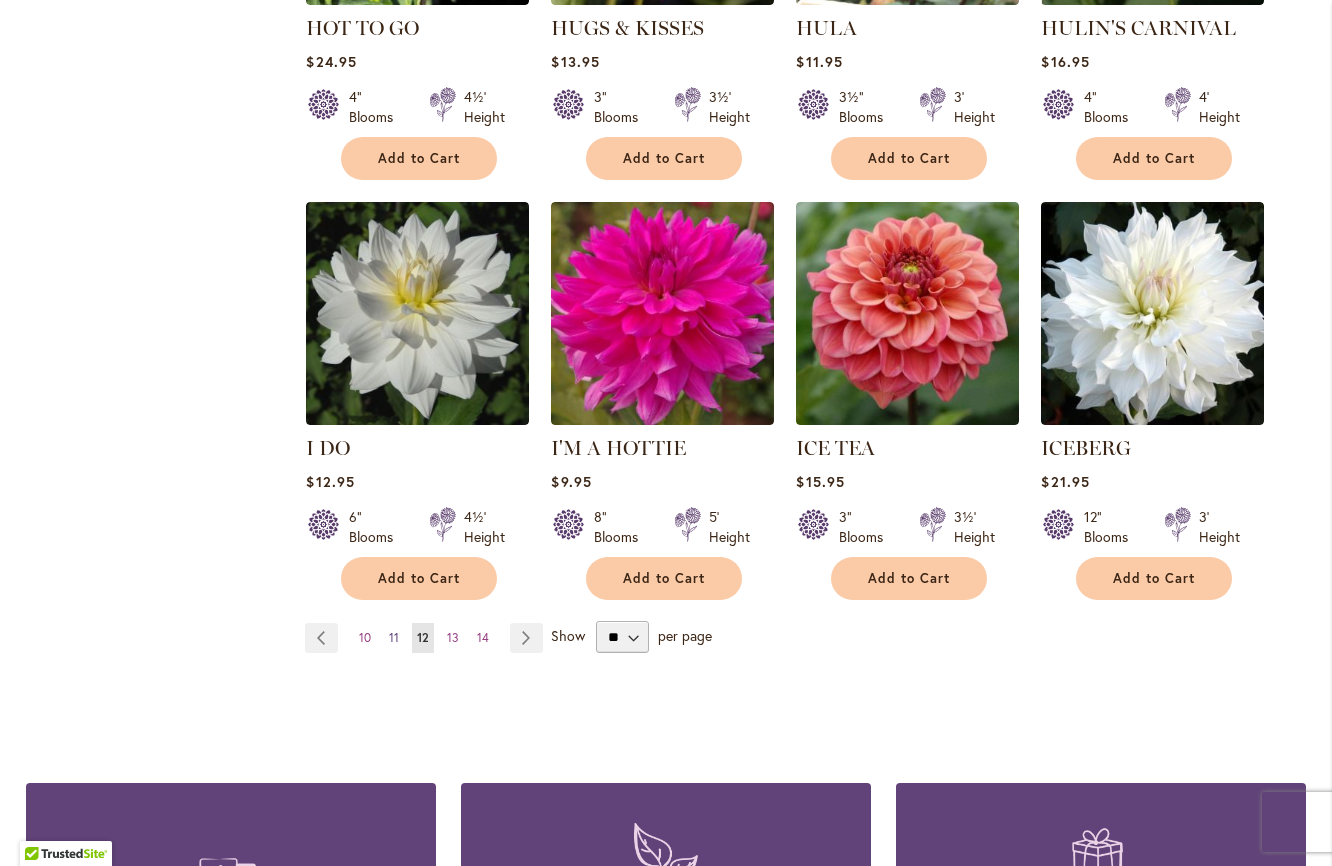 click on "11" at bounding box center [394, 637] 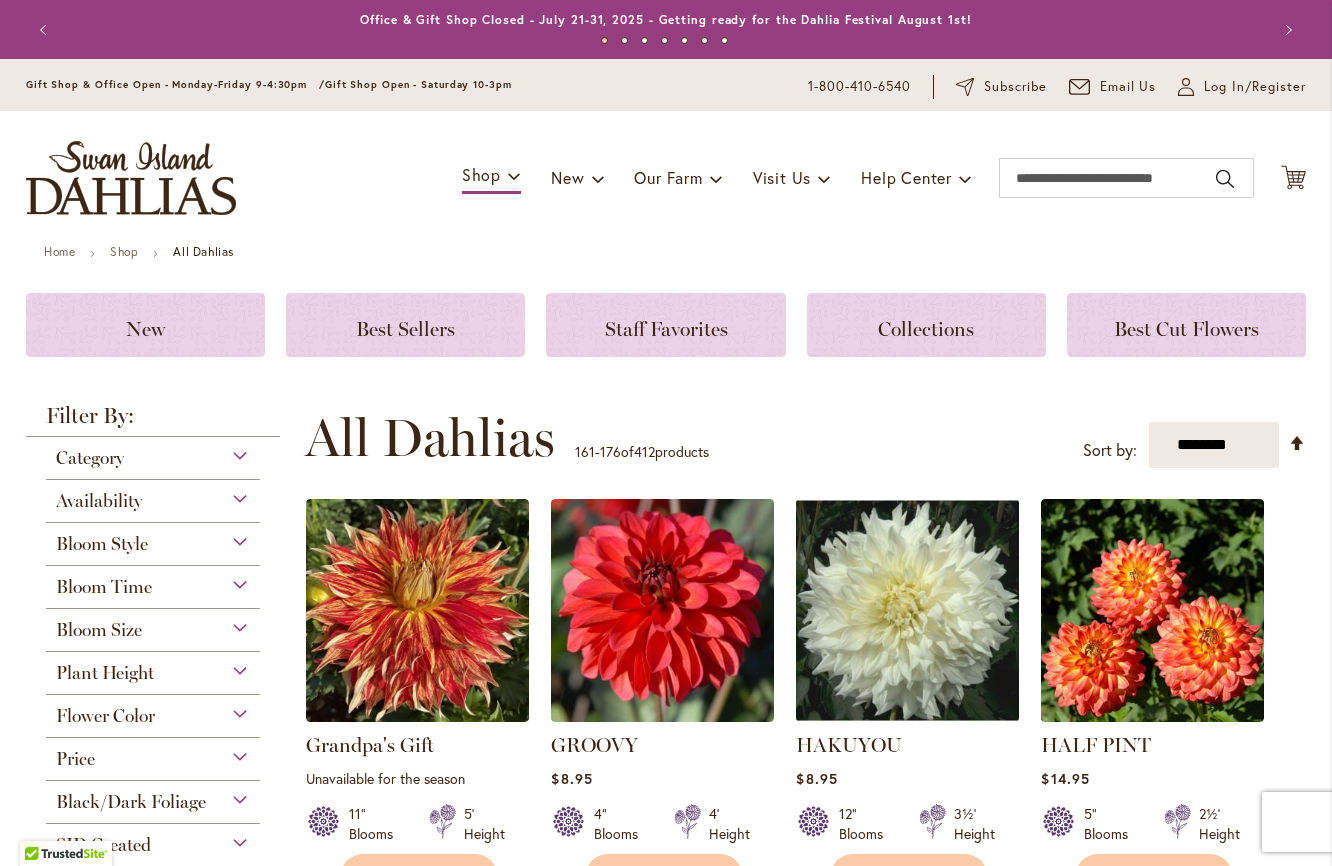 scroll, scrollTop: 0, scrollLeft: 0, axis: both 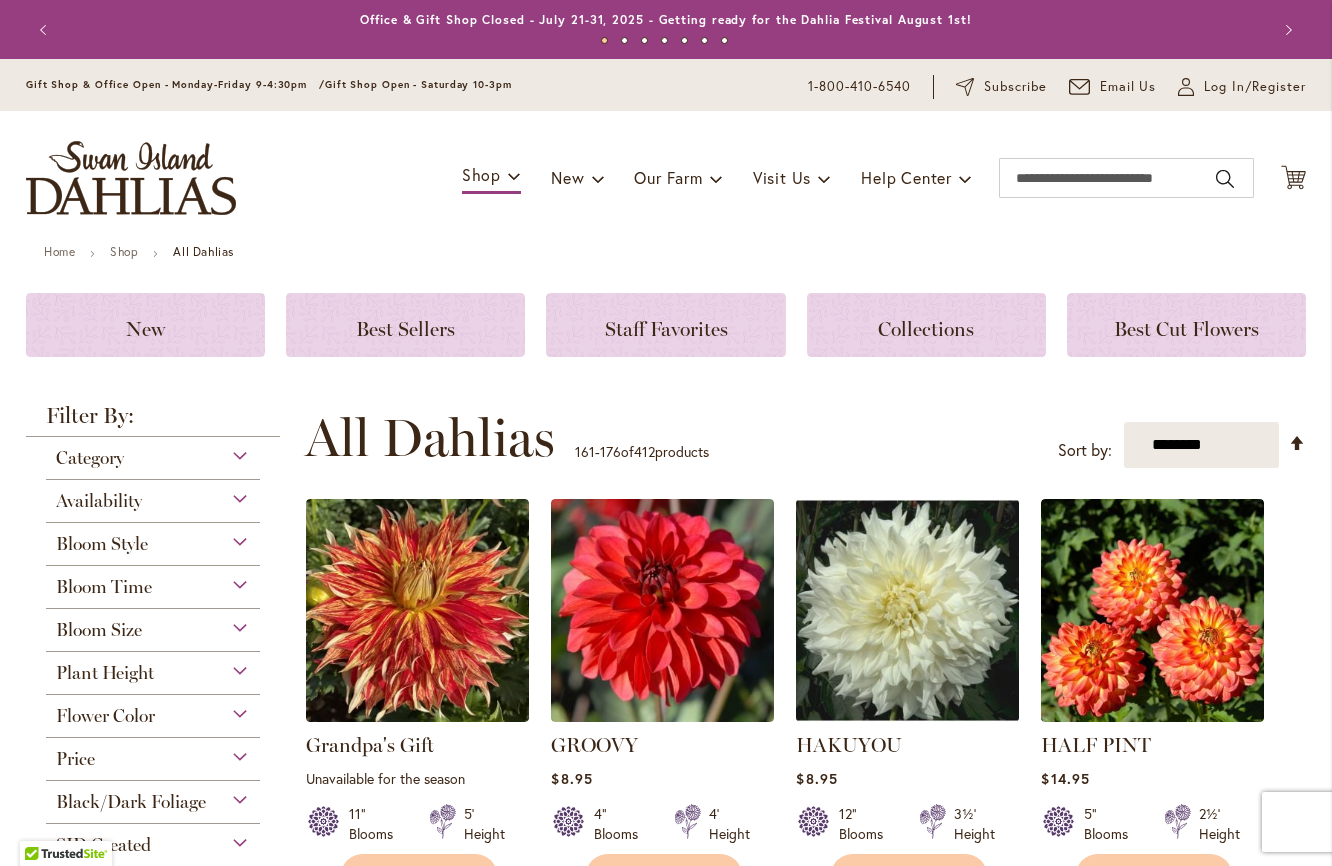 click on "**********" at bounding box center (805, 1361) 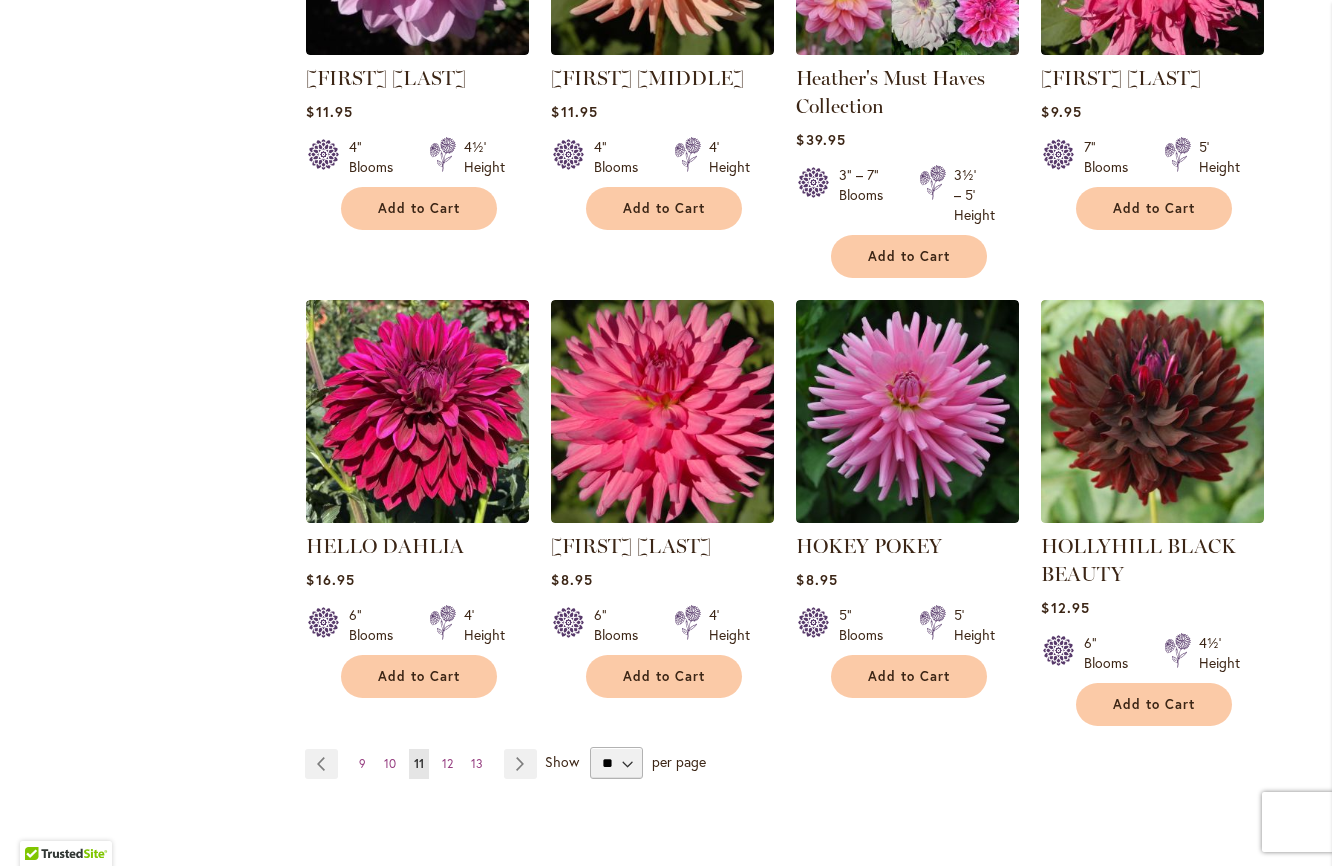 scroll, scrollTop: 1536, scrollLeft: 0, axis: vertical 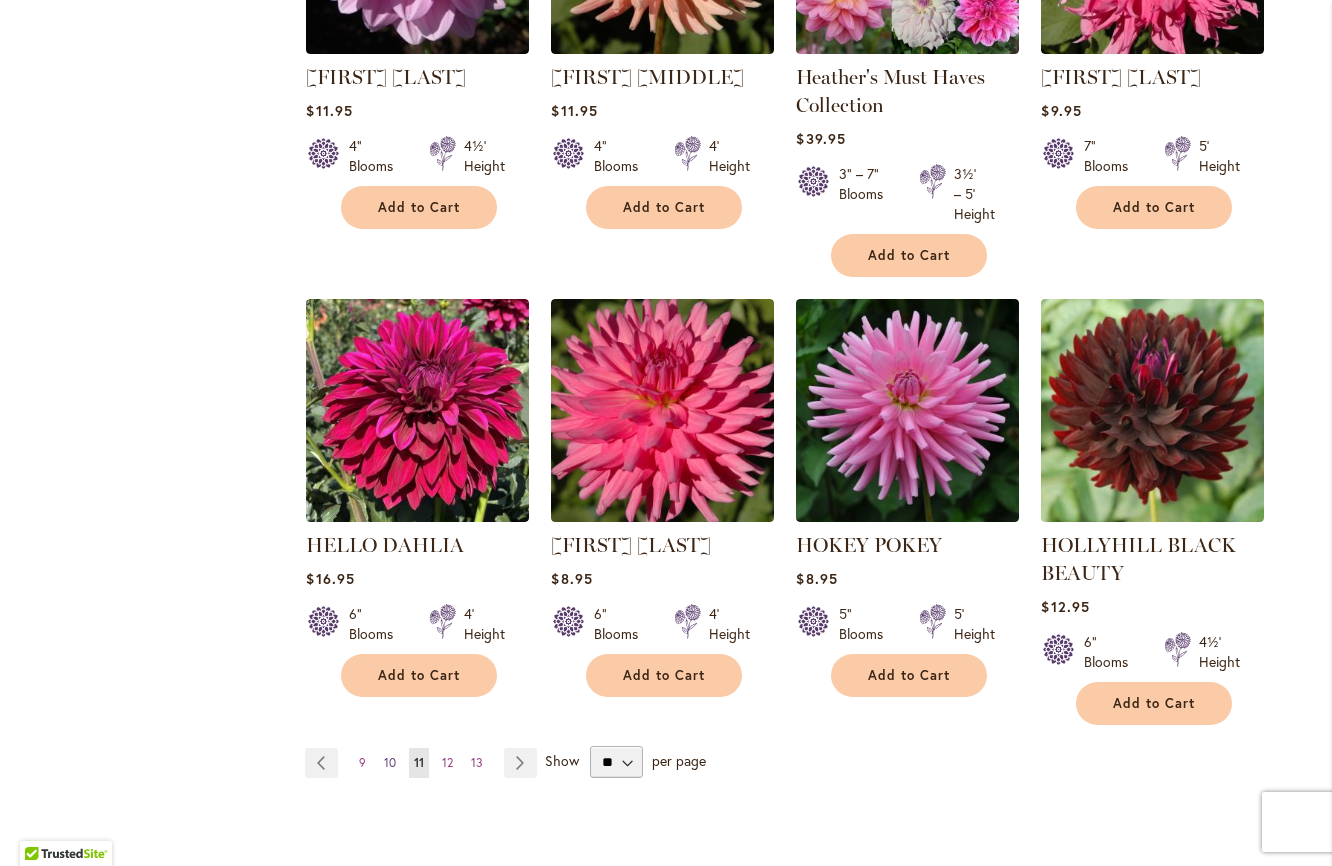 click on "10" at bounding box center [390, 762] 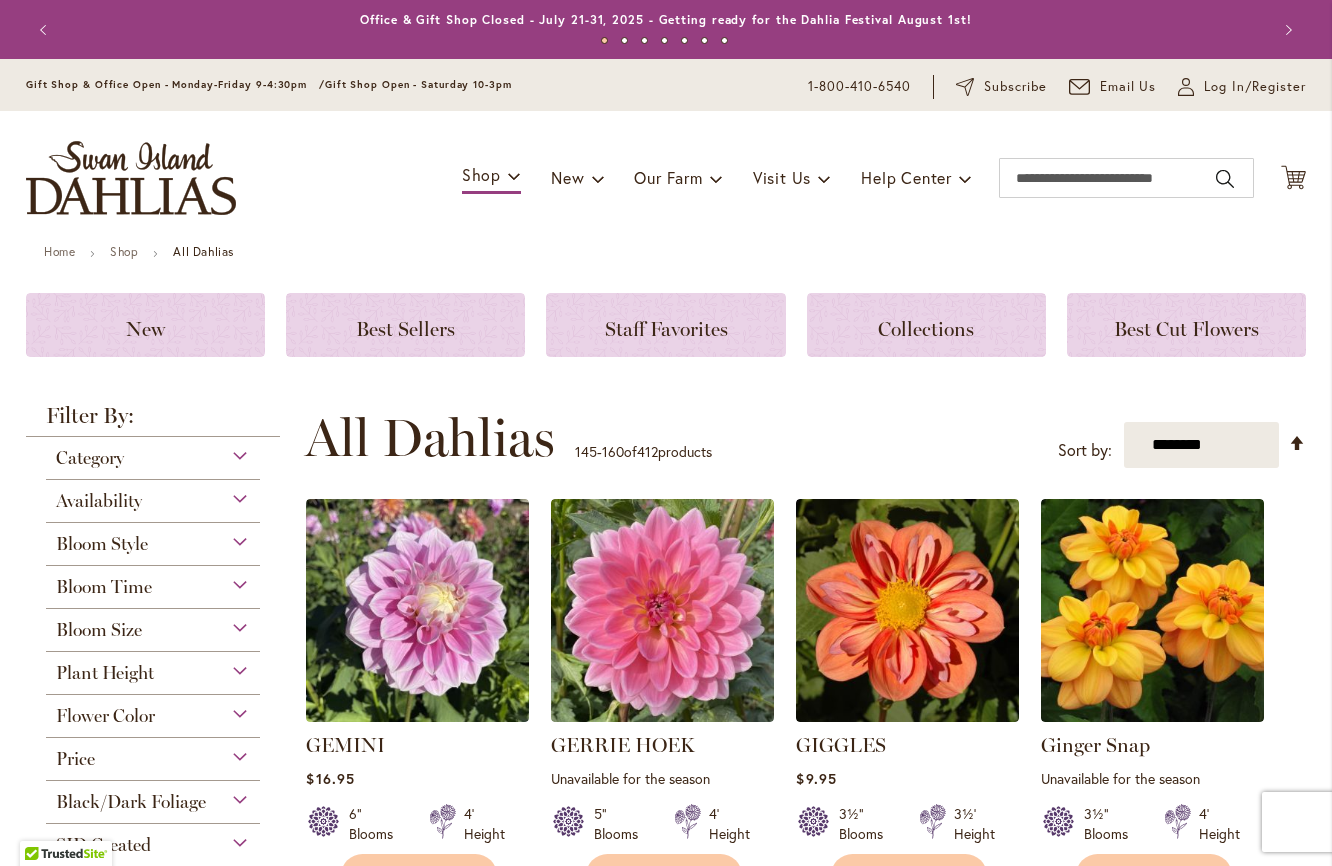 scroll, scrollTop: 0, scrollLeft: 0, axis: both 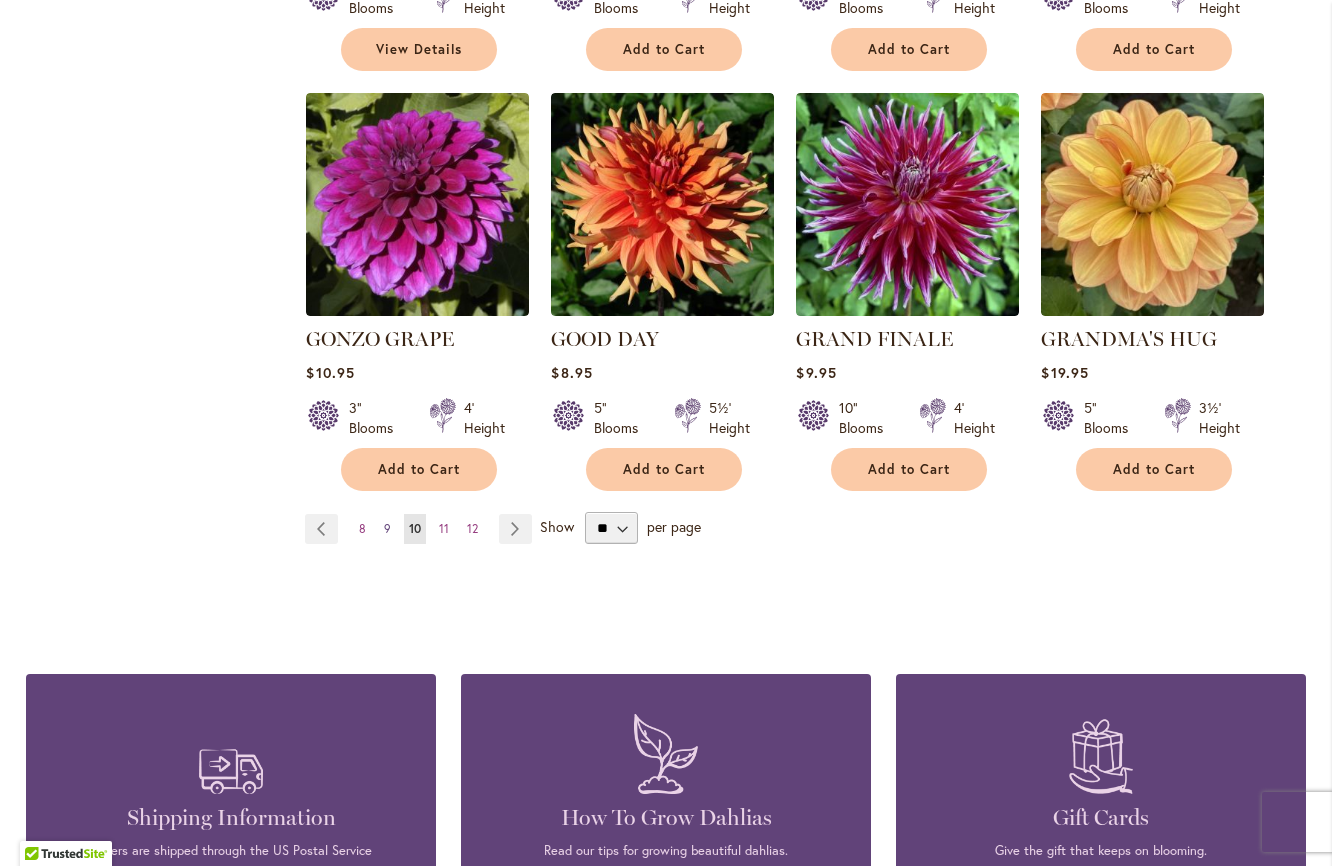 click on "9" at bounding box center [387, 528] 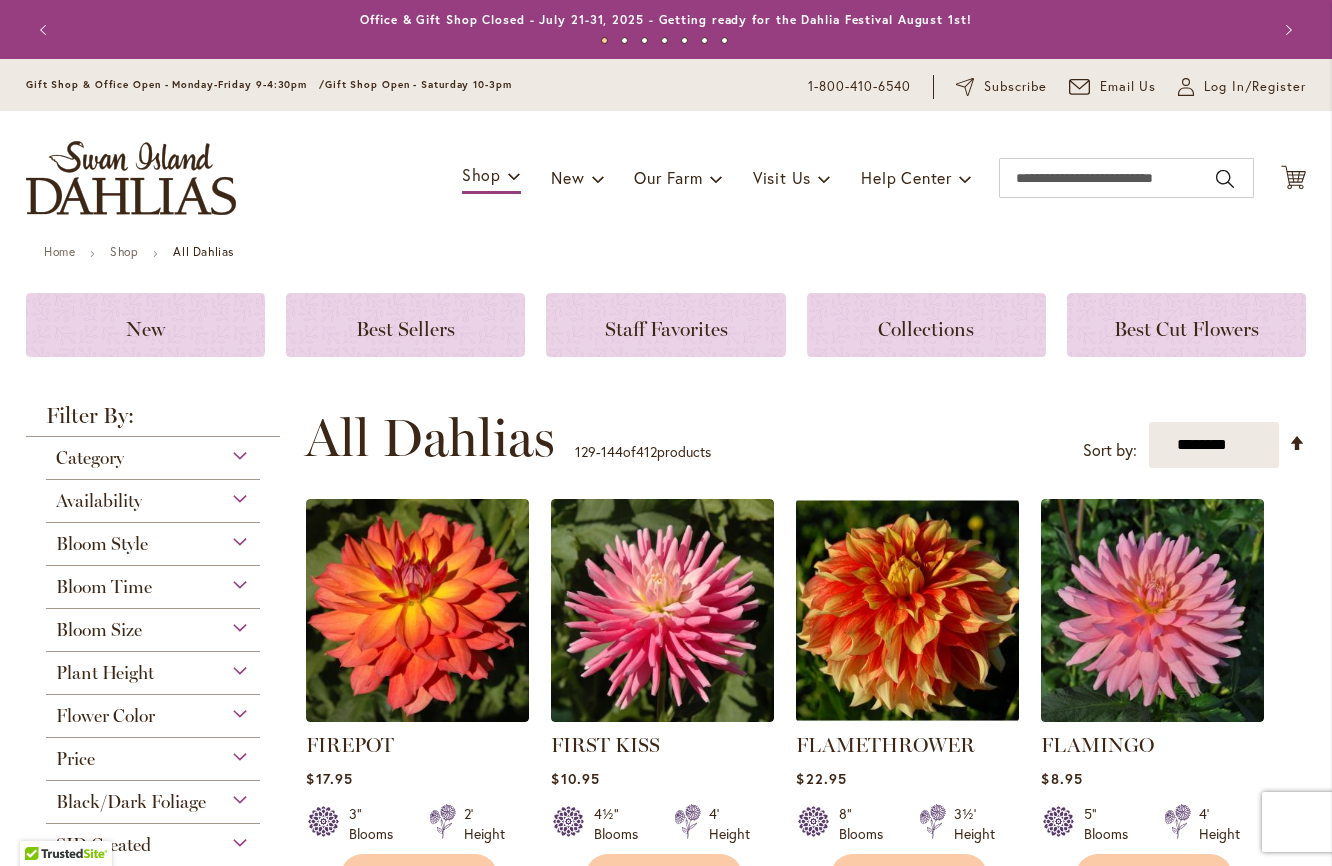 scroll, scrollTop: 0, scrollLeft: 0, axis: both 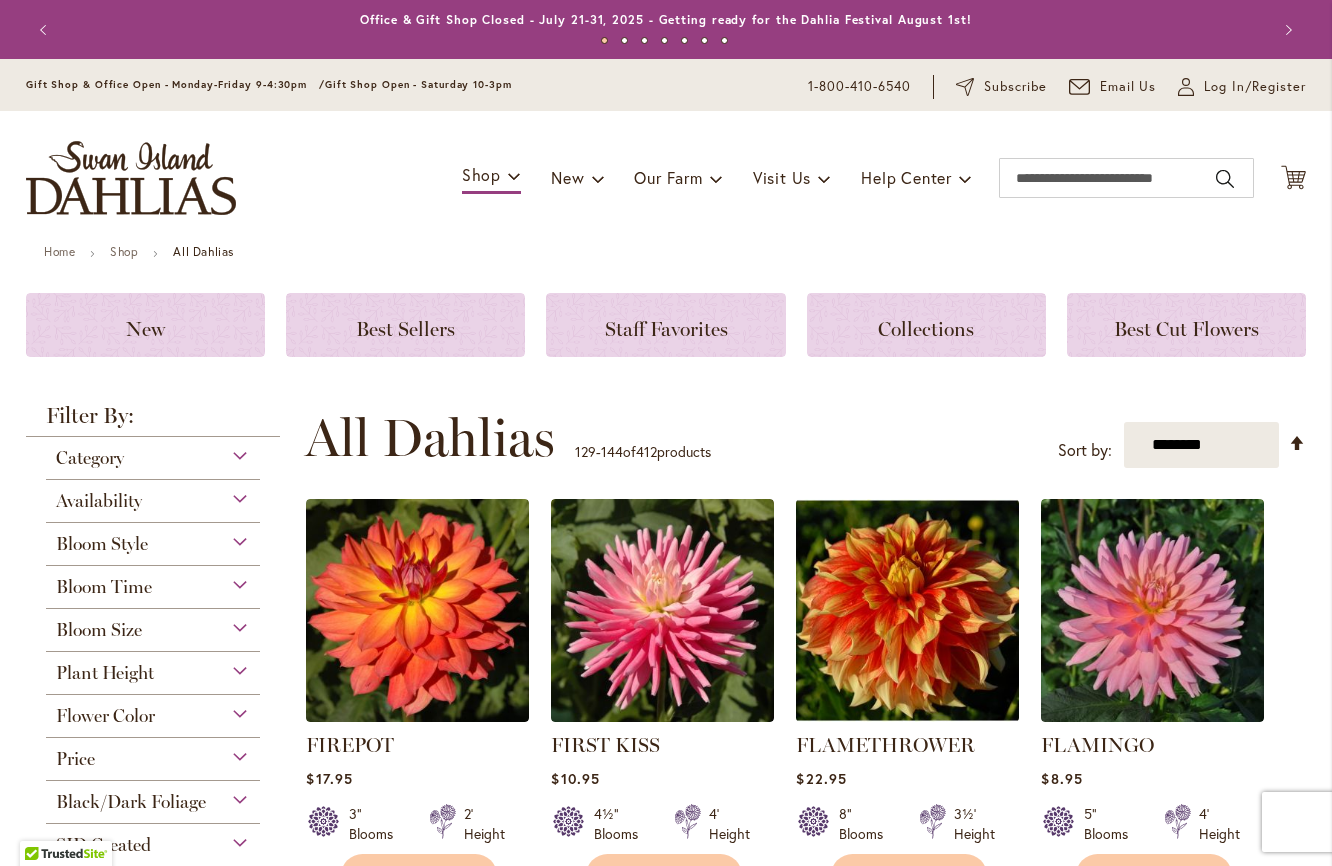 click on "**********" at bounding box center (805, 438) 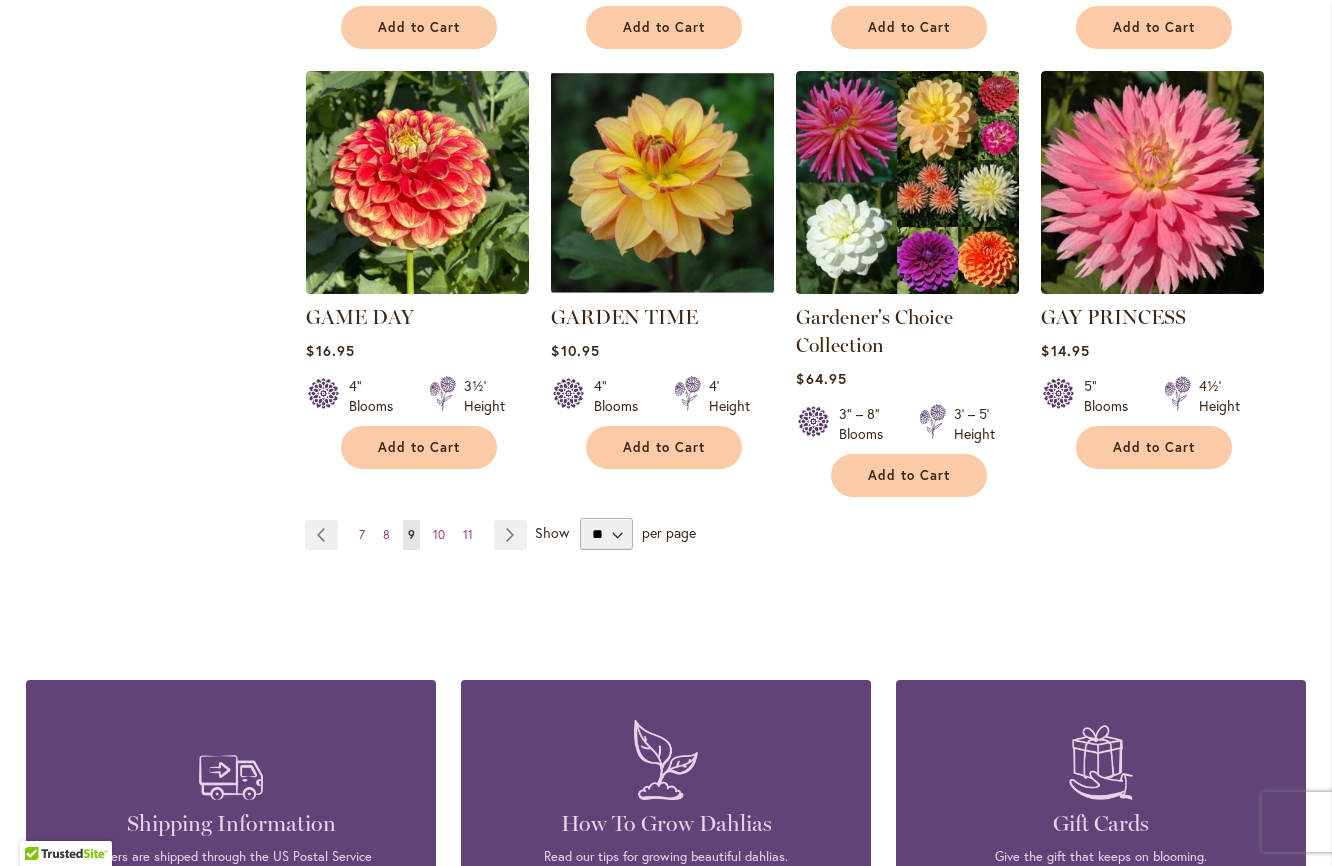 scroll, scrollTop: 1689, scrollLeft: 0, axis: vertical 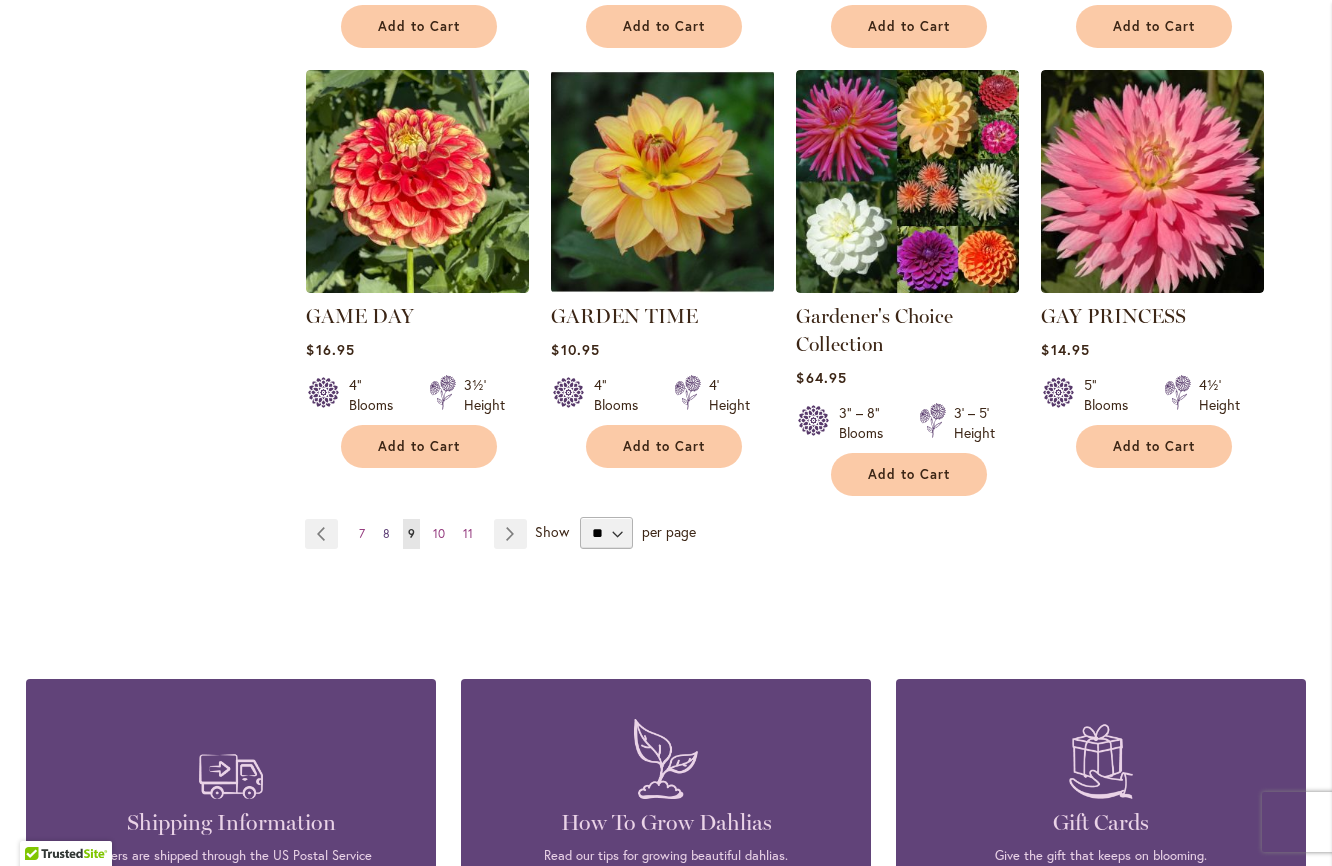 click on "8" at bounding box center [386, 533] 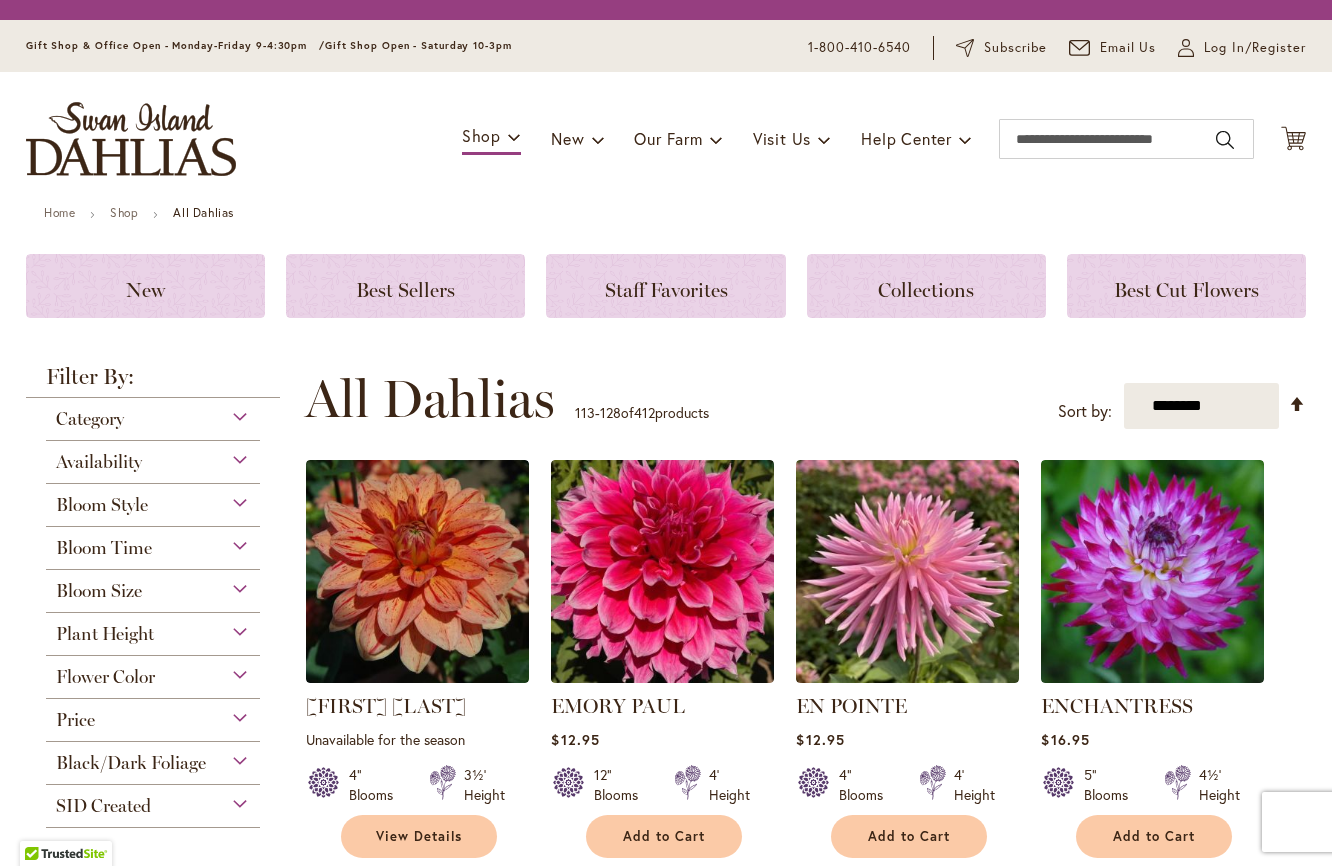 scroll, scrollTop: 0, scrollLeft: 0, axis: both 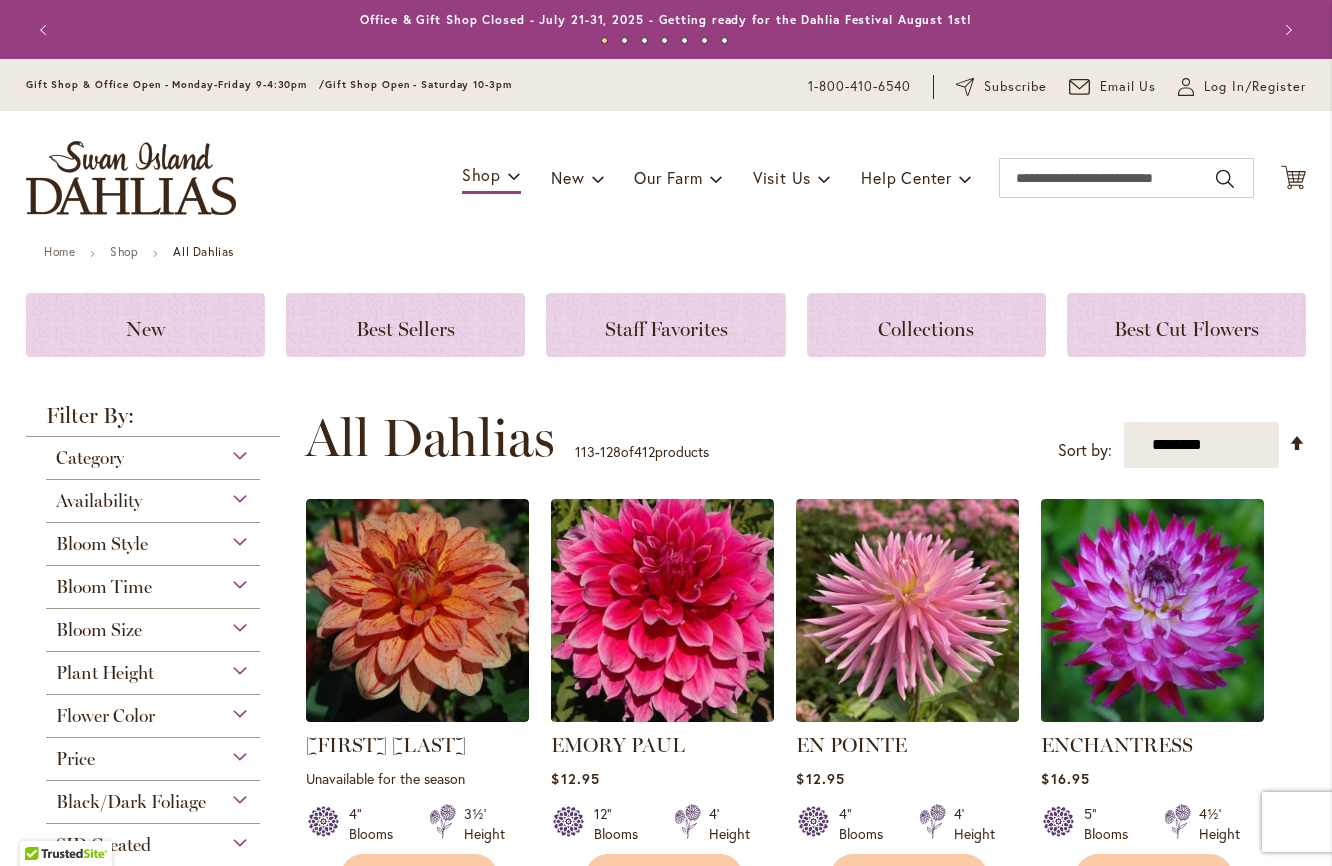 click on "**********" at bounding box center (805, 438) 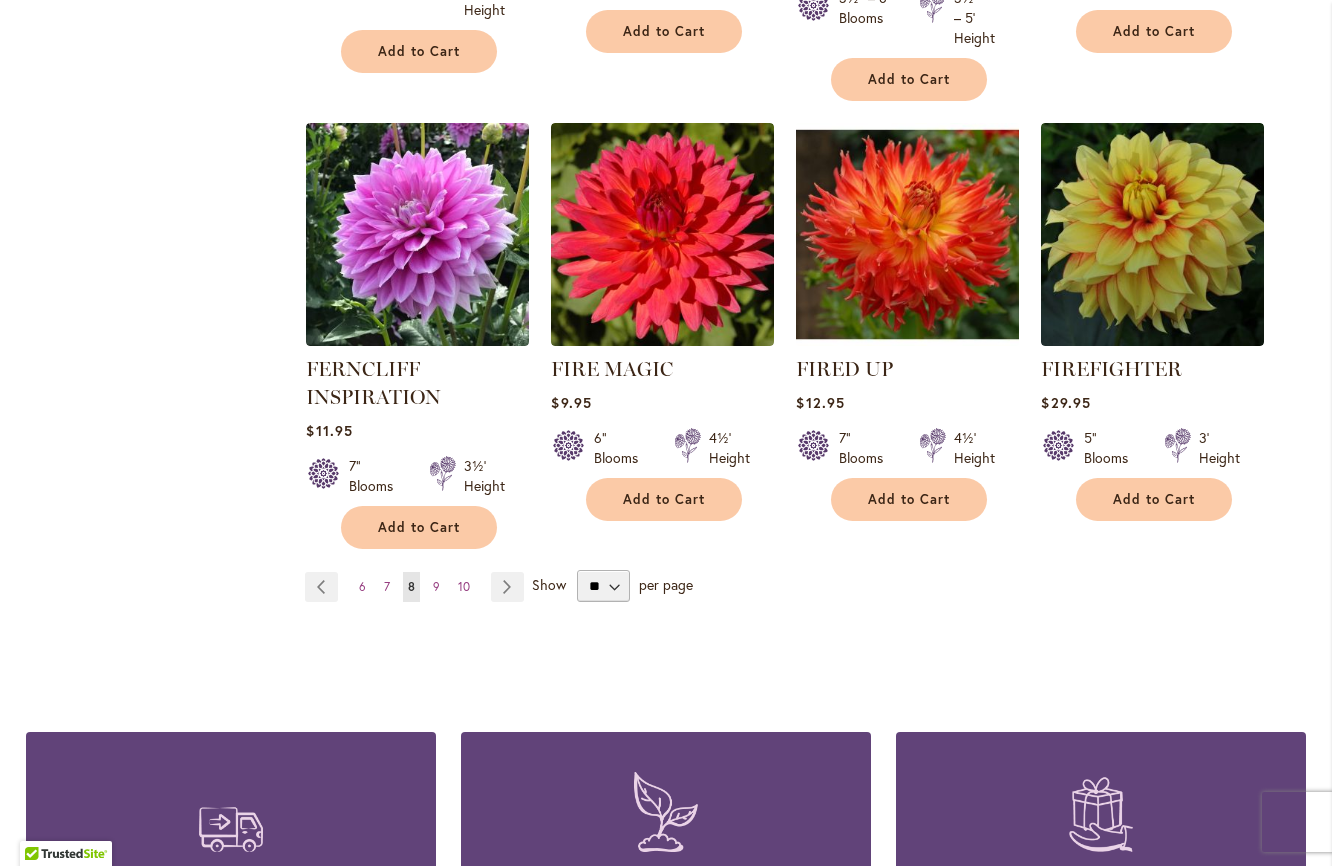 scroll, scrollTop: 1736, scrollLeft: 0, axis: vertical 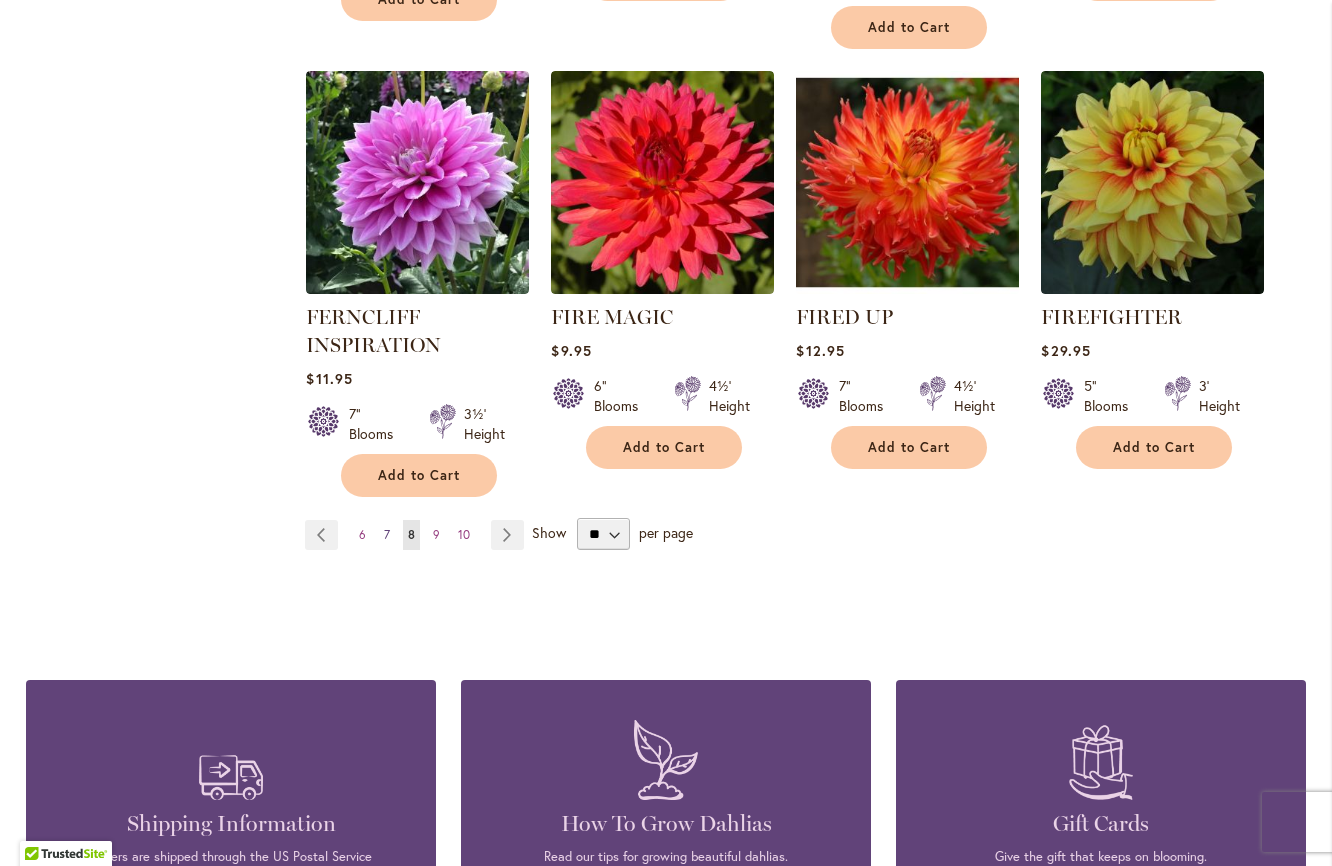 click on "7" at bounding box center (387, 534) 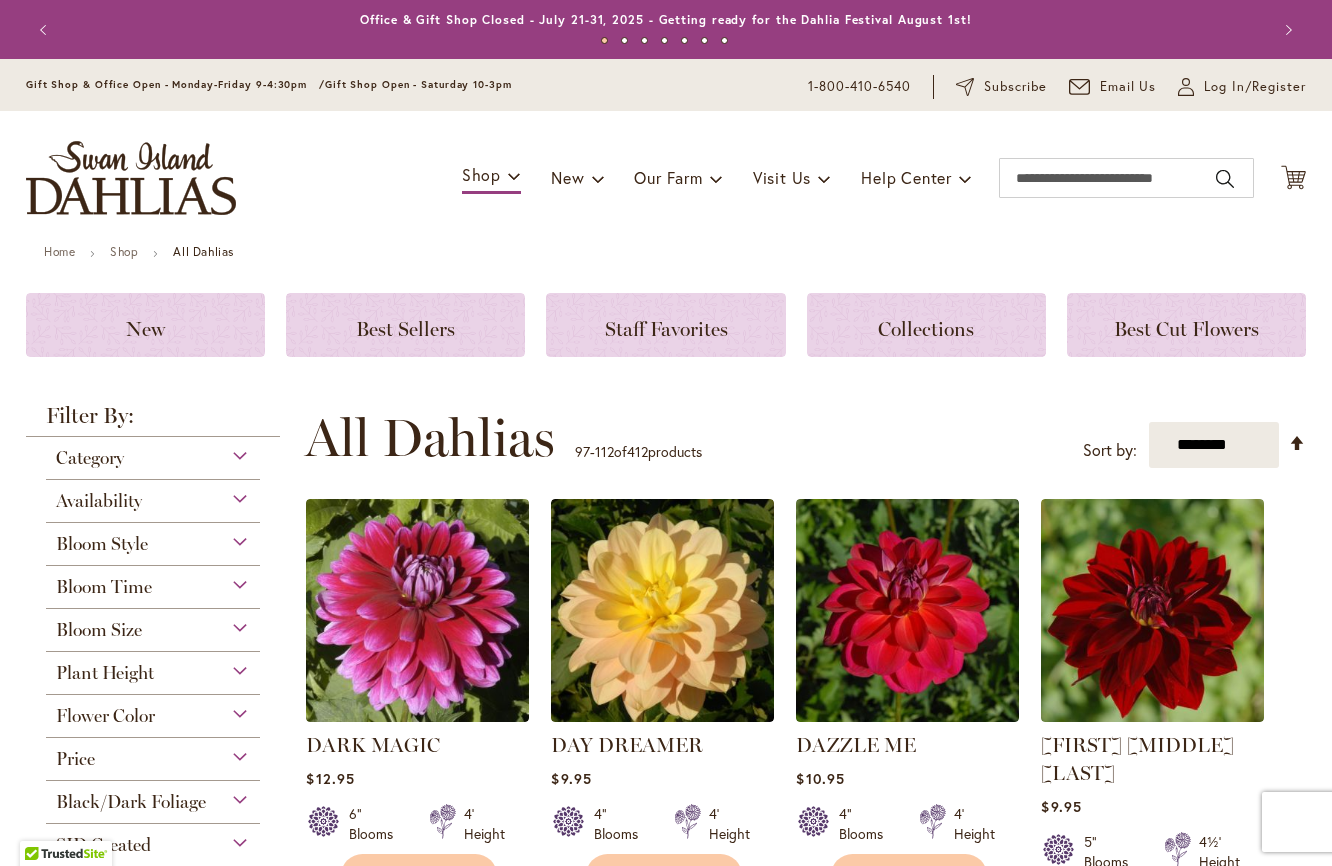scroll, scrollTop: 0, scrollLeft: 0, axis: both 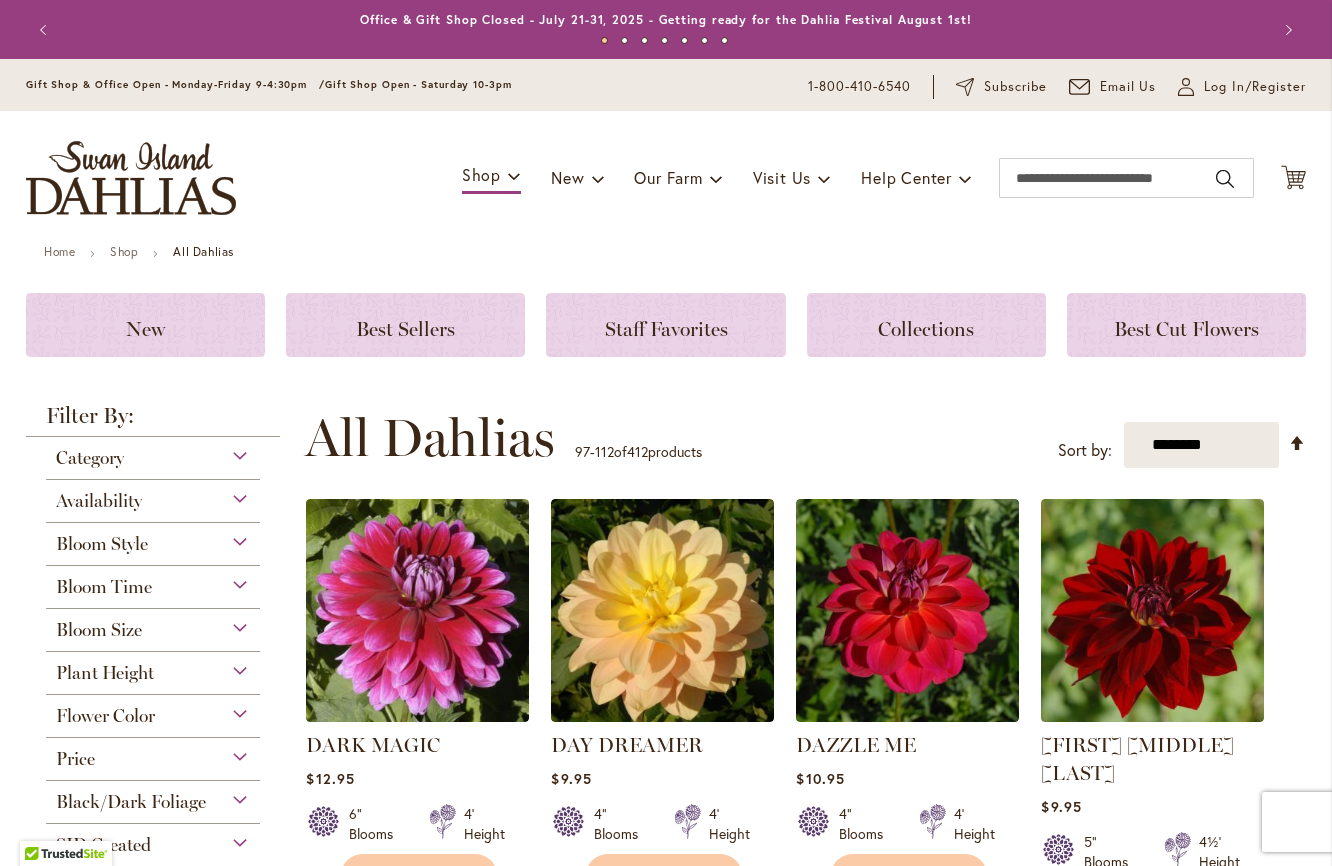 click on "**********" at bounding box center [805, 1323] 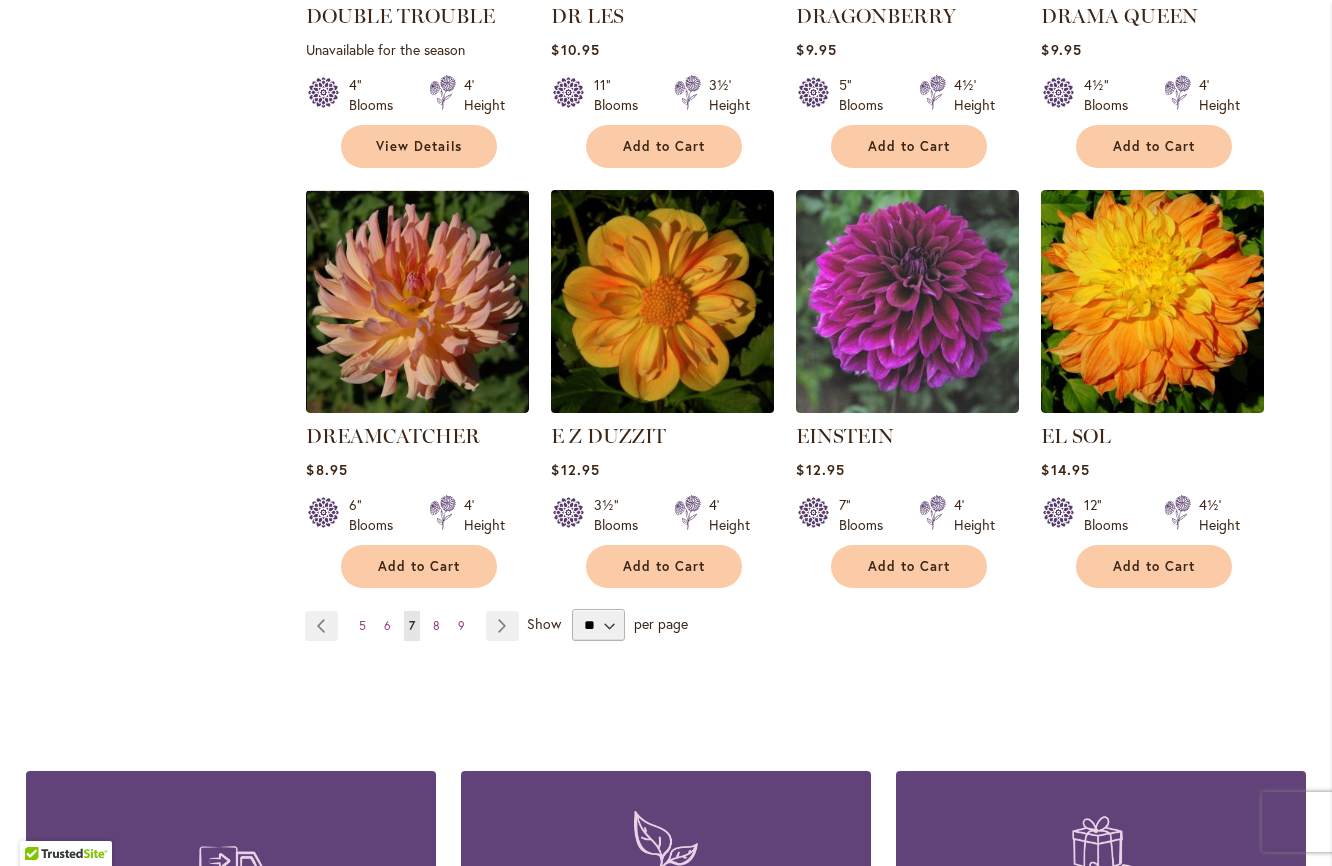 scroll, scrollTop: 1614, scrollLeft: 0, axis: vertical 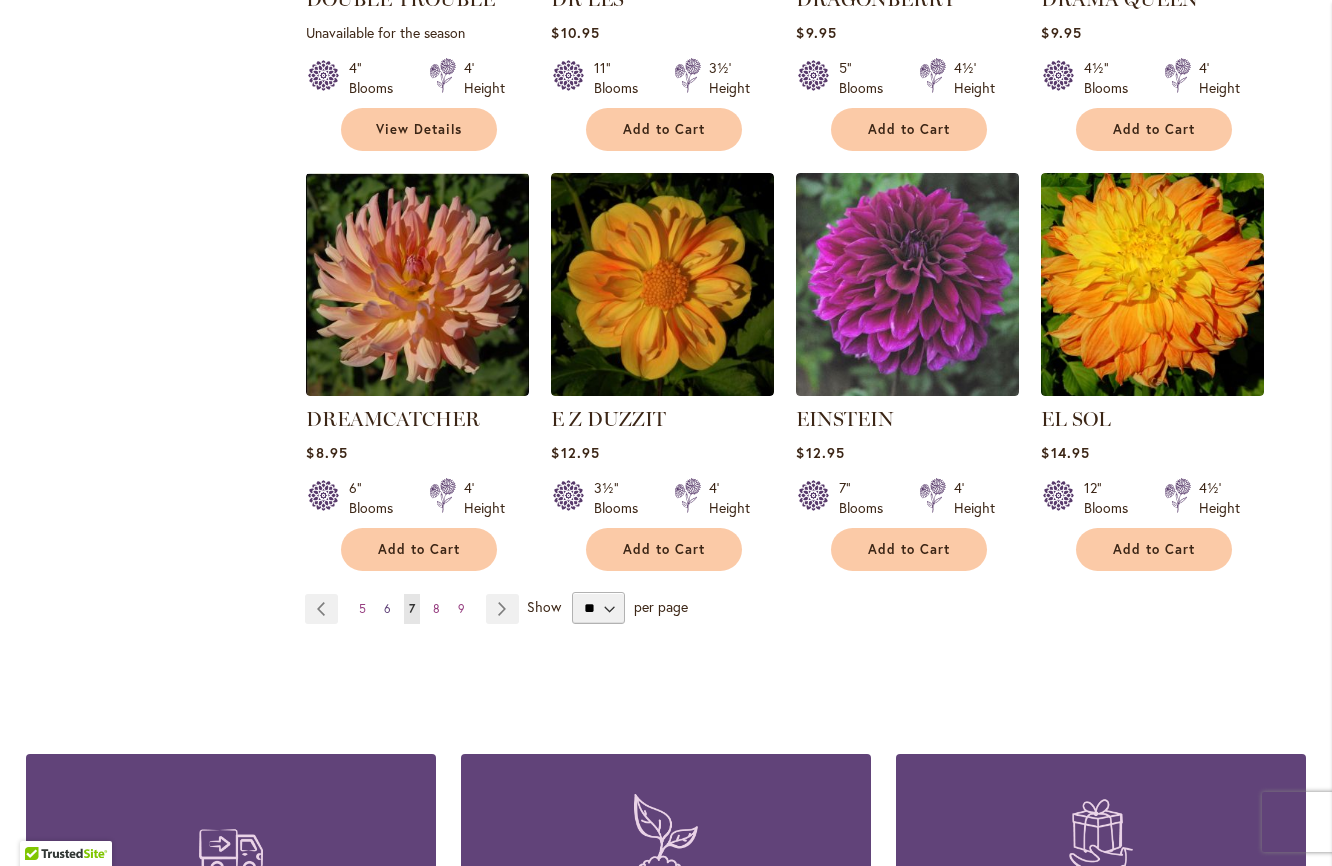click on "6" at bounding box center [387, 608] 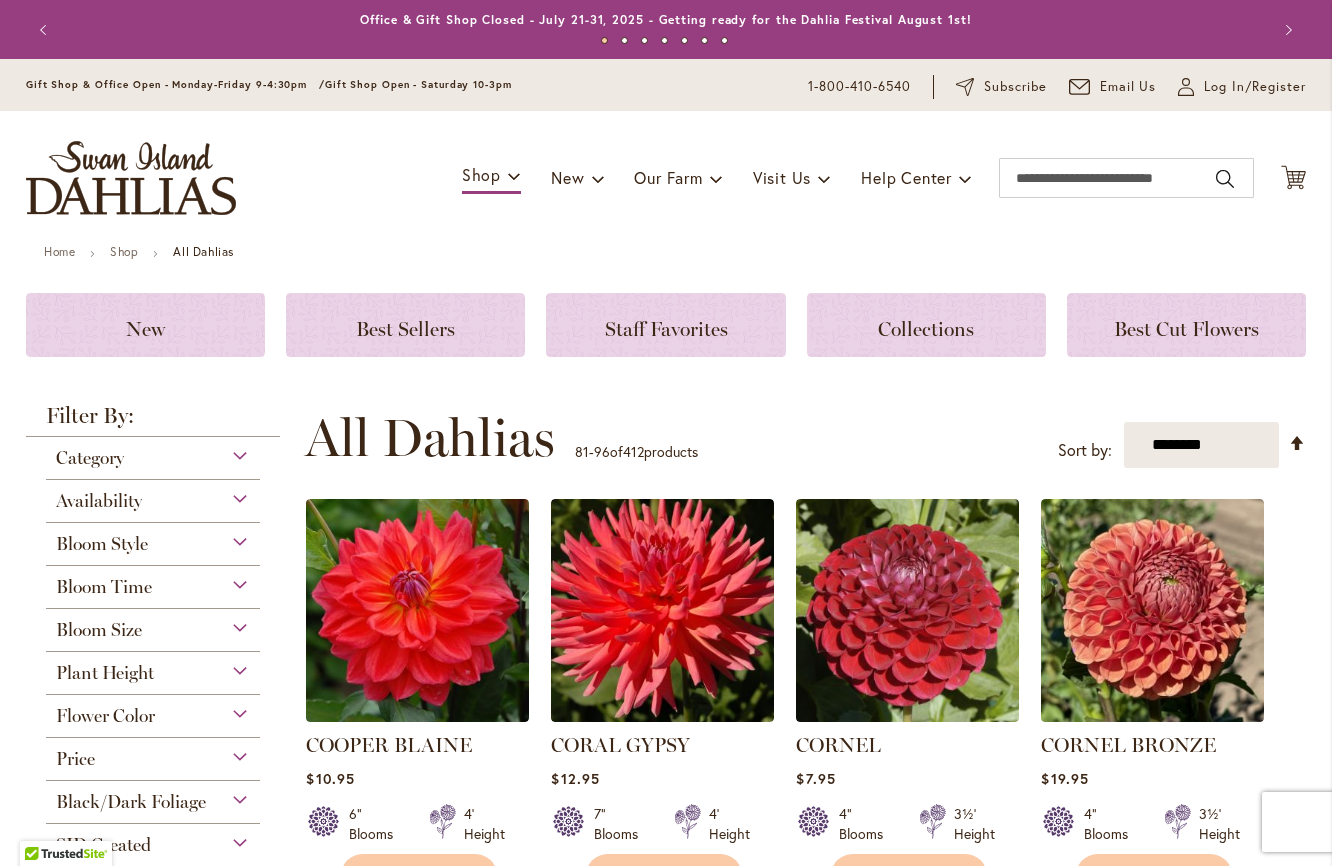 scroll, scrollTop: 0, scrollLeft: 0, axis: both 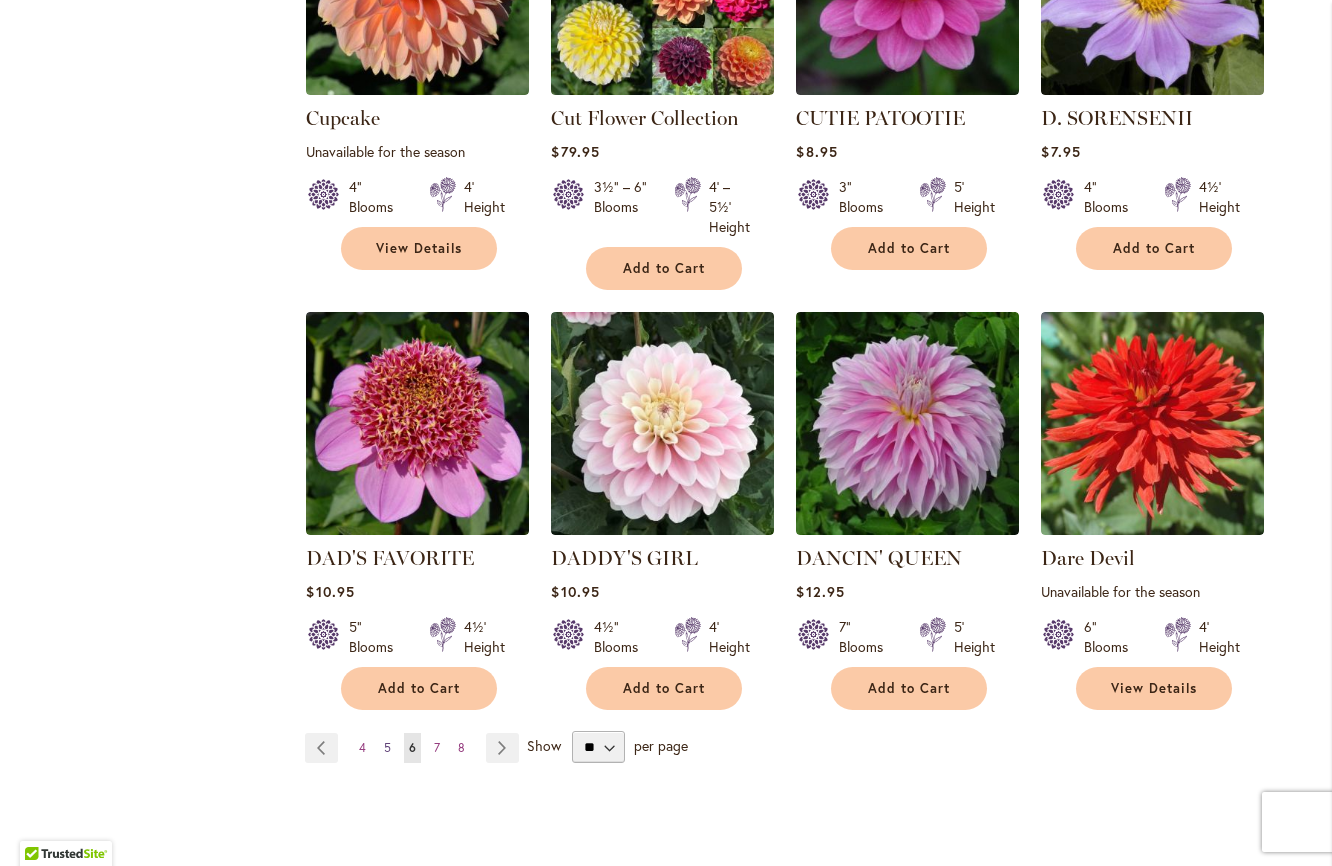 click on "5" at bounding box center (387, 747) 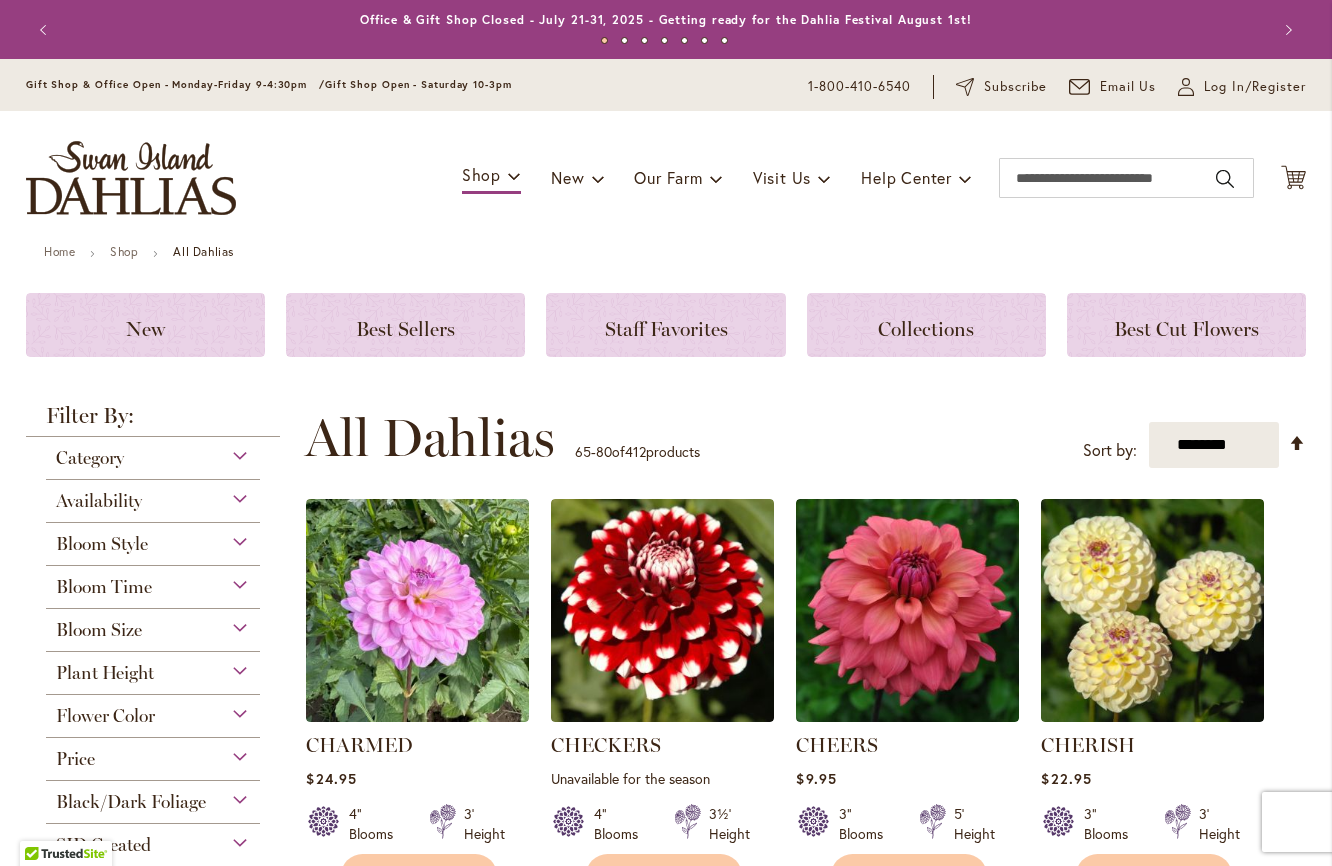 scroll, scrollTop: 0, scrollLeft: 0, axis: both 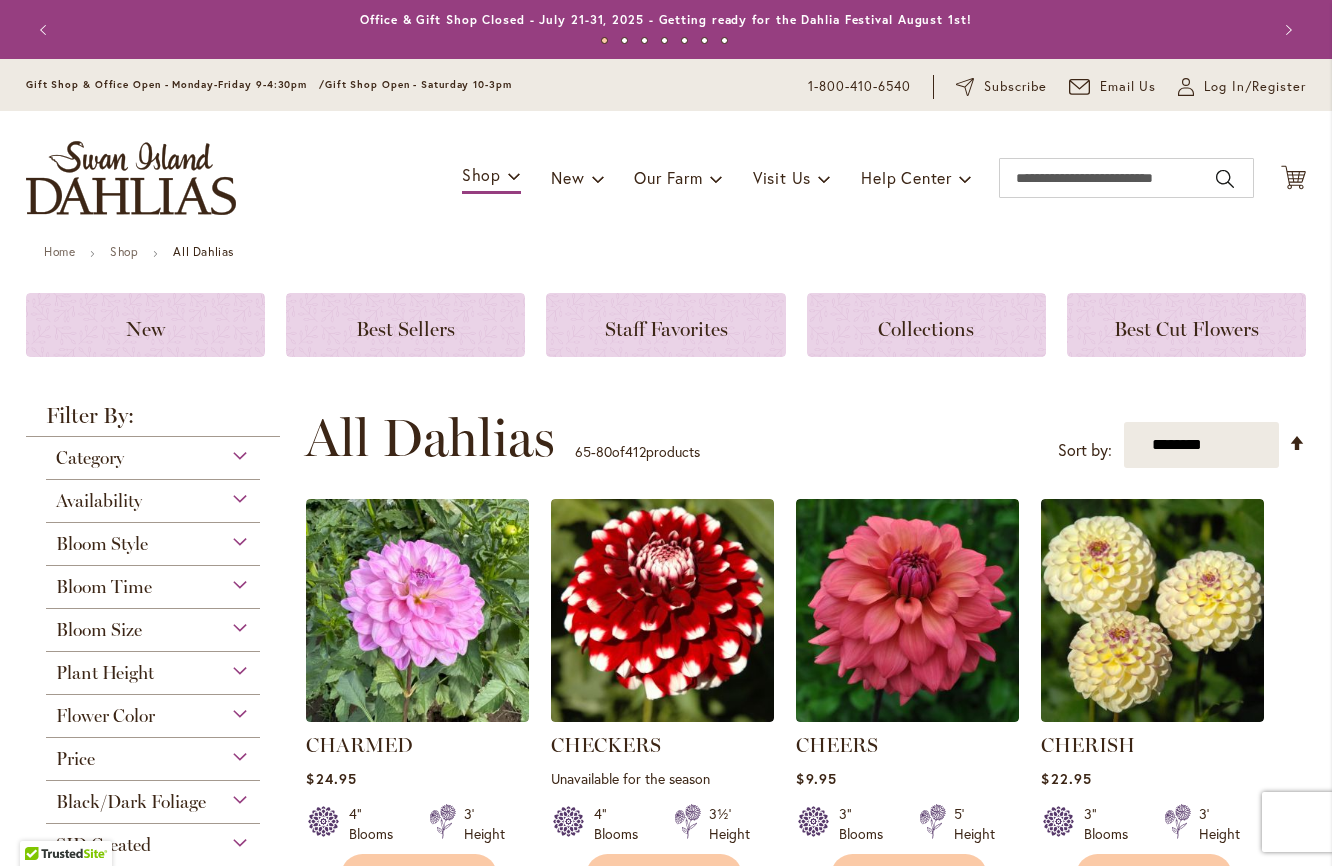 click on "**********" at bounding box center (805, 1309) 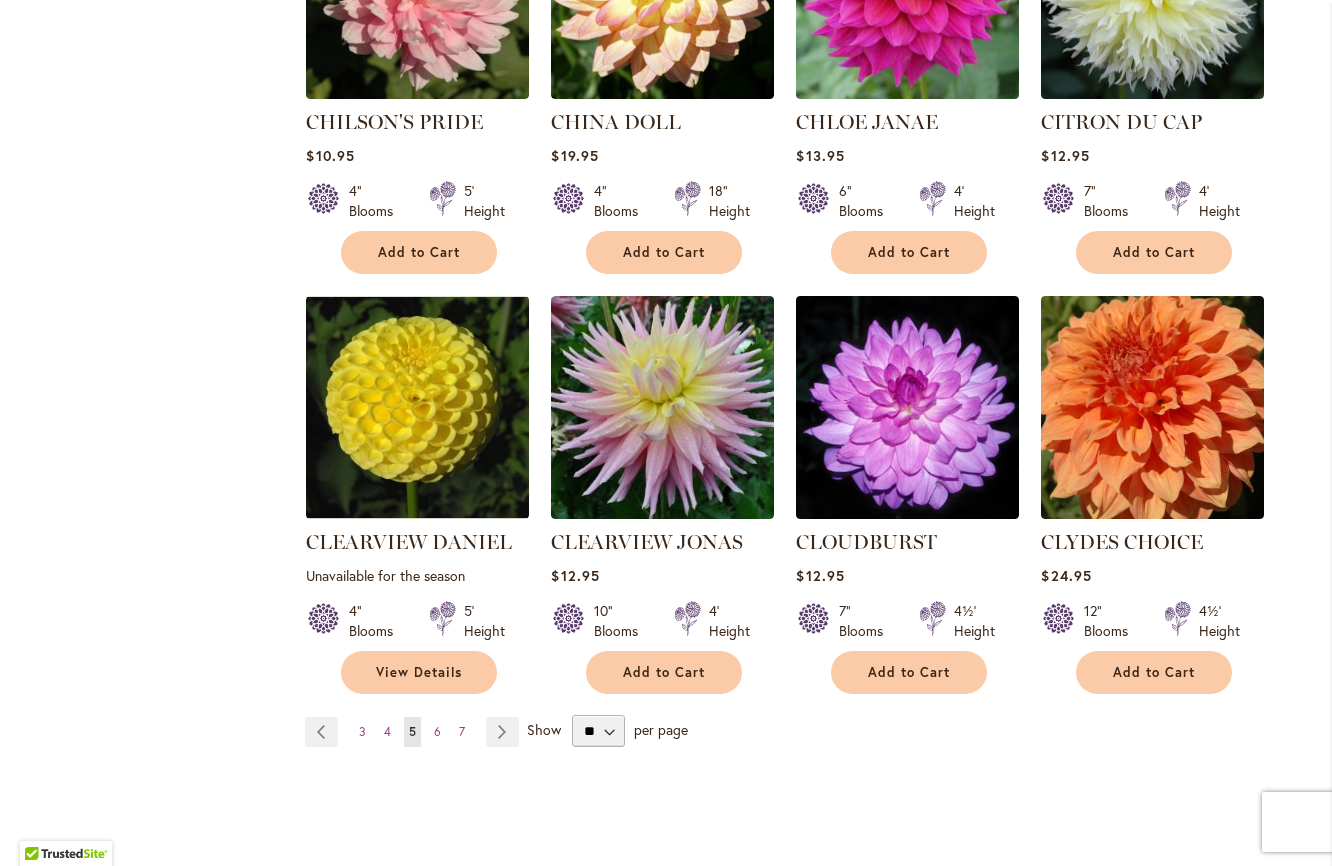 scroll, scrollTop: 1502, scrollLeft: 0, axis: vertical 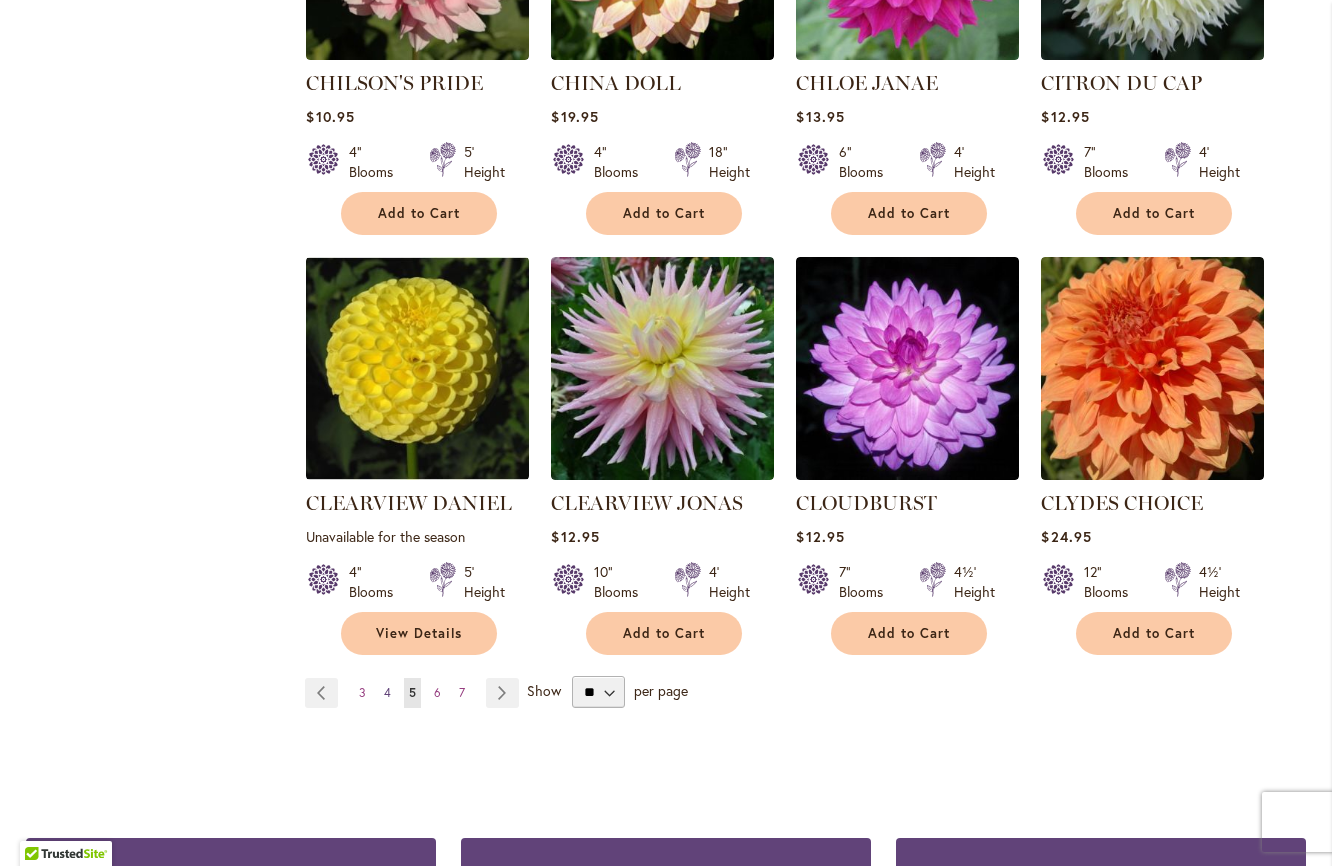 click on "4" at bounding box center (387, 692) 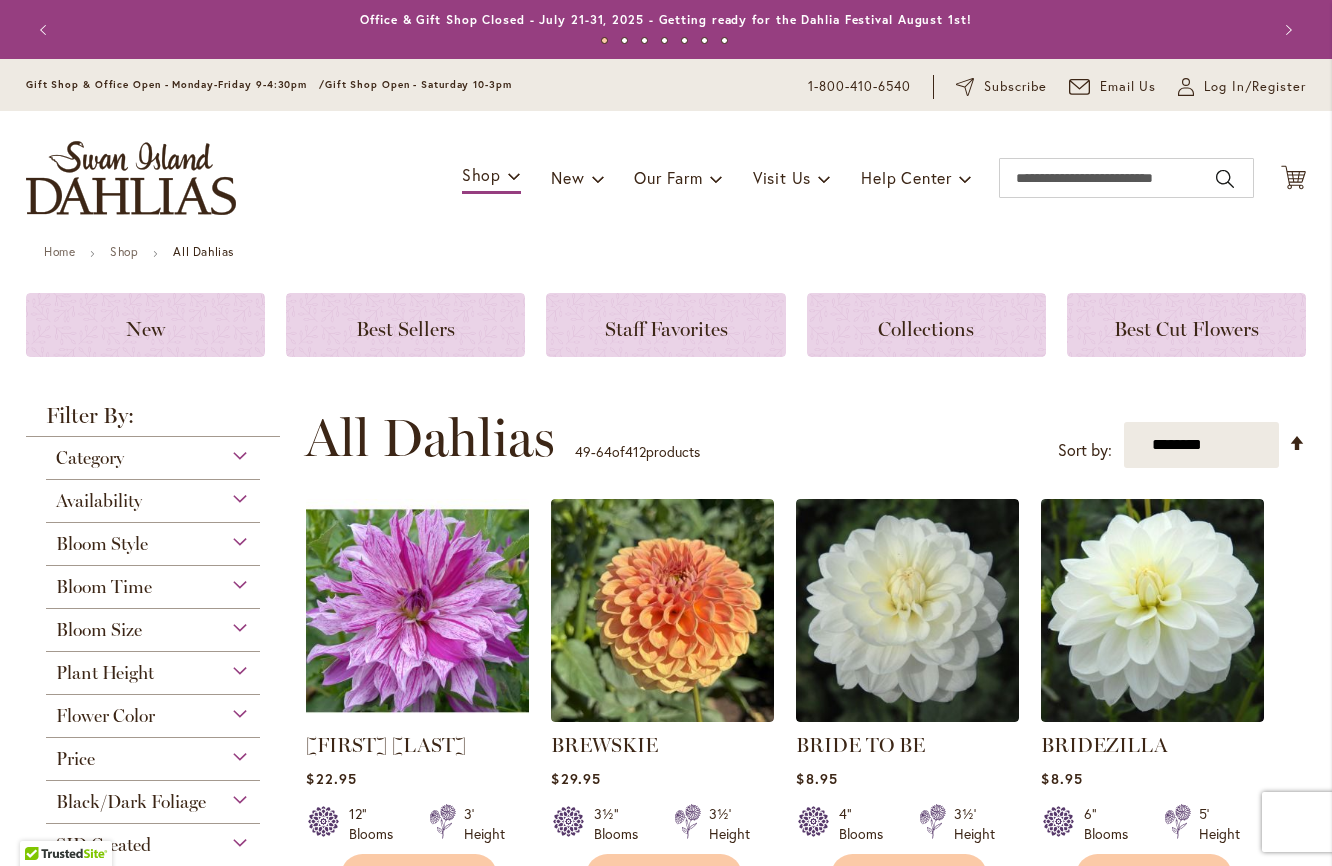 scroll, scrollTop: 0, scrollLeft: 0, axis: both 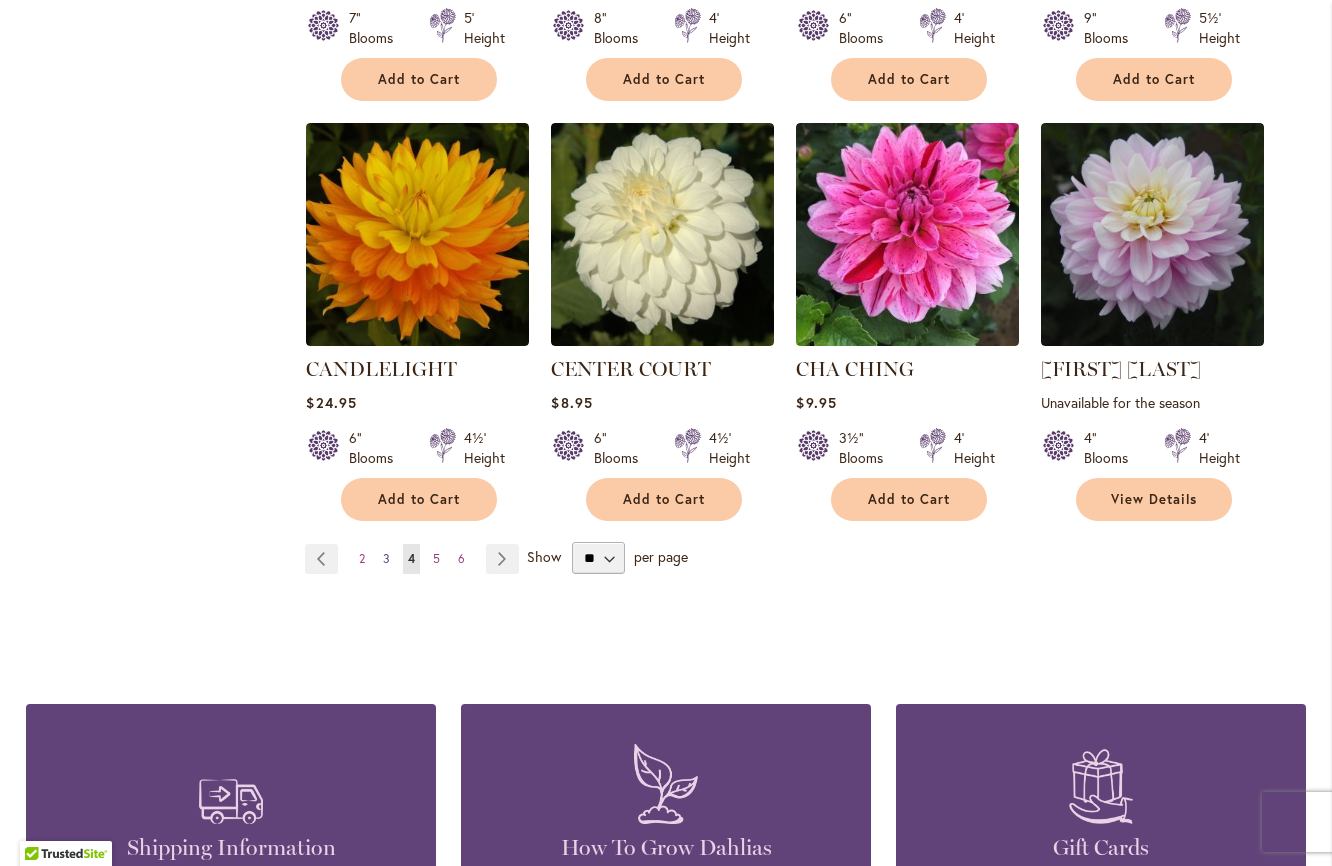 click on "3" at bounding box center [386, 558] 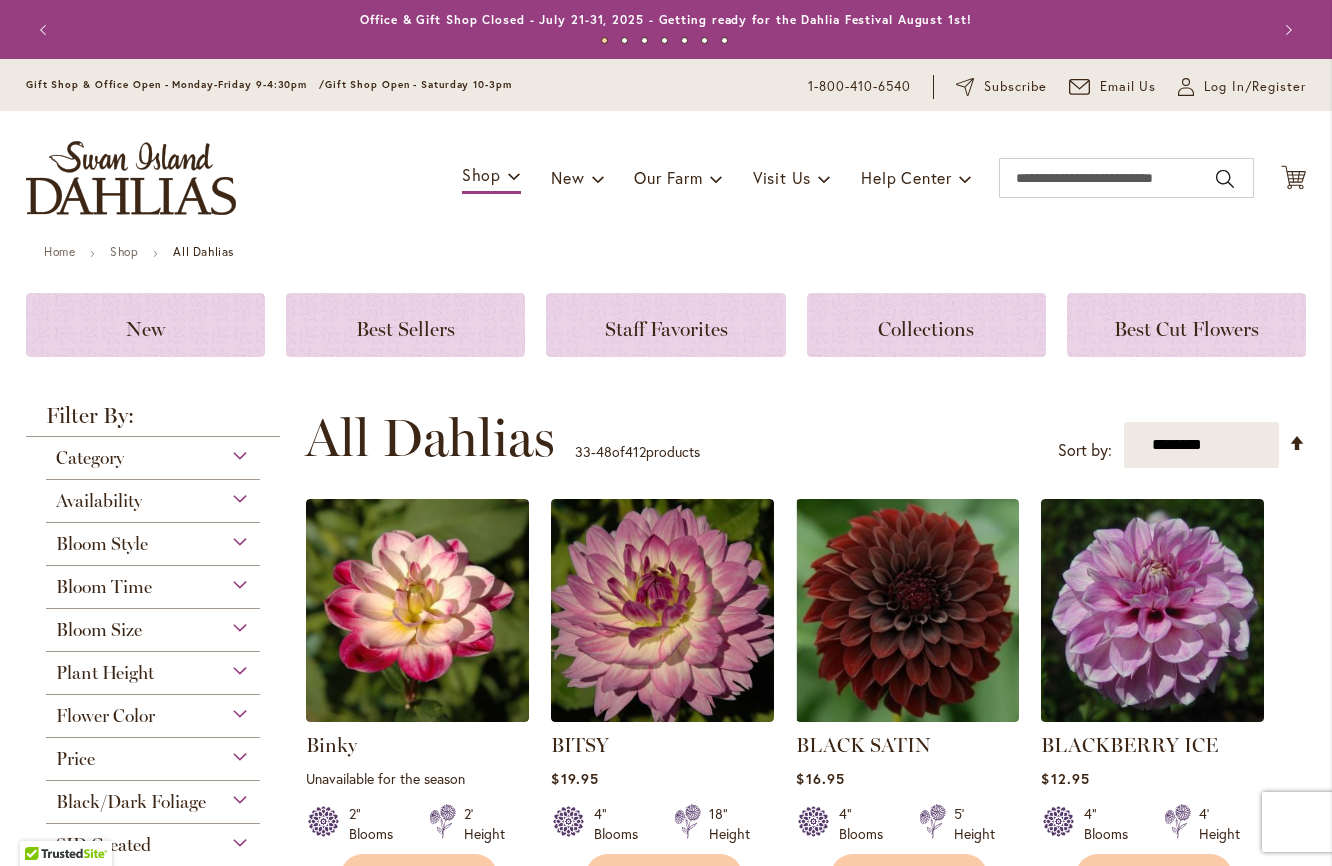 scroll, scrollTop: 0, scrollLeft: 0, axis: both 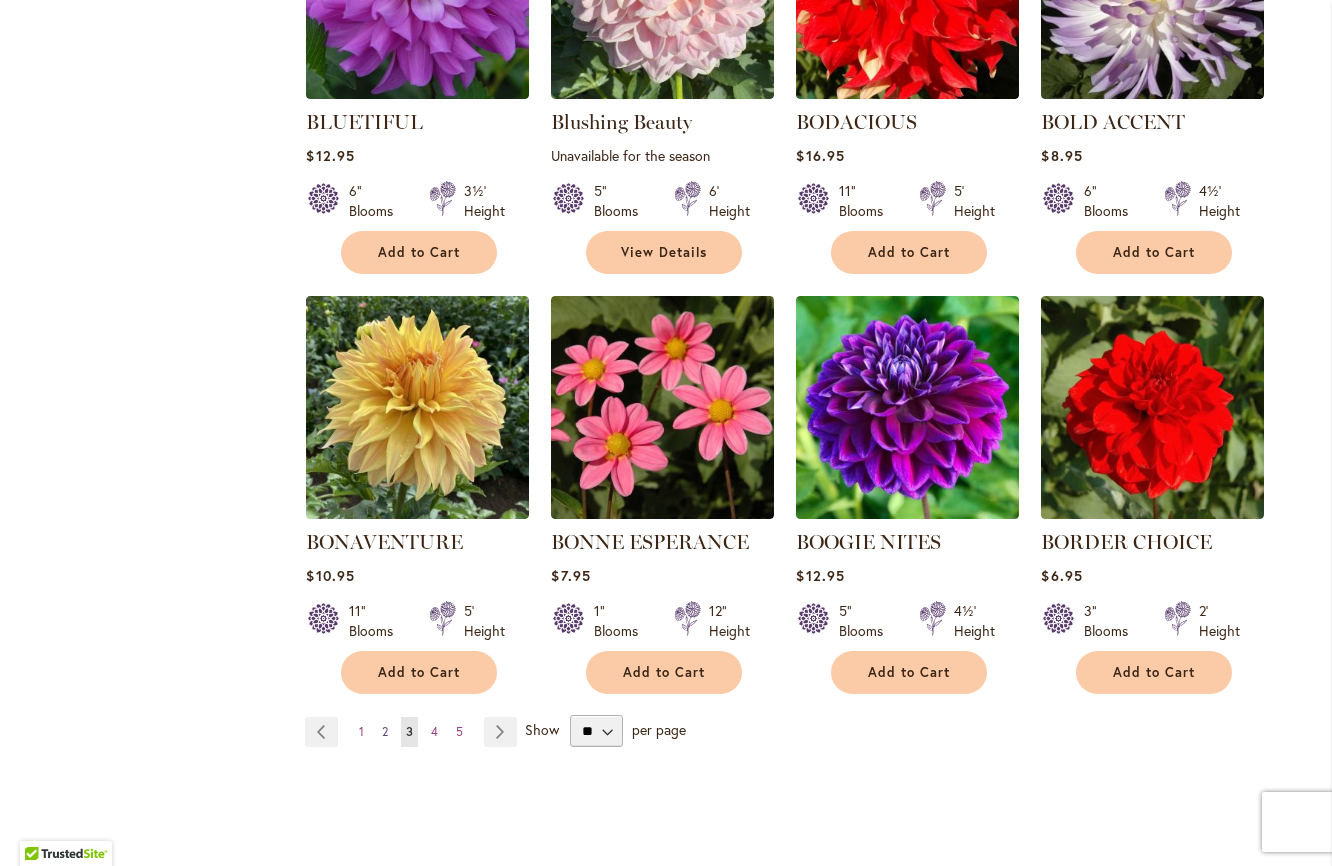 click on "2" at bounding box center (385, 731) 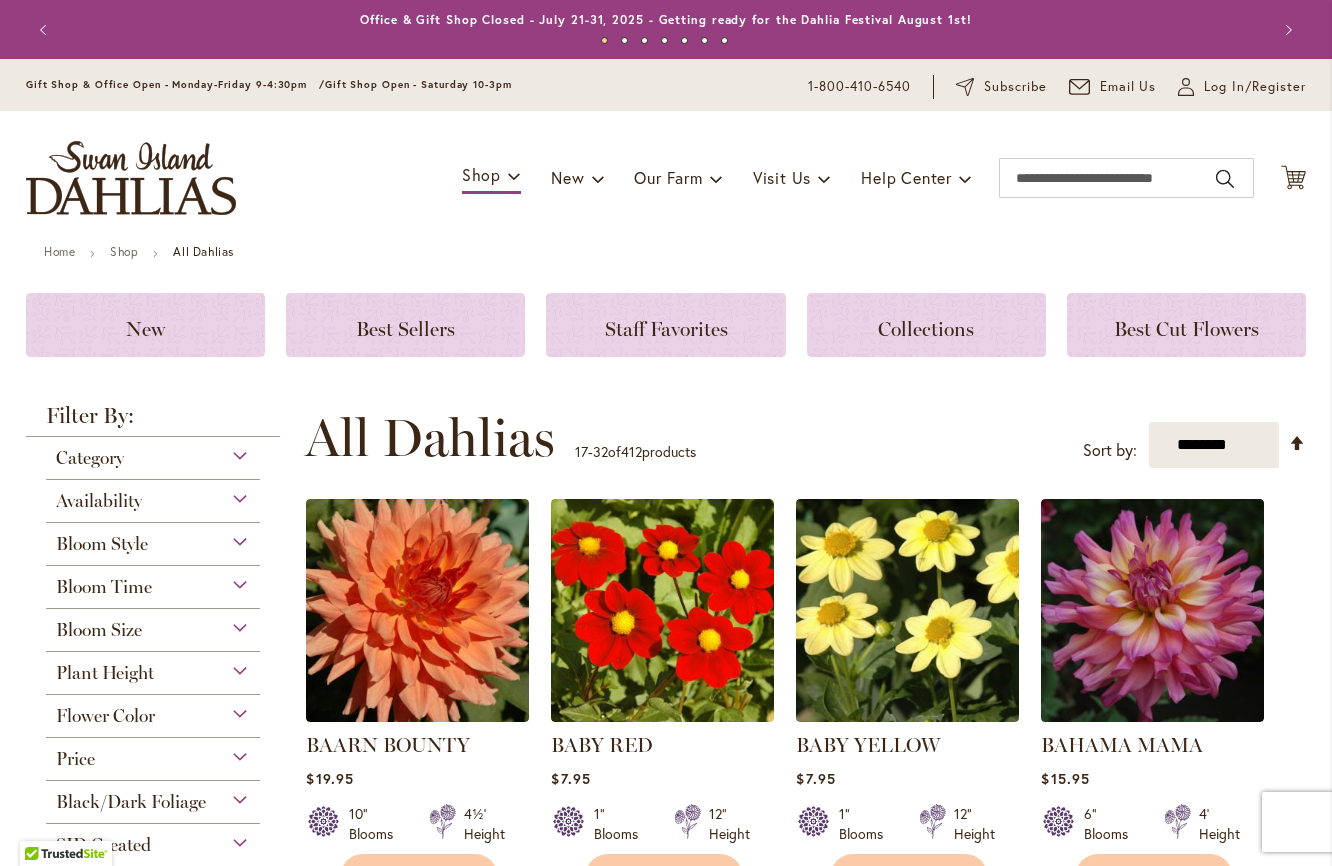 scroll, scrollTop: 0, scrollLeft: 0, axis: both 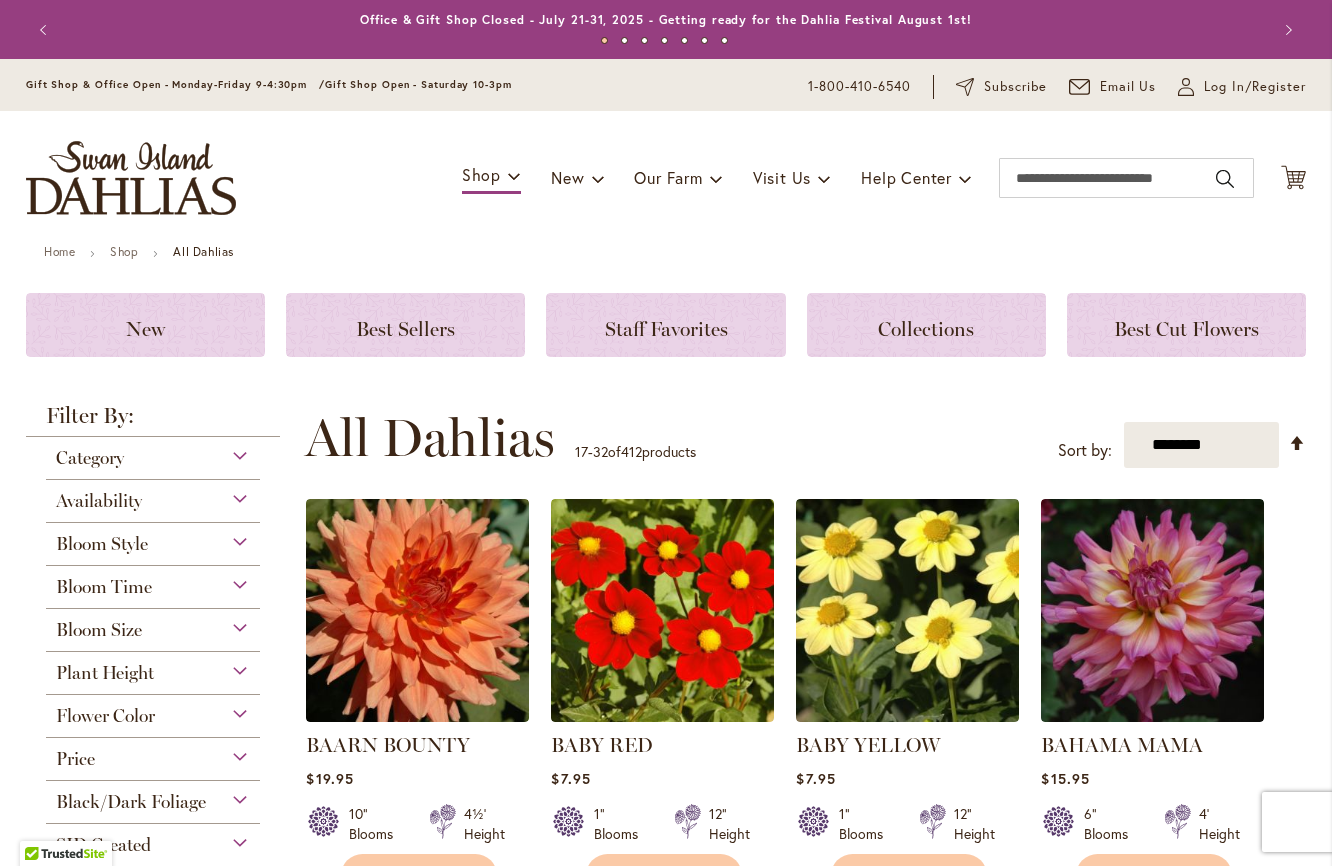click on "**********" at bounding box center (805, 438) 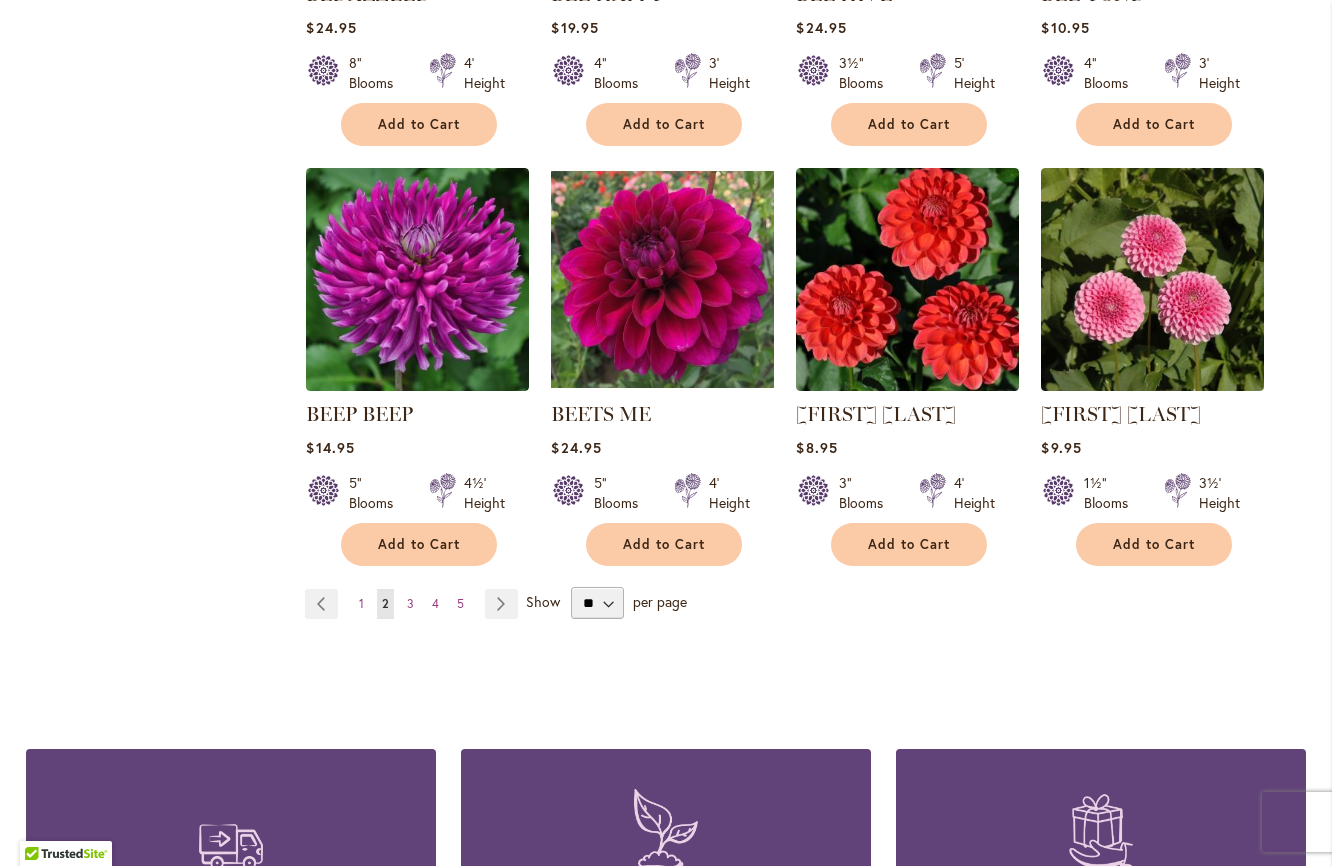 scroll, scrollTop: 1608, scrollLeft: 0, axis: vertical 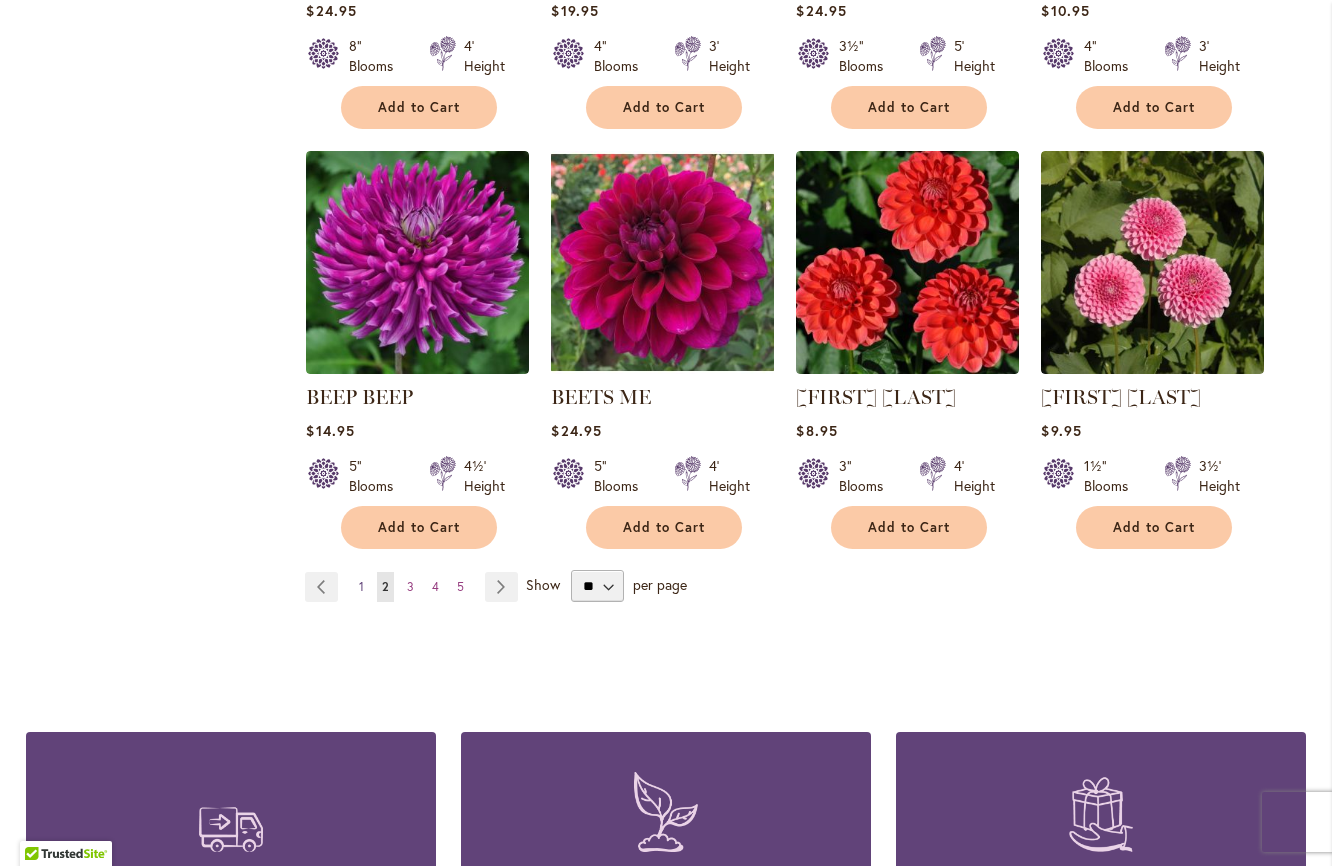 click on "1" at bounding box center [361, 586] 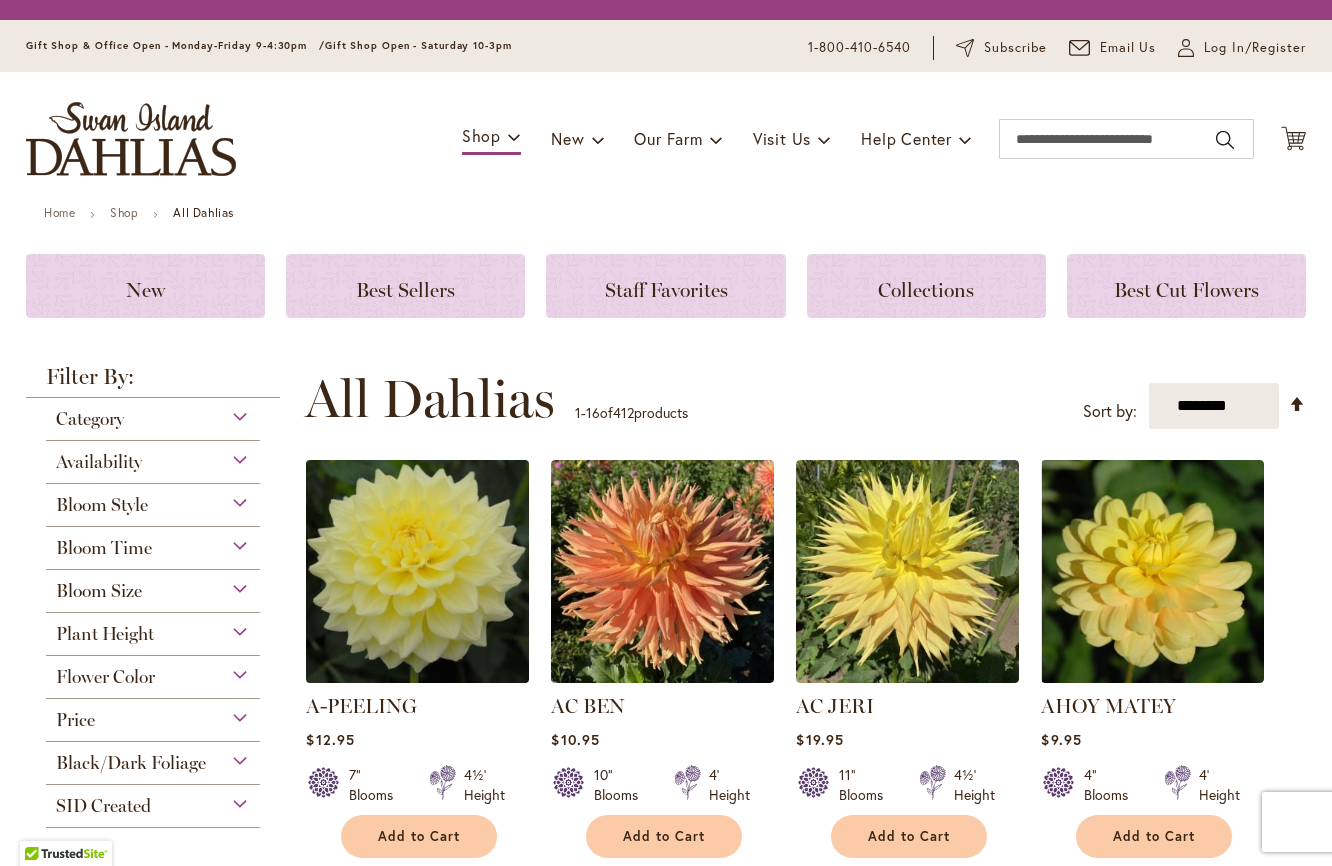 scroll, scrollTop: 0, scrollLeft: 0, axis: both 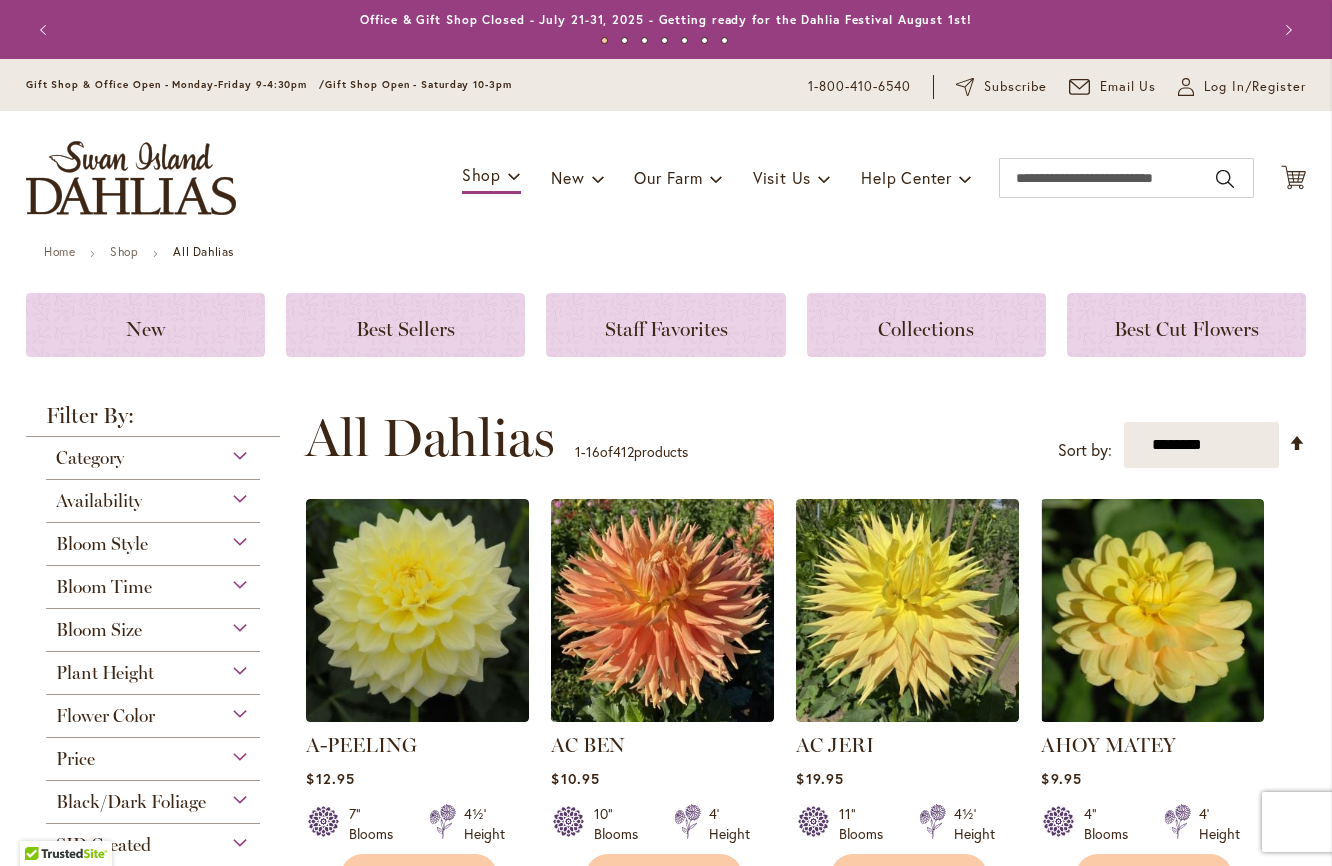 click on "**********" at bounding box center (805, 438) 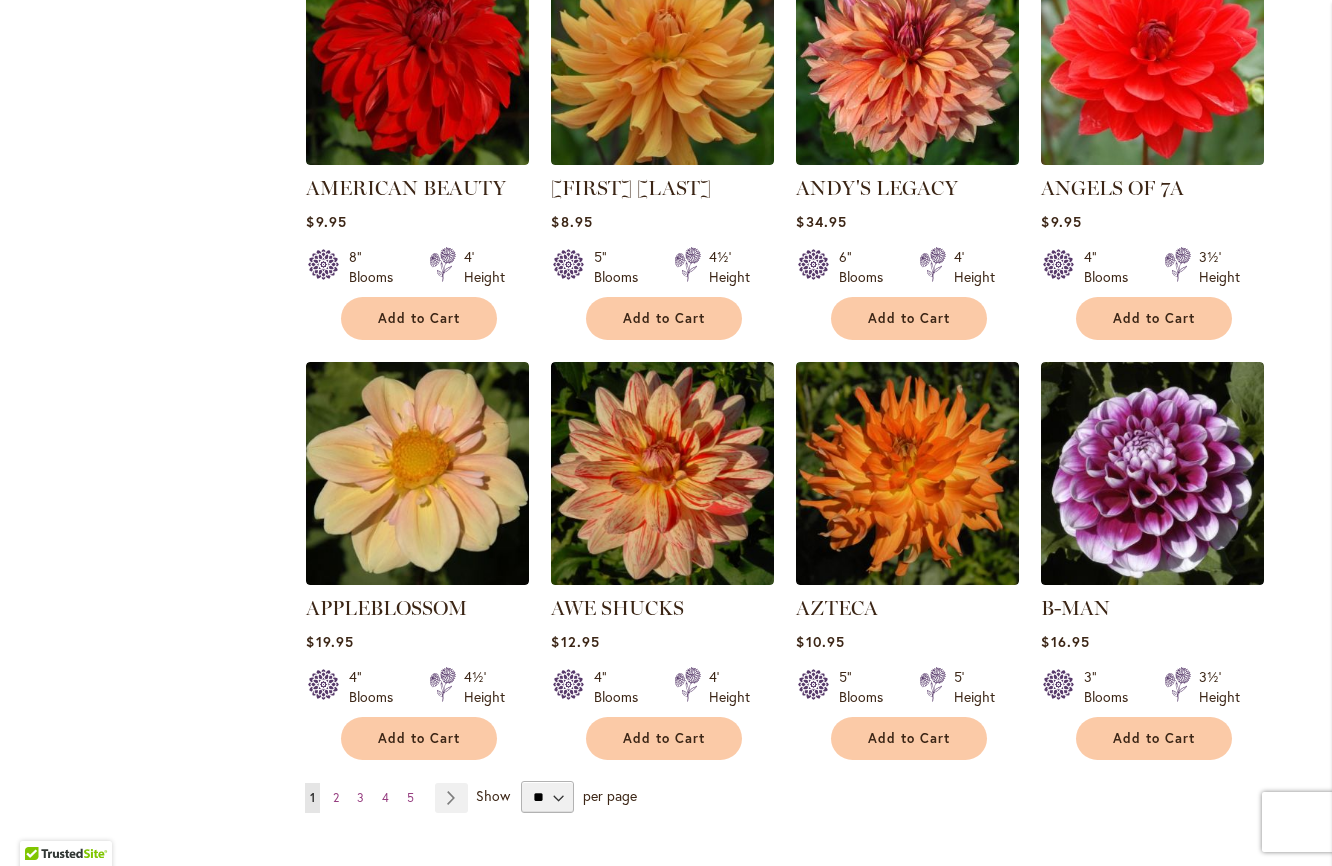 scroll, scrollTop: 1450, scrollLeft: 0, axis: vertical 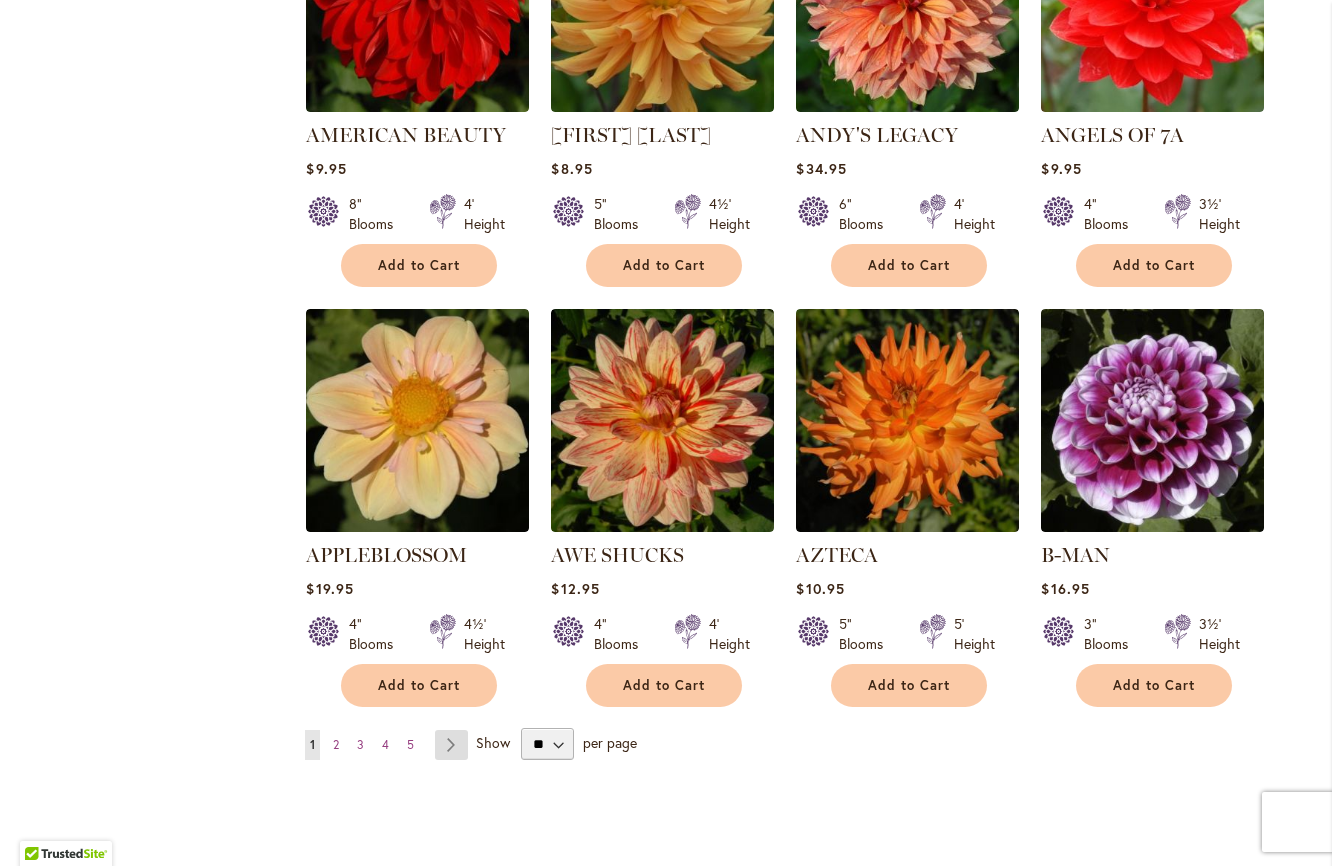 click on "Page
Next" at bounding box center [451, 745] 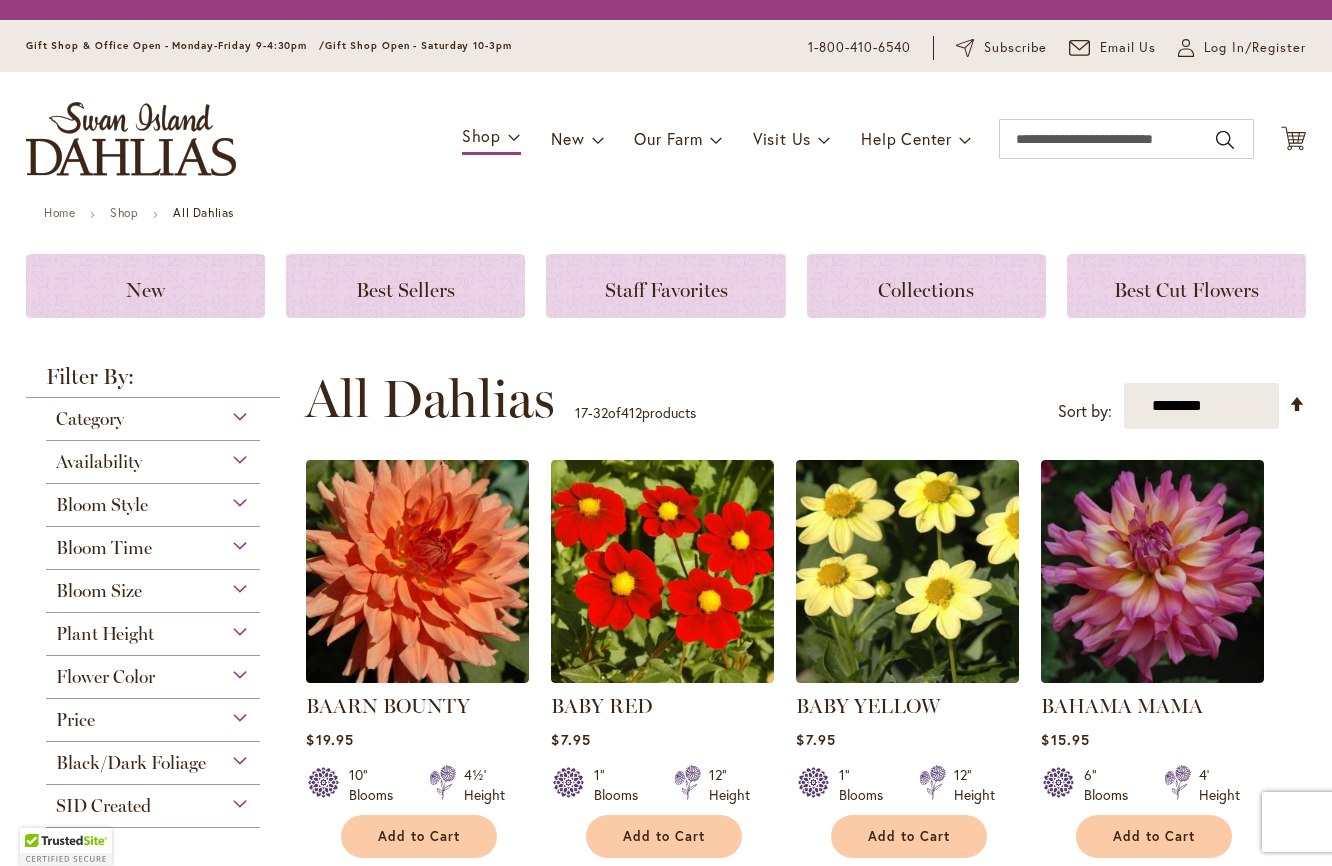 scroll, scrollTop: 0, scrollLeft: 0, axis: both 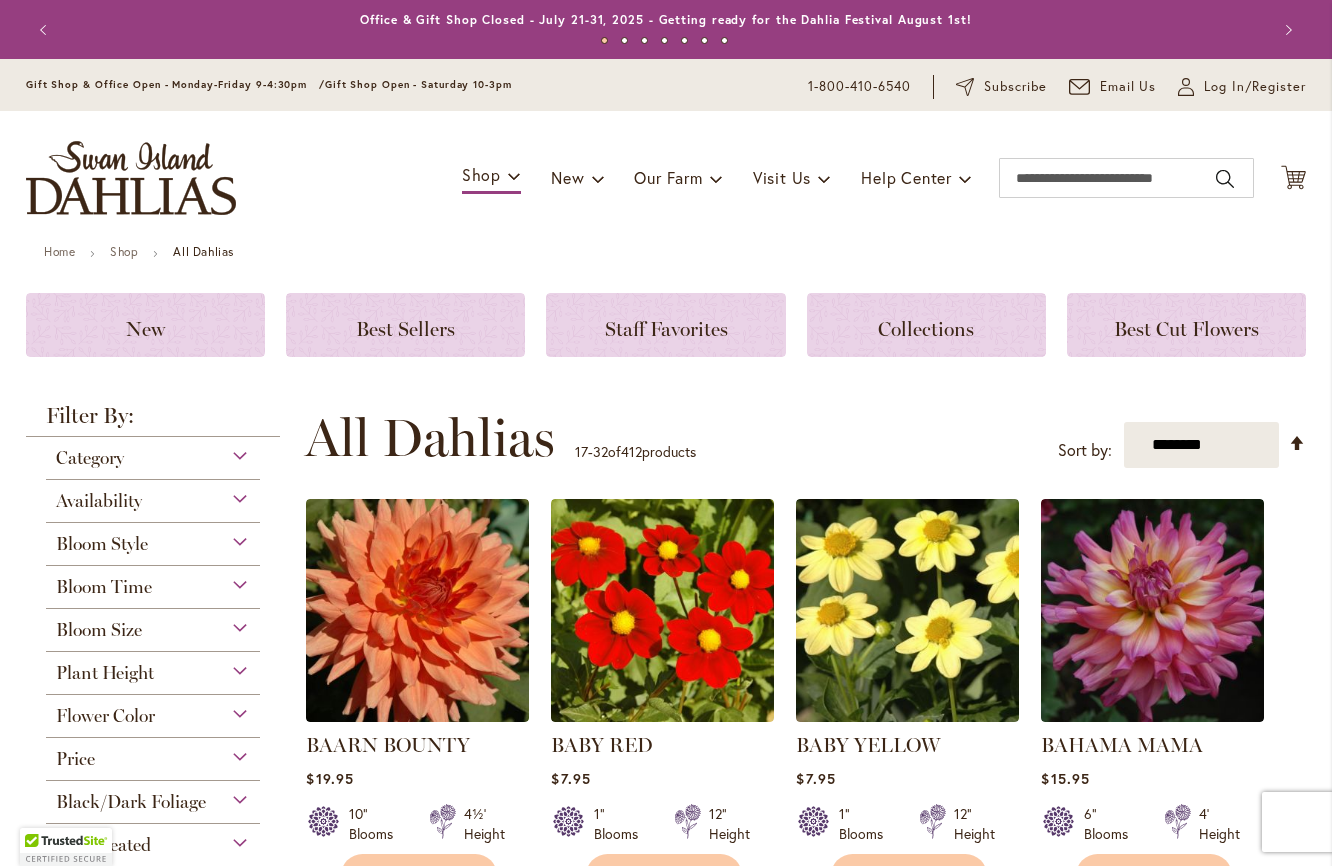 click on "BAARN BOUNTY
$19.95
10" Blooms
4½' Height" at bounding box center (805, 1328) 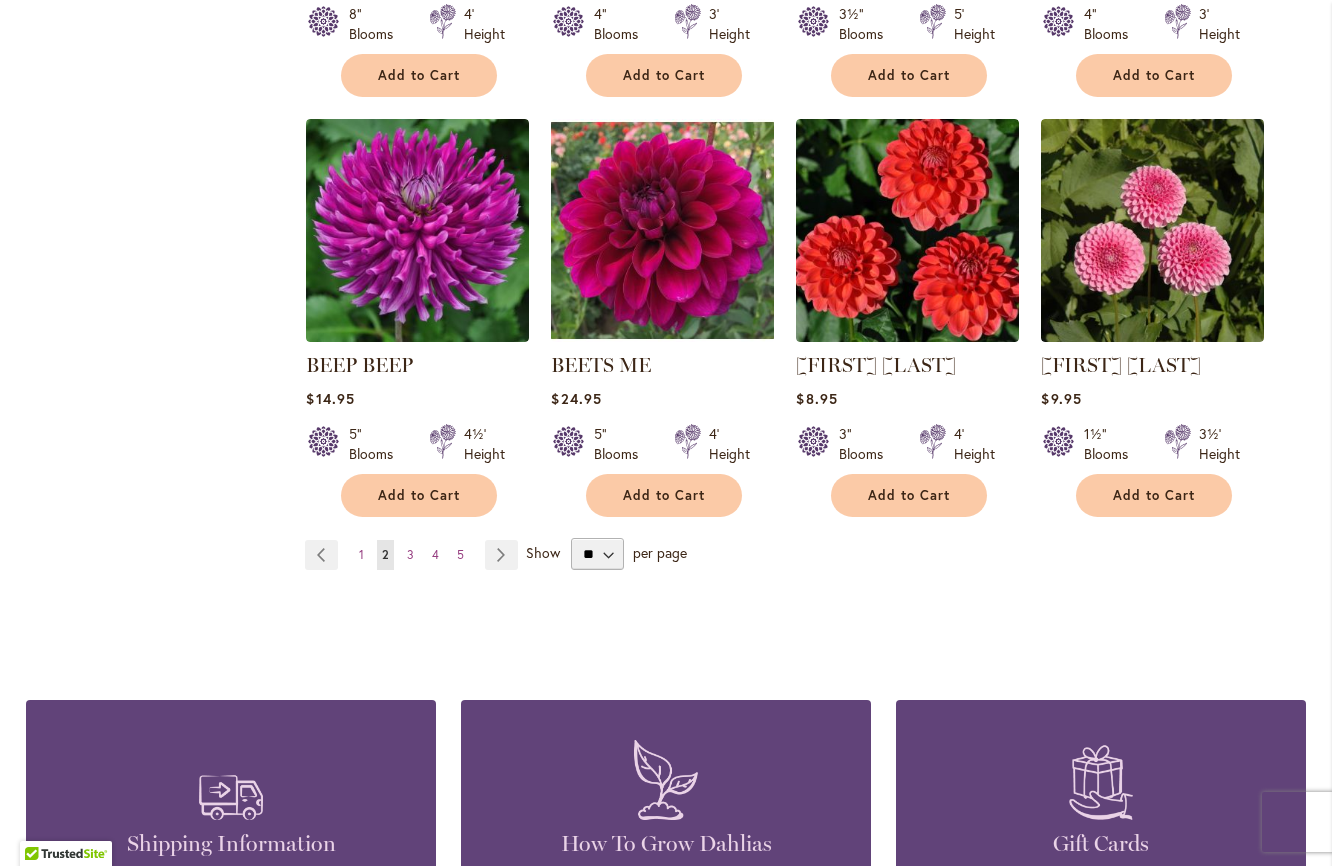 scroll, scrollTop: 1647, scrollLeft: 0, axis: vertical 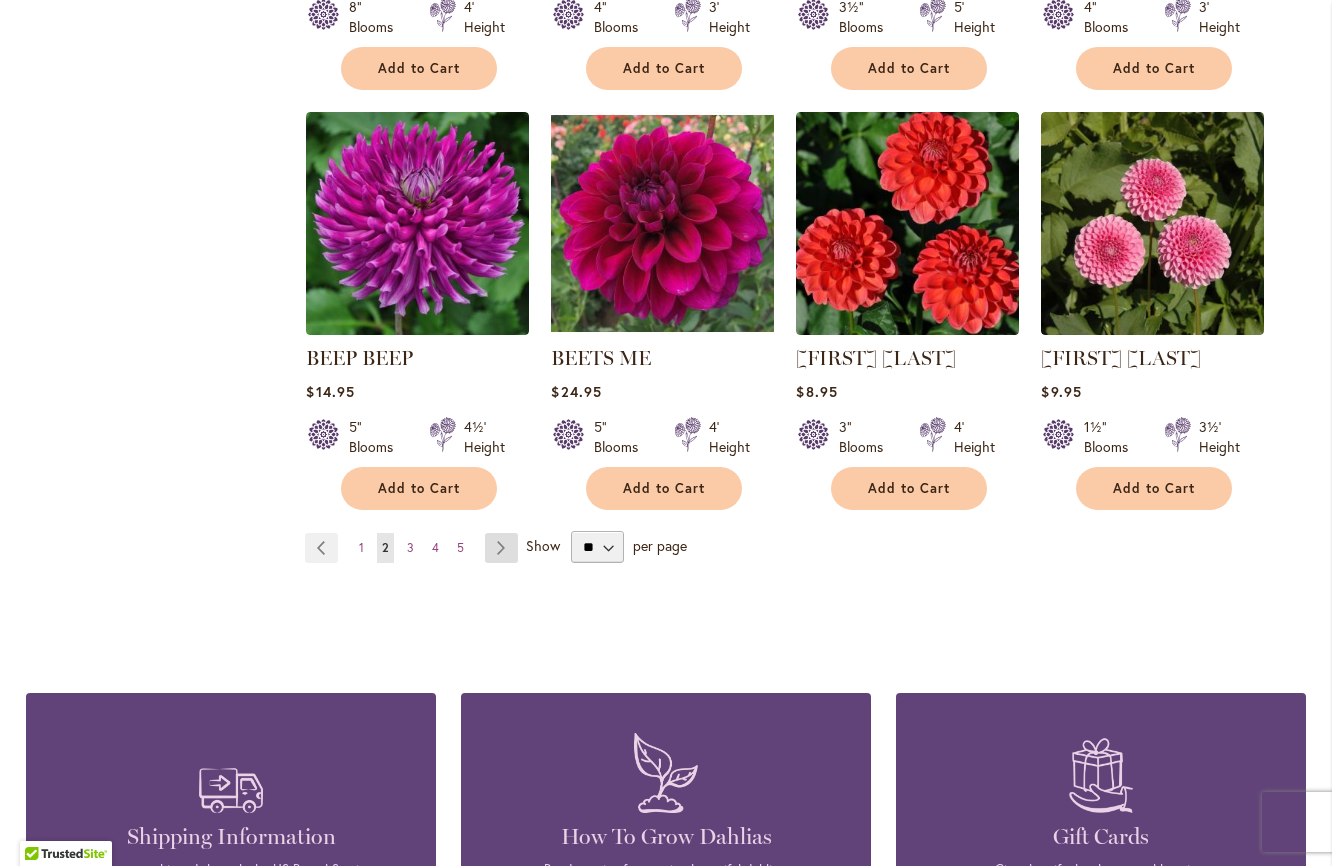 click on "Page
Next" at bounding box center [501, 548] 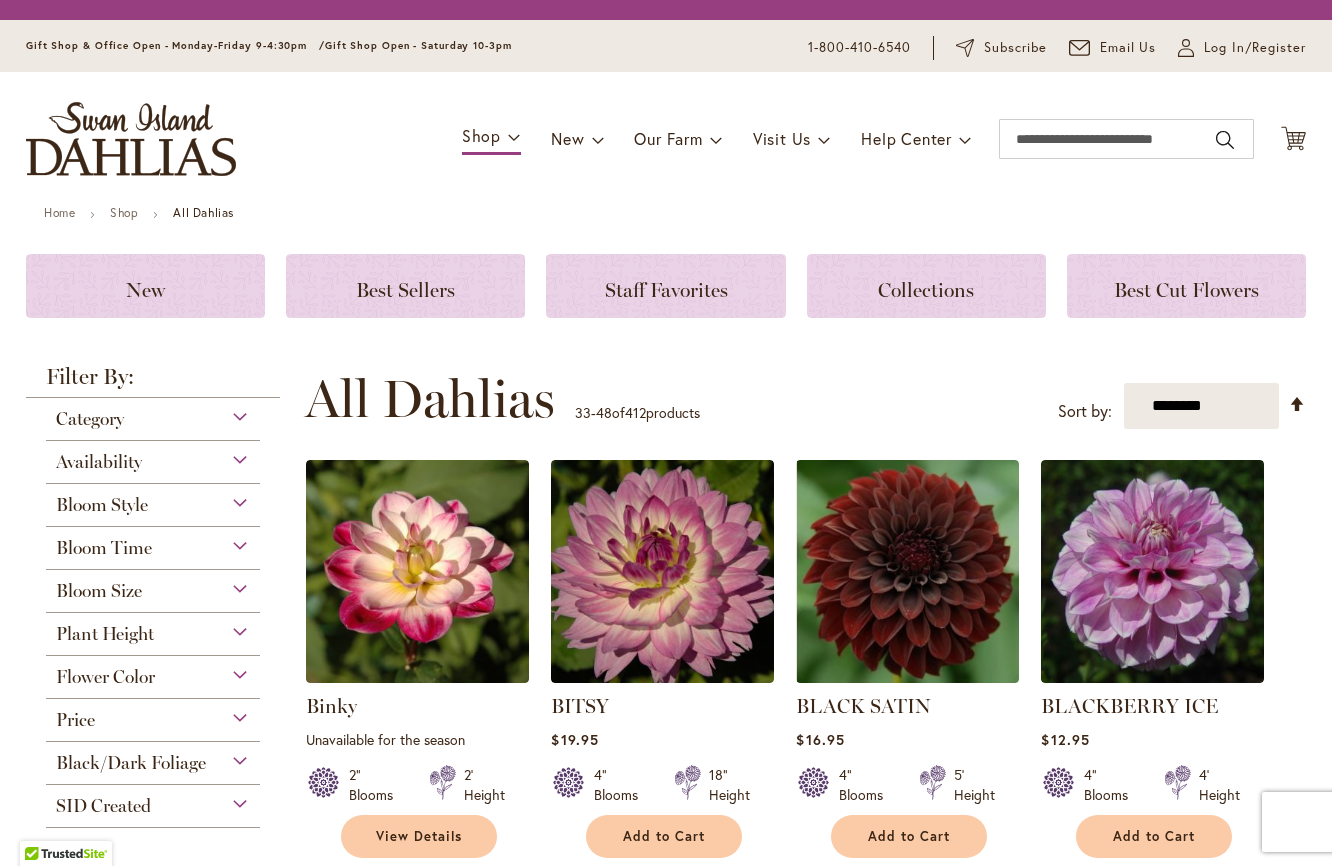 scroll, scrollTop: 0, scrollLeft: 0, axis: both 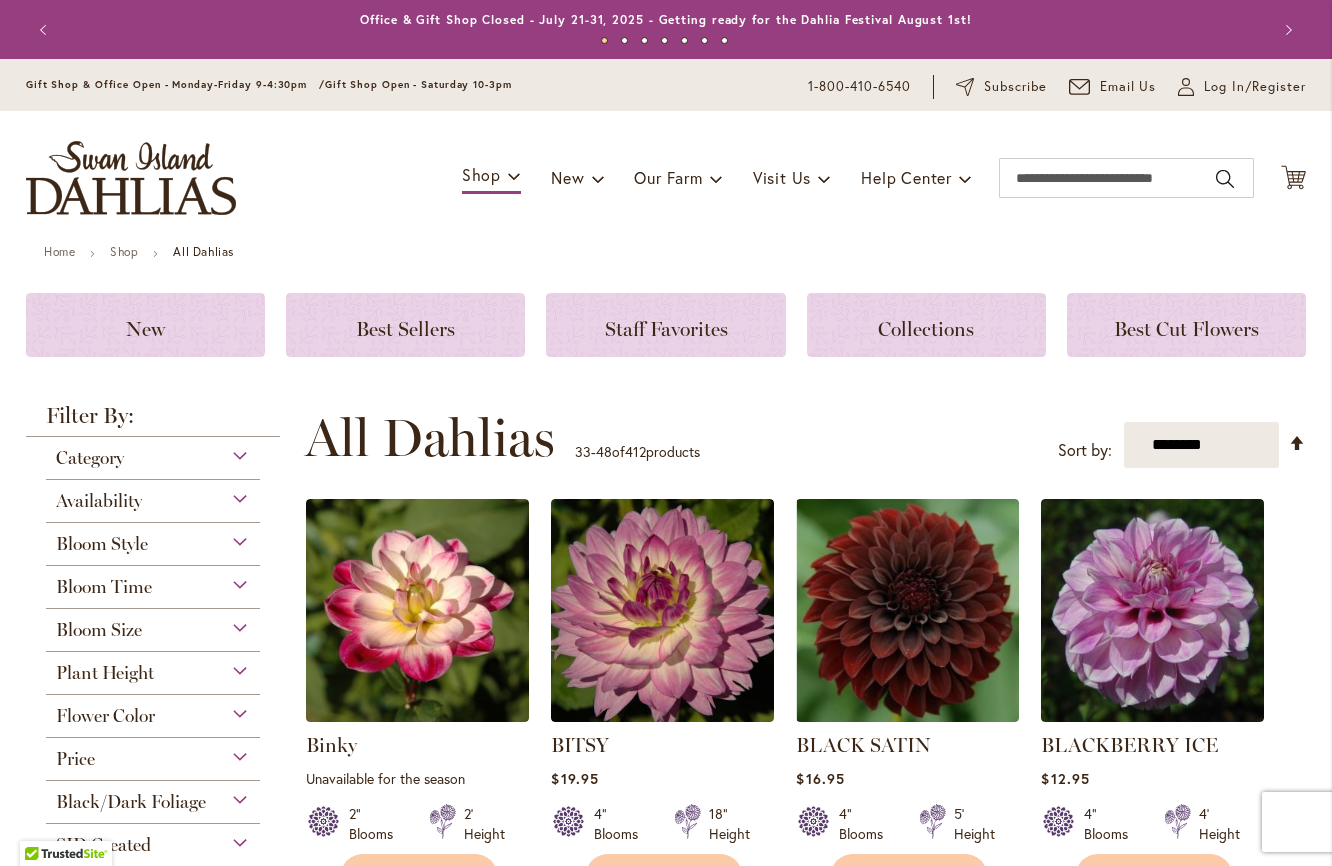 click on "Binky Rating: 53% 3 Reviews Unavailable for the season 2" Blooms 2' Height" at bounding box center [805, 1328] 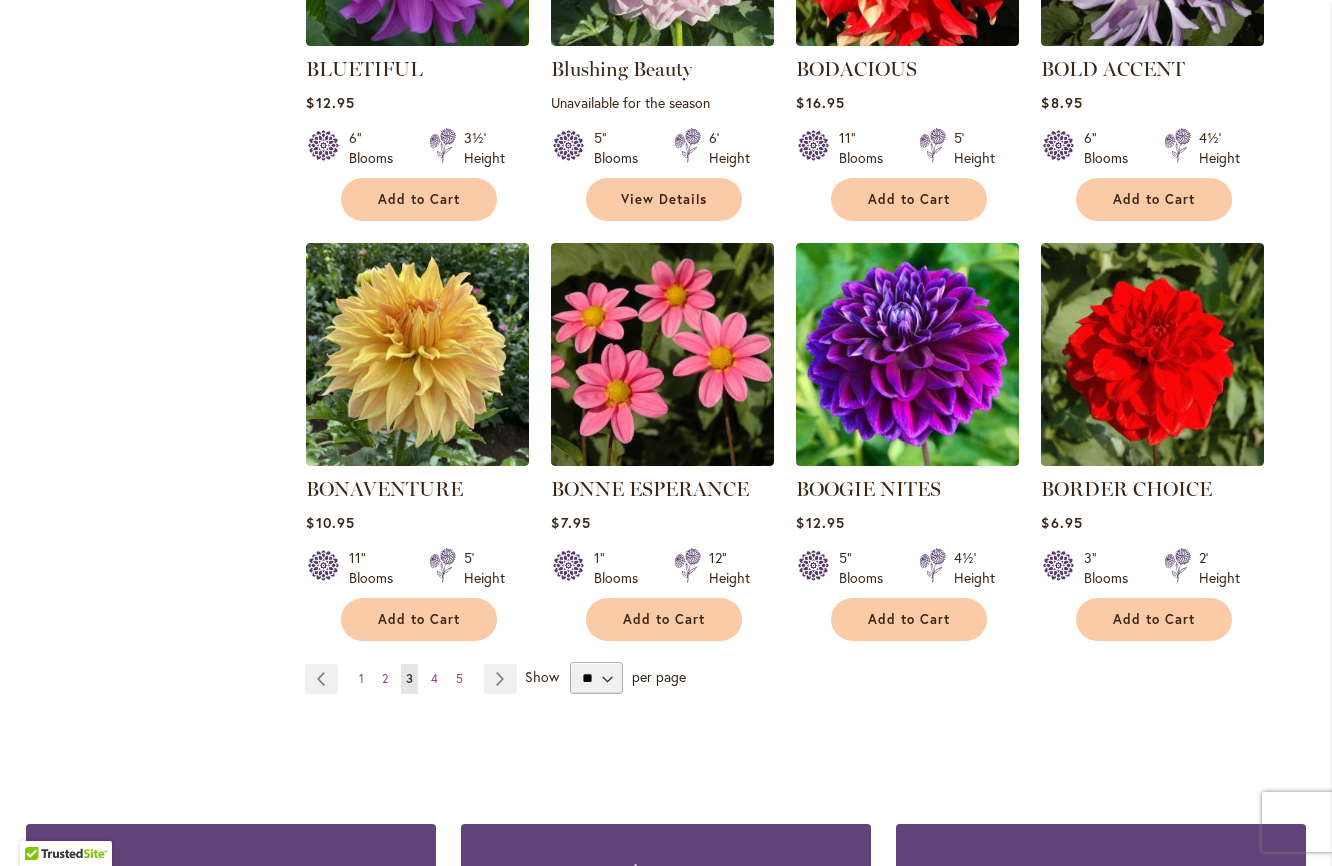 scroll, scrollTop: 1551, scrollLeft: 0, axis: vertical 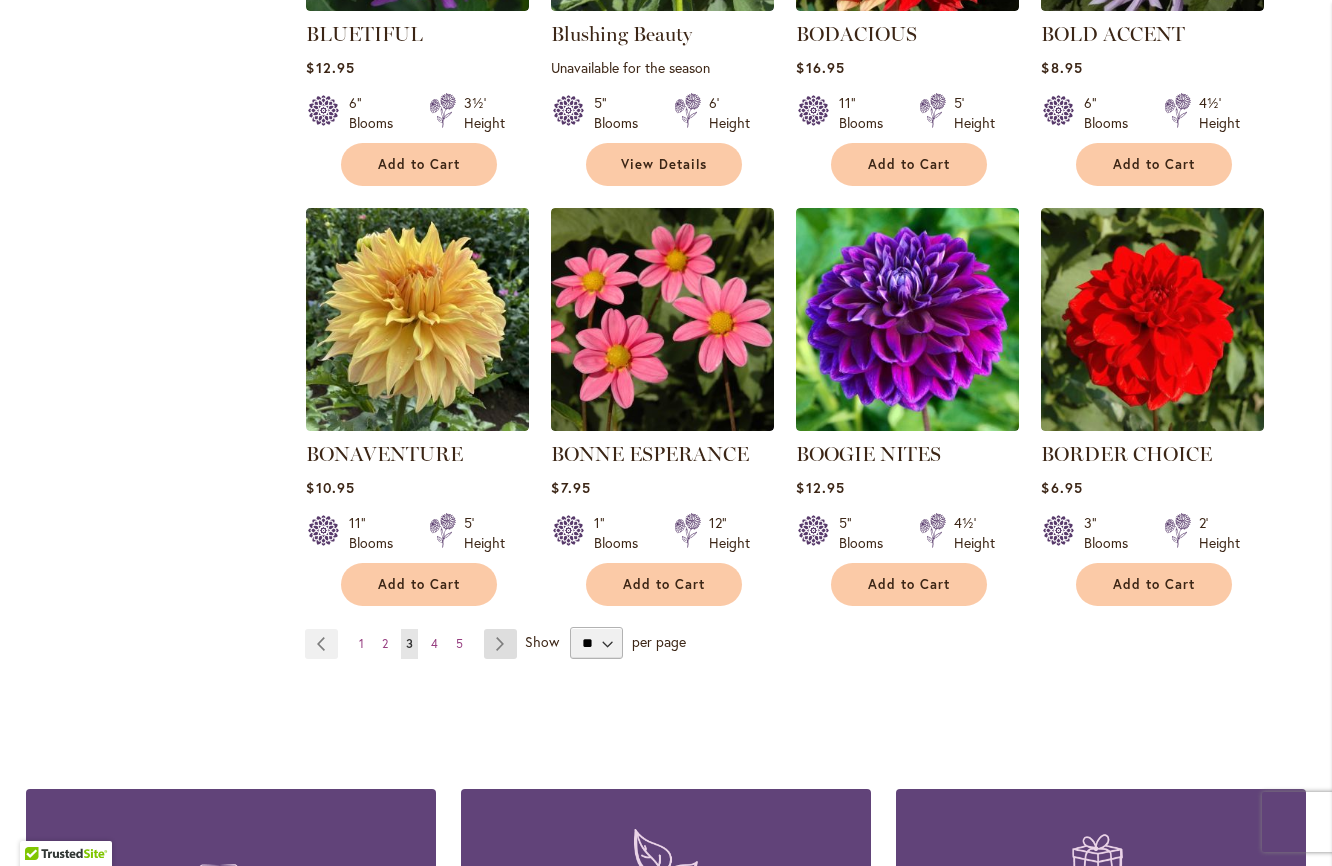 click on "Page
Next" at bounding box center [500, 644] 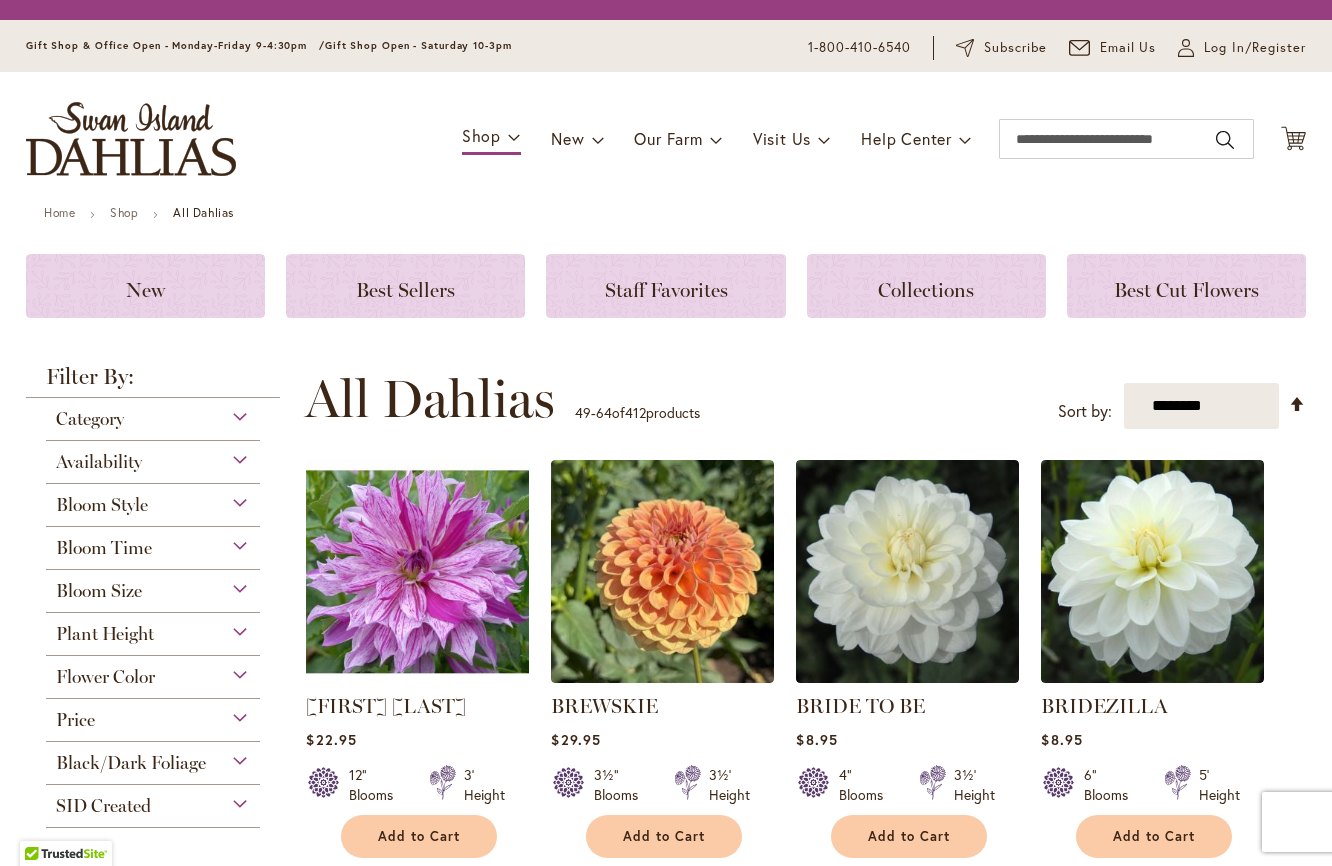 scroll, scrollTop: 0, scrollLeft: 0, axis: both 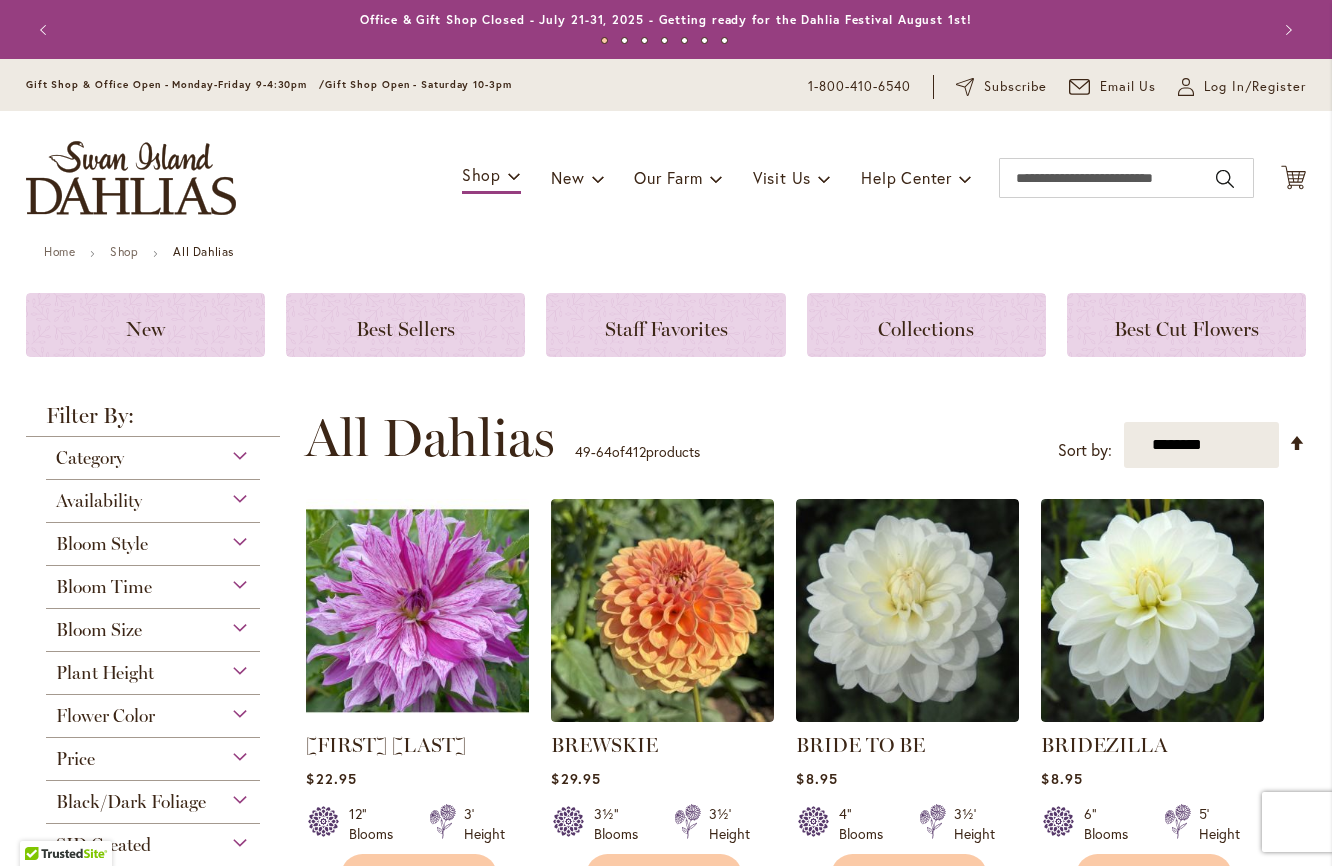 click on "**********" at bounding box center [805, 1323] 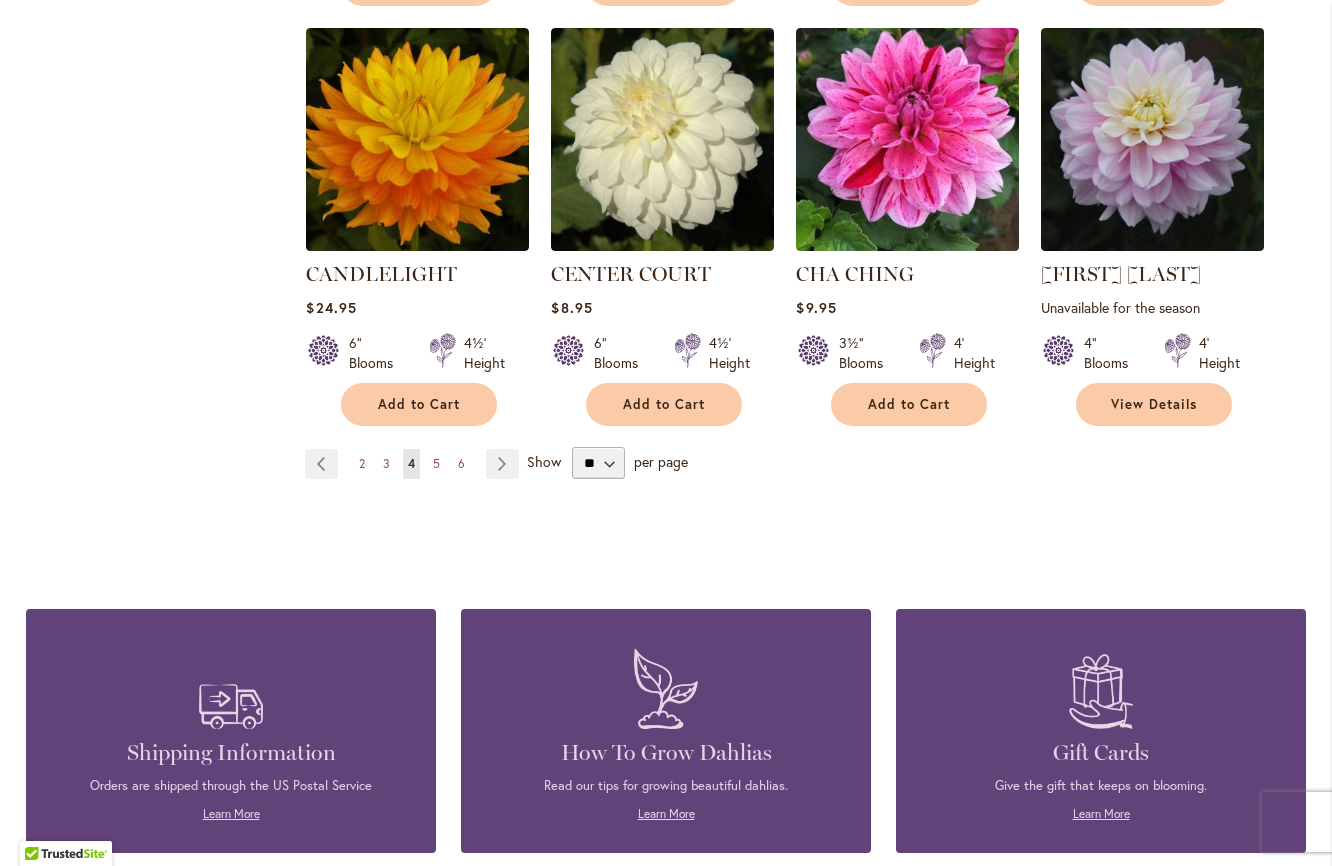 scroll, scrollTop: 1766, scrollLeft: 0, axis: vertical 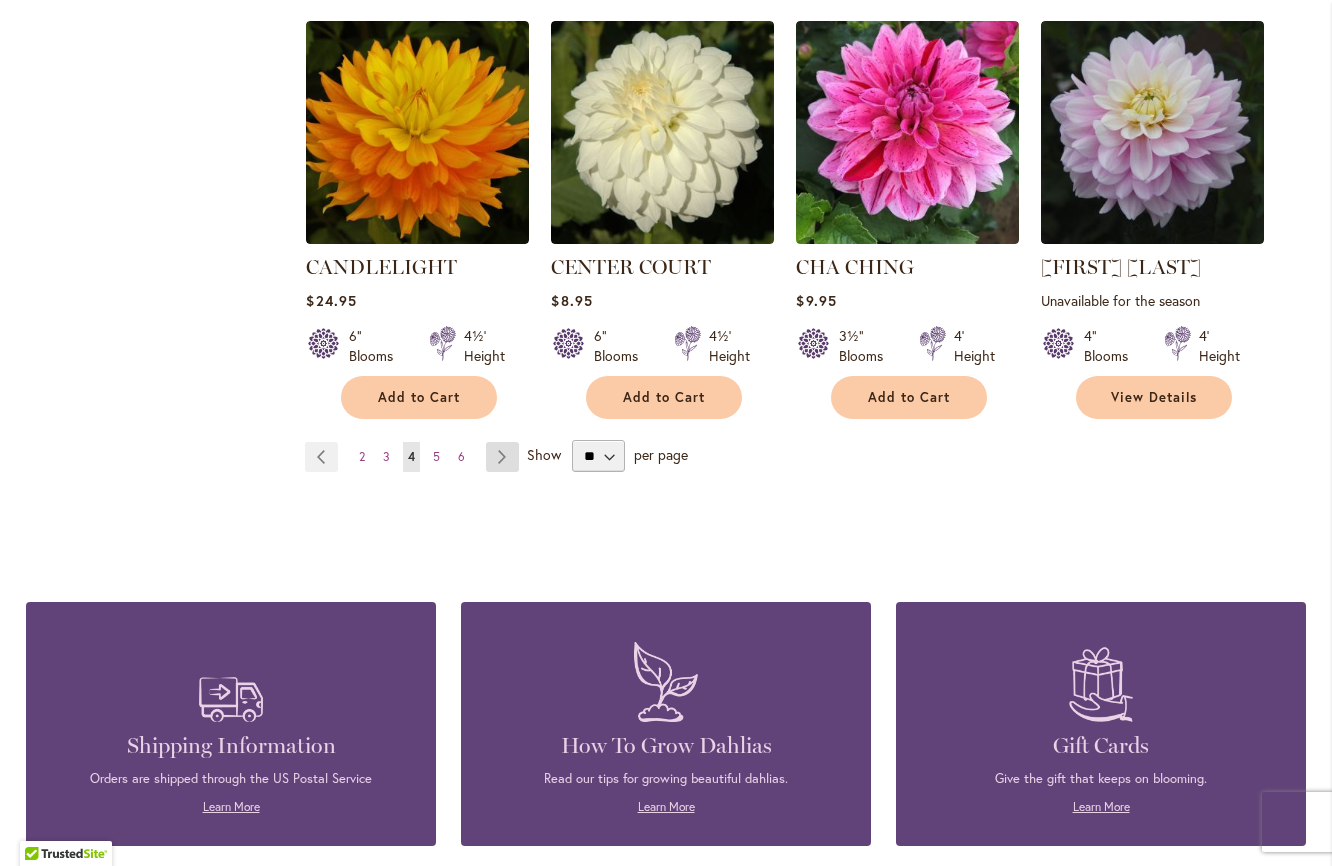 click on "Page
Next" at bounding box center (502, 457) 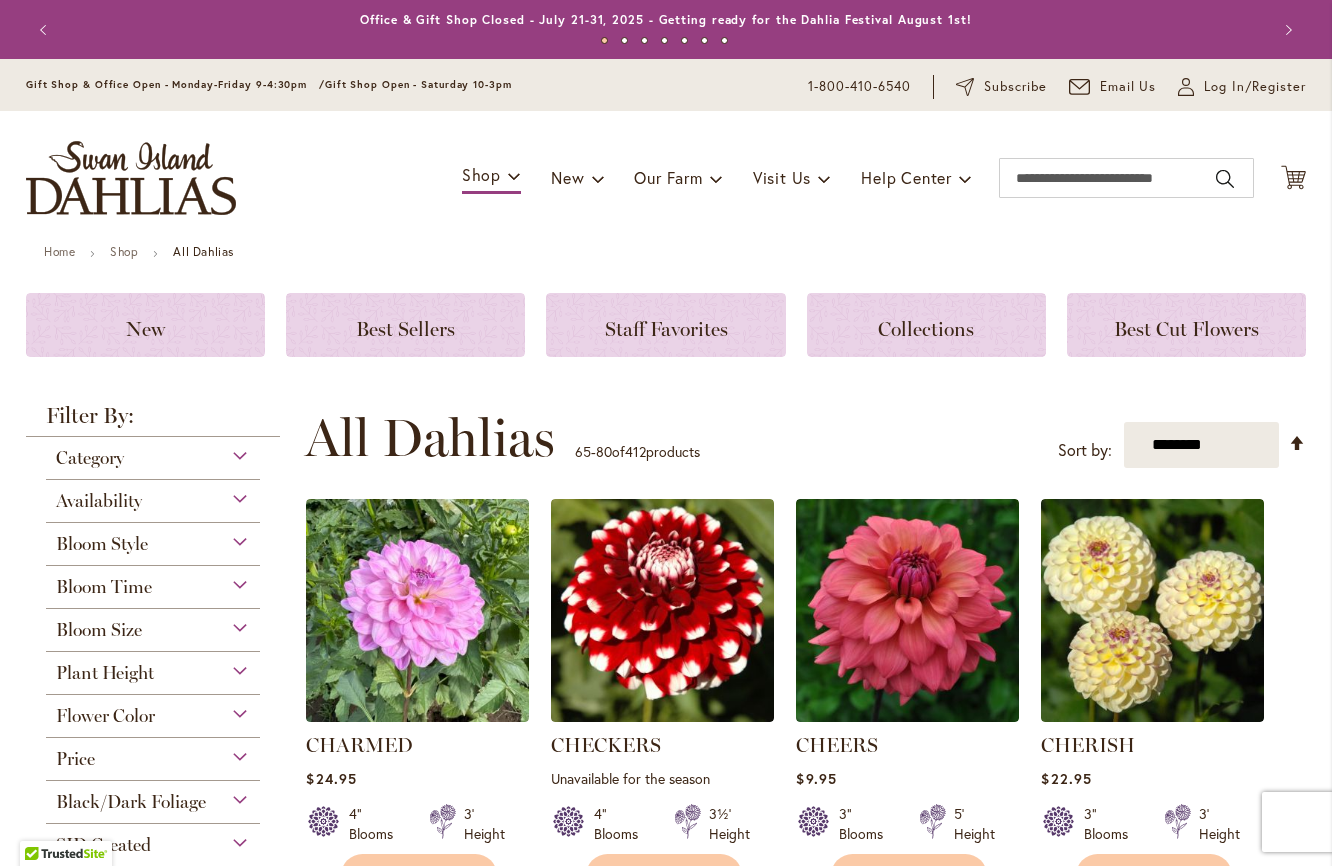 scroll, scrollTop: 0, scrollLeft: 0, axis: both 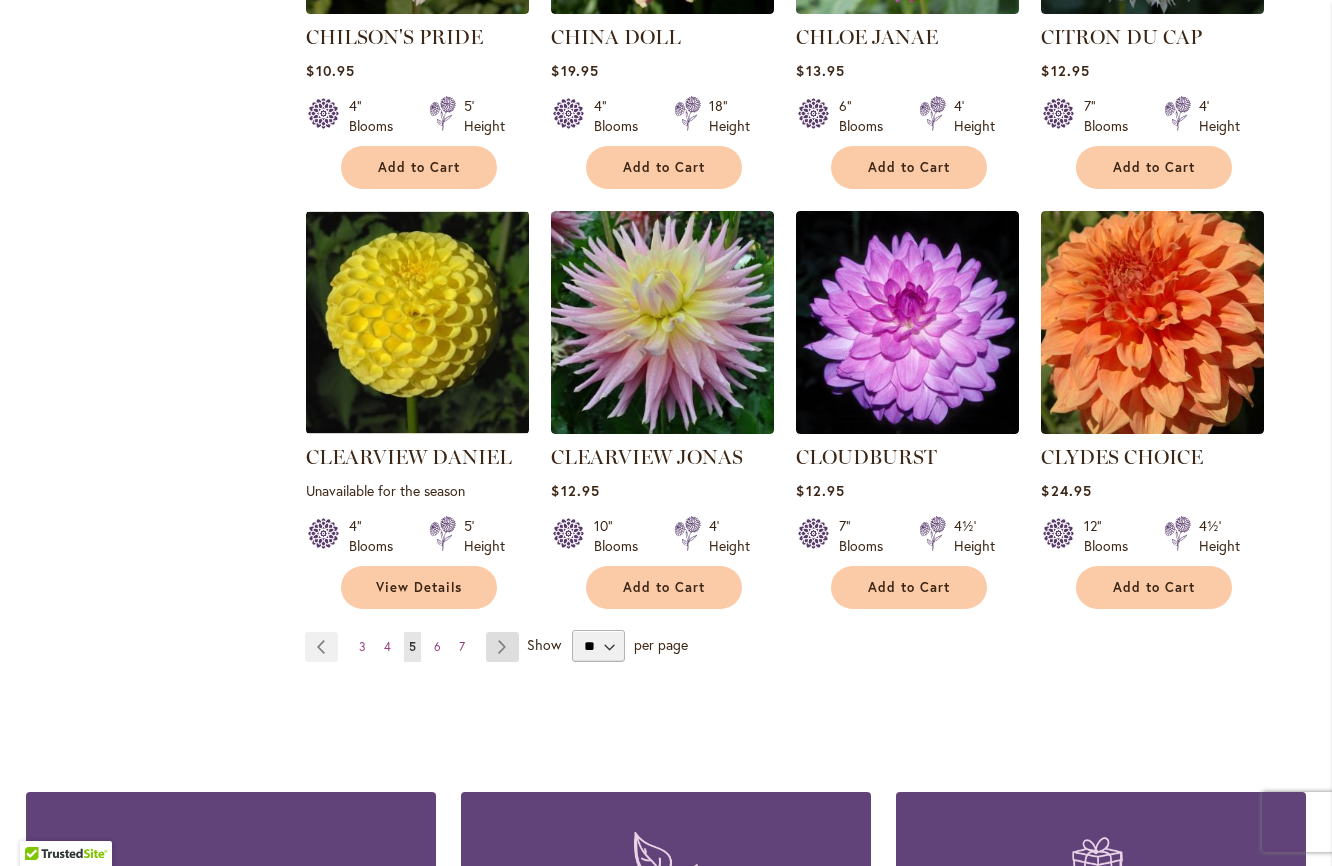 click on "Page
Next" at bounding box center (502, 647) 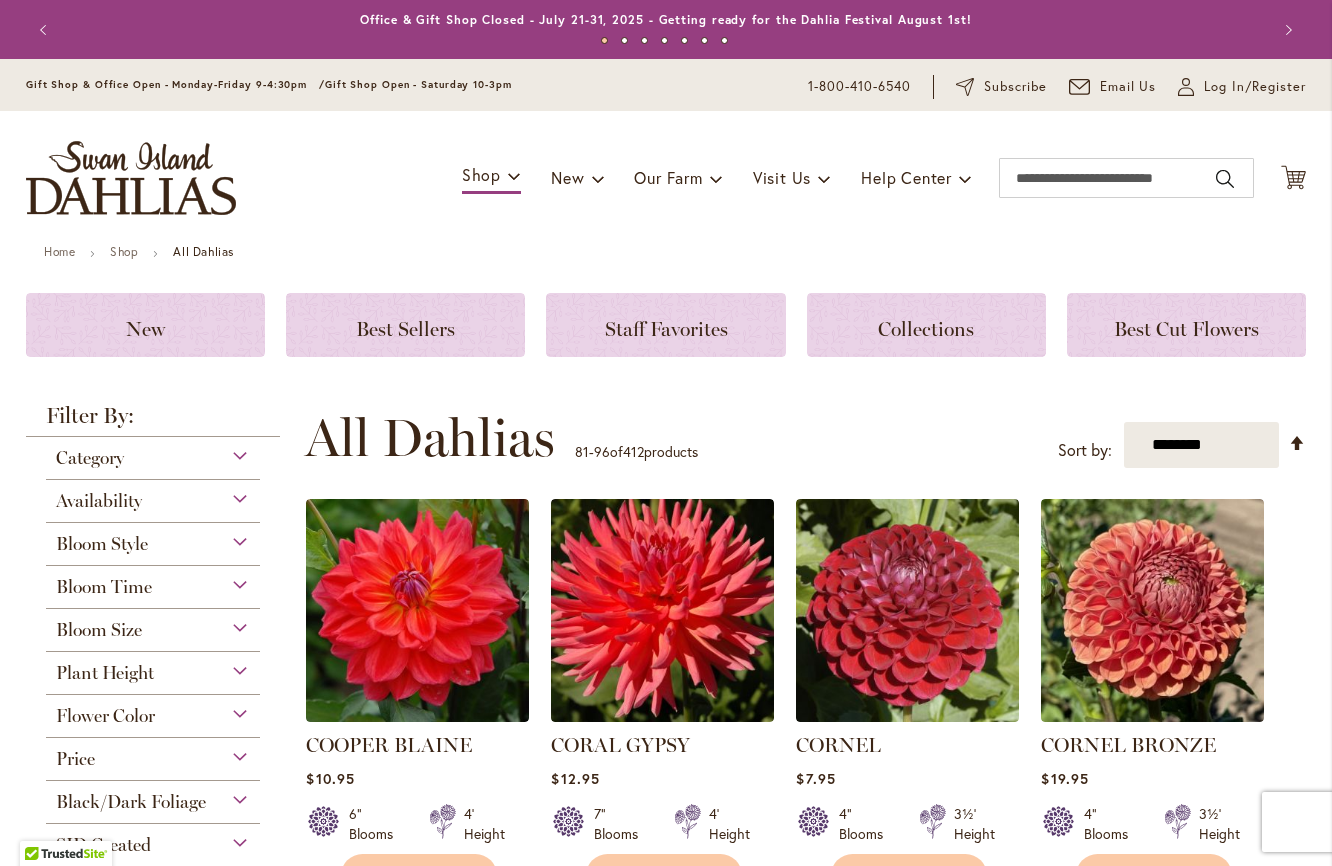 scroll, scrollTop: 0, scrollLeft: 0, axis: both 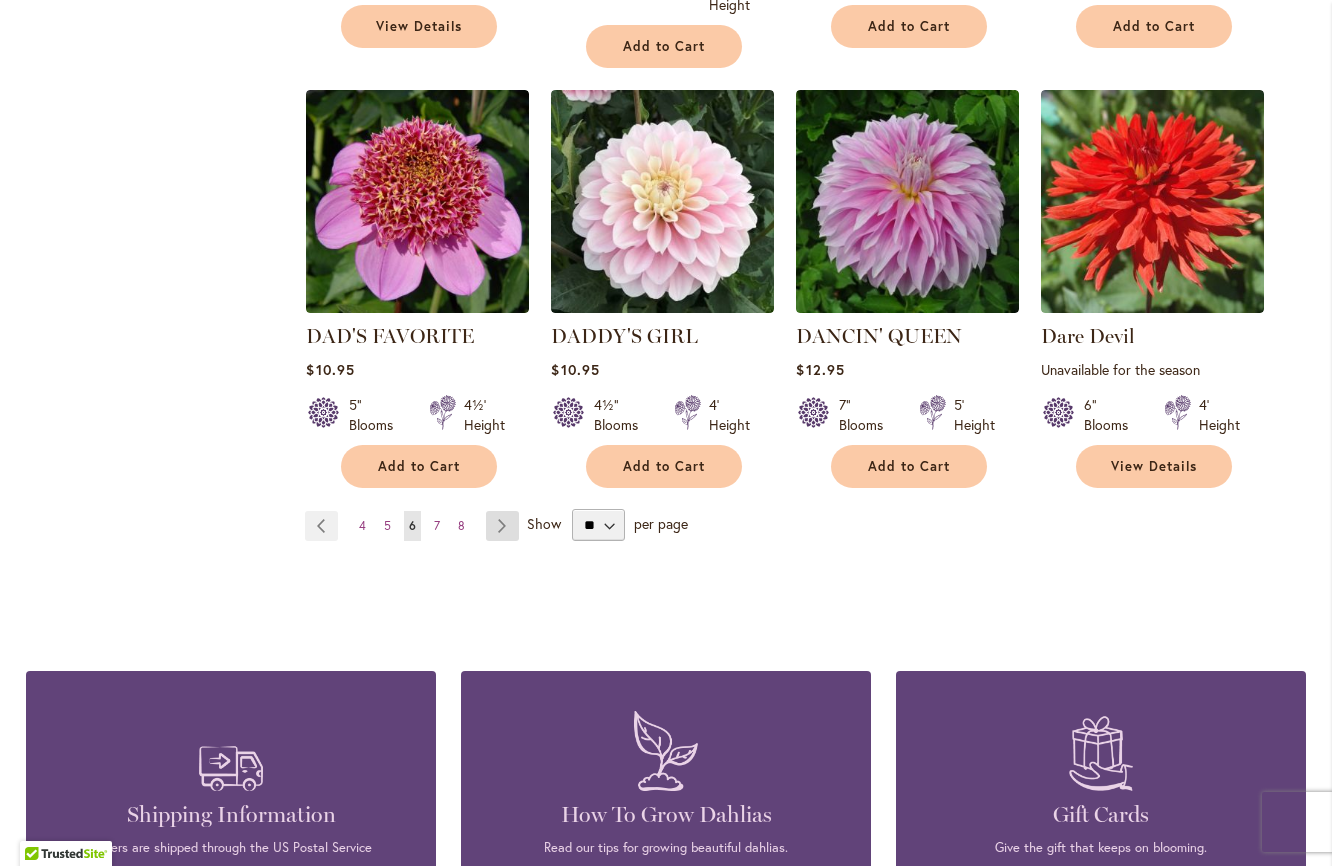 click on "Page
Next" at bounding box center [502, 526] 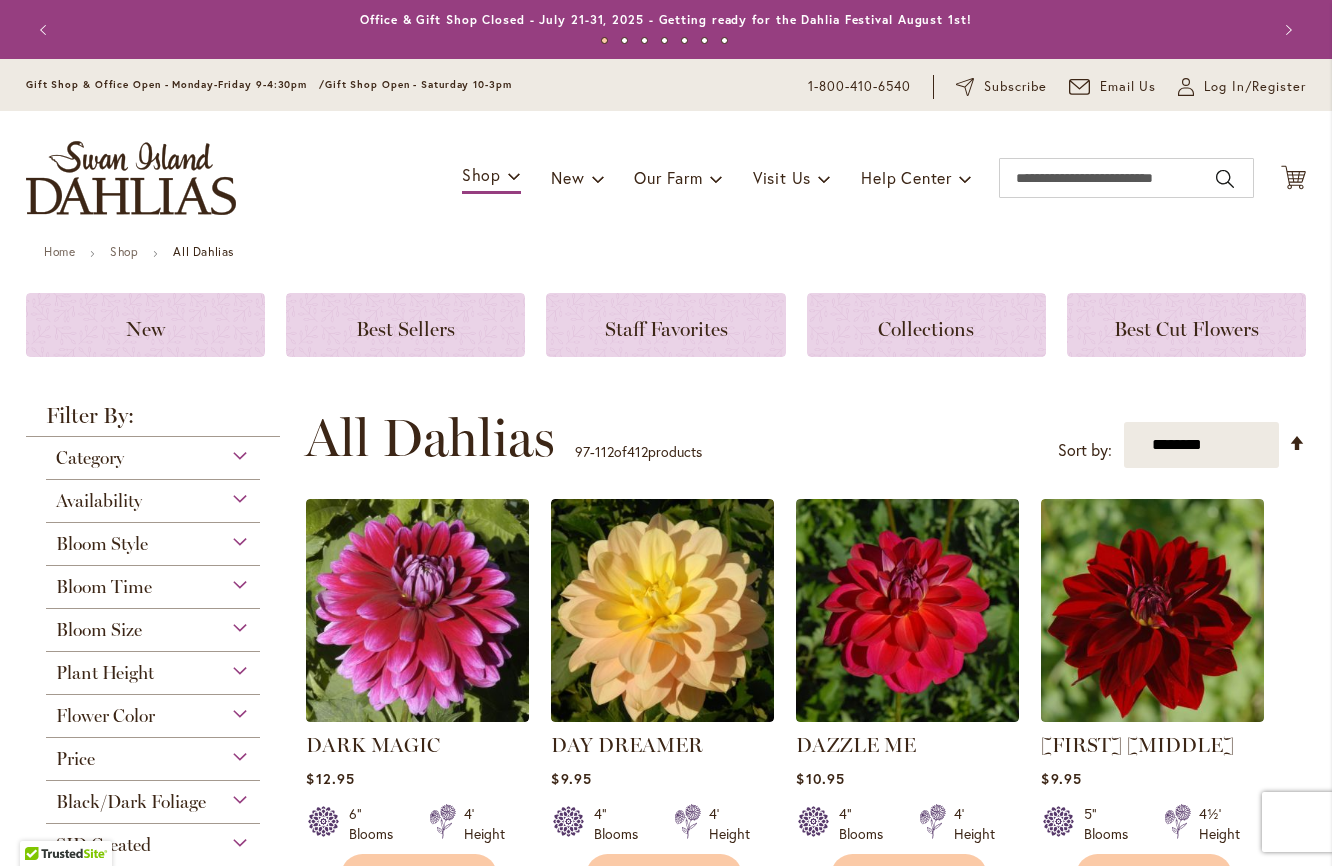 scroll, scrollTop: 0, scrollLeft: 0, axis: both 